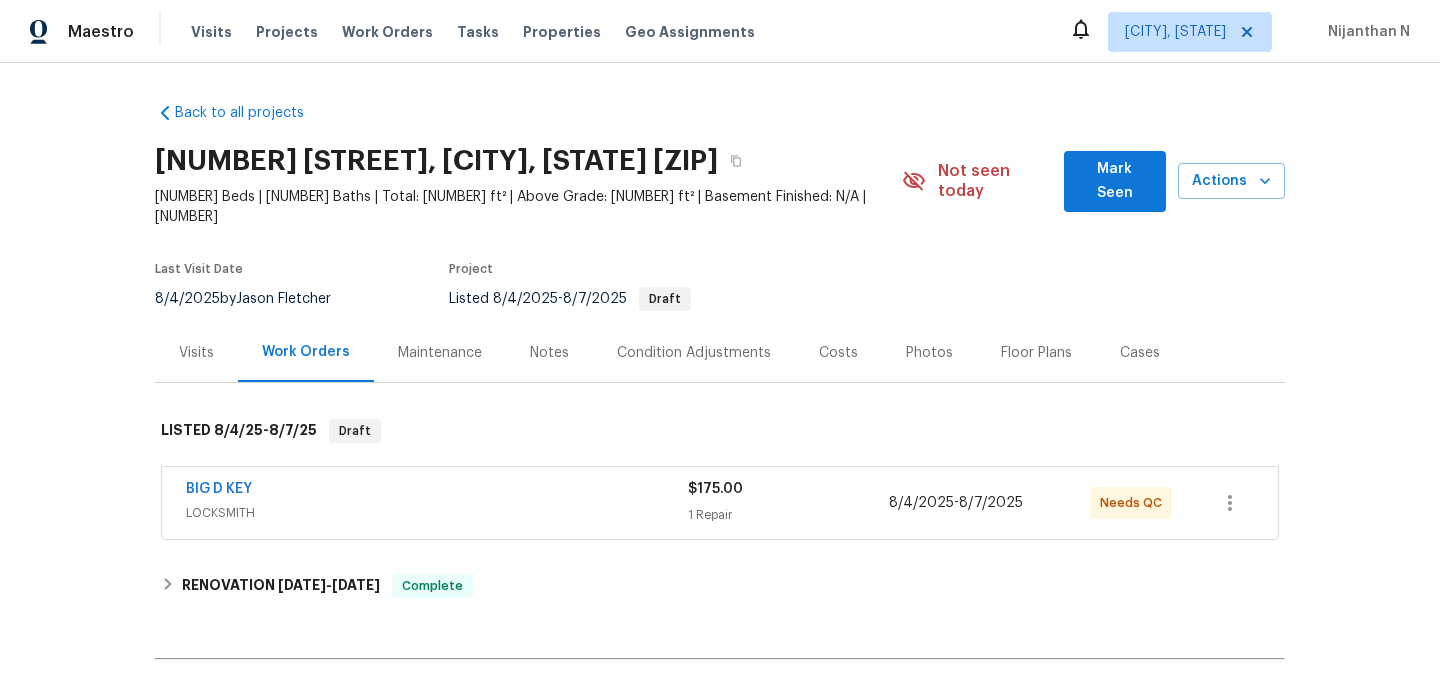 scroll, scrollTop: 0, scrollLeft: 0, axis: both 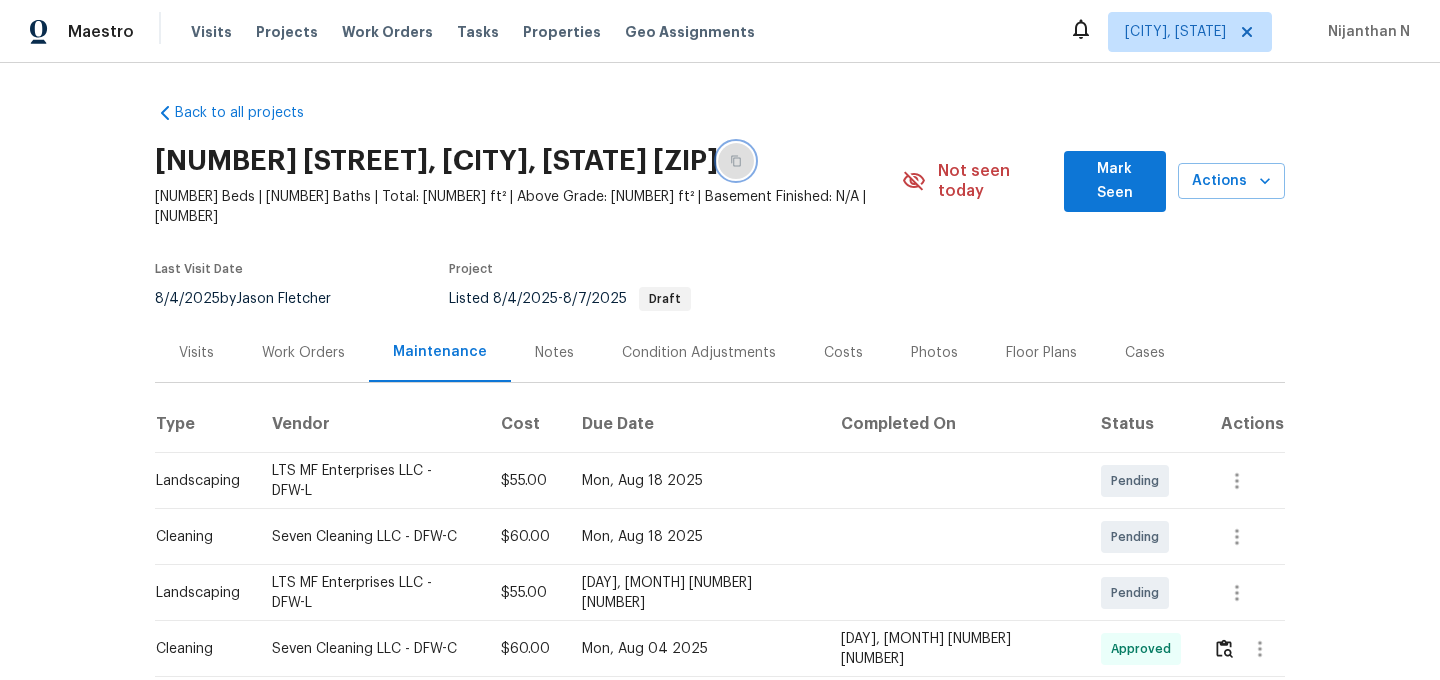 click 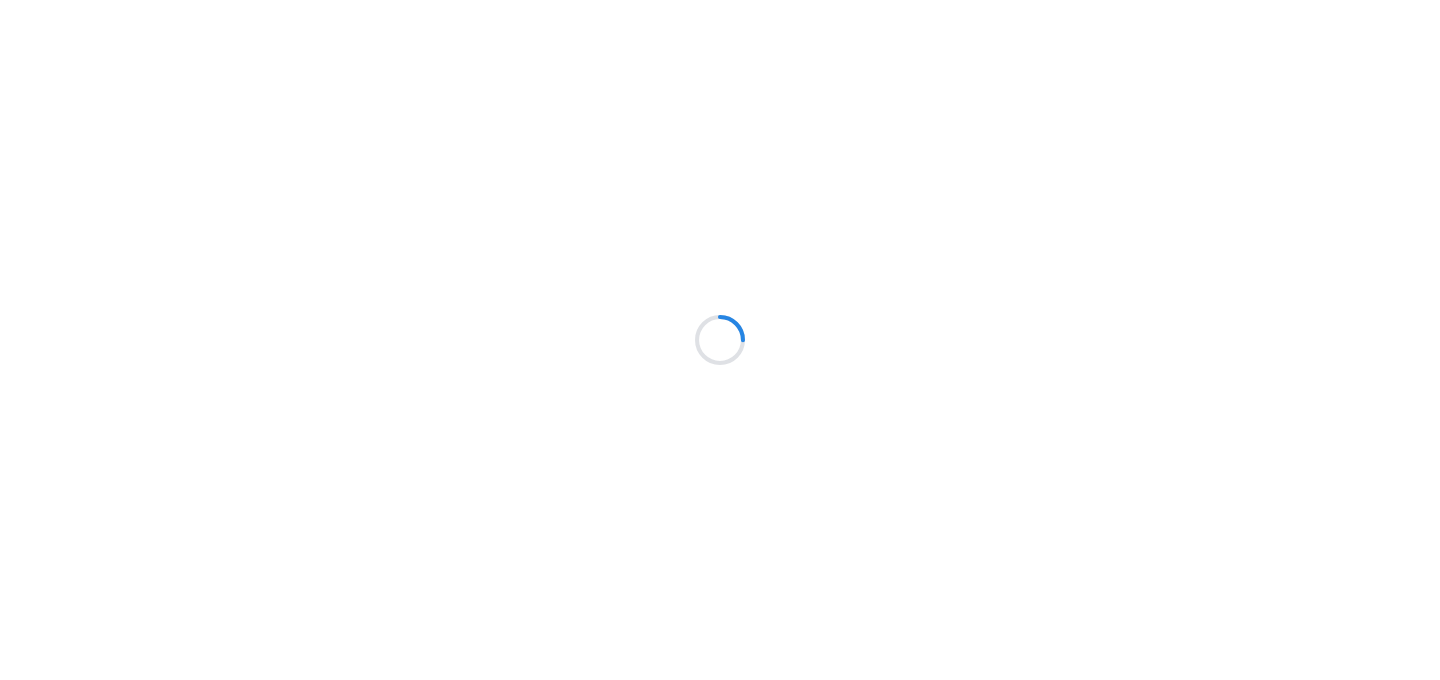 scroll, scrollTop: 0, scrollLeft: 0, axis: both 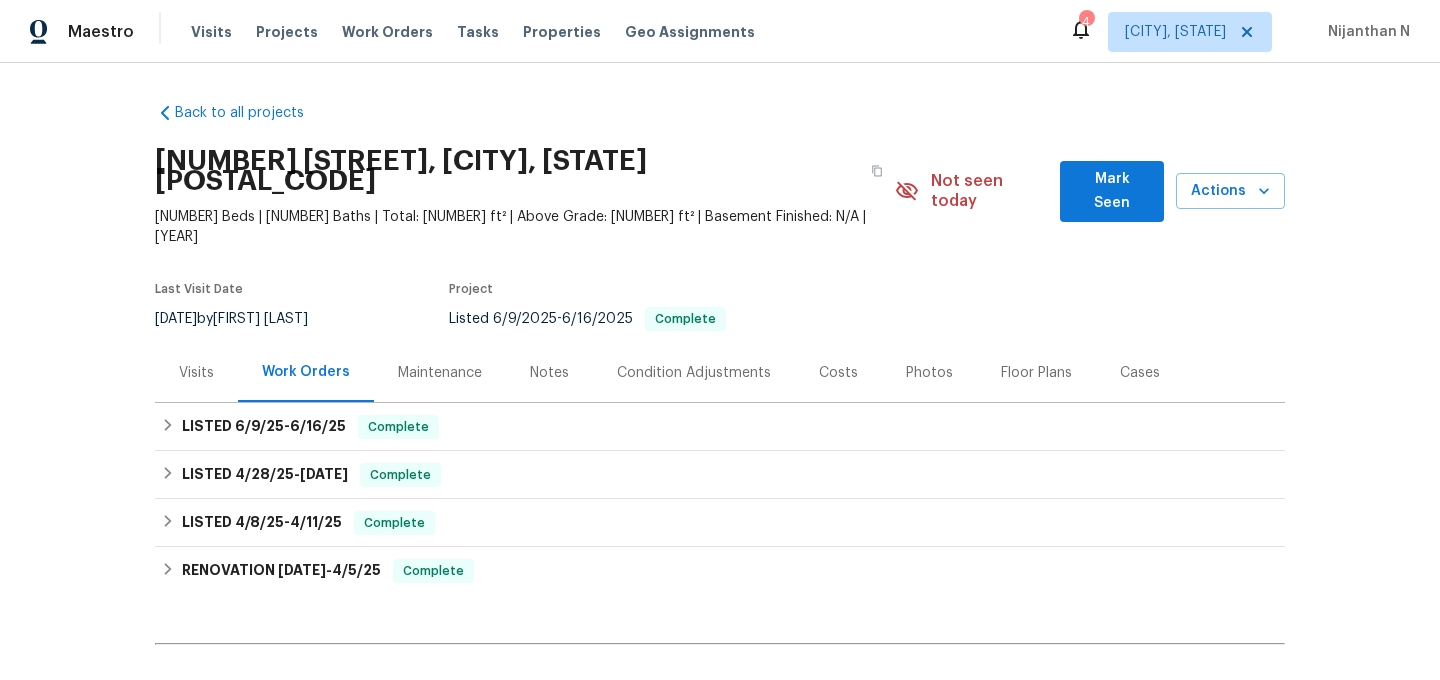 click on "Maintenance" at bounding box center [440, 372] 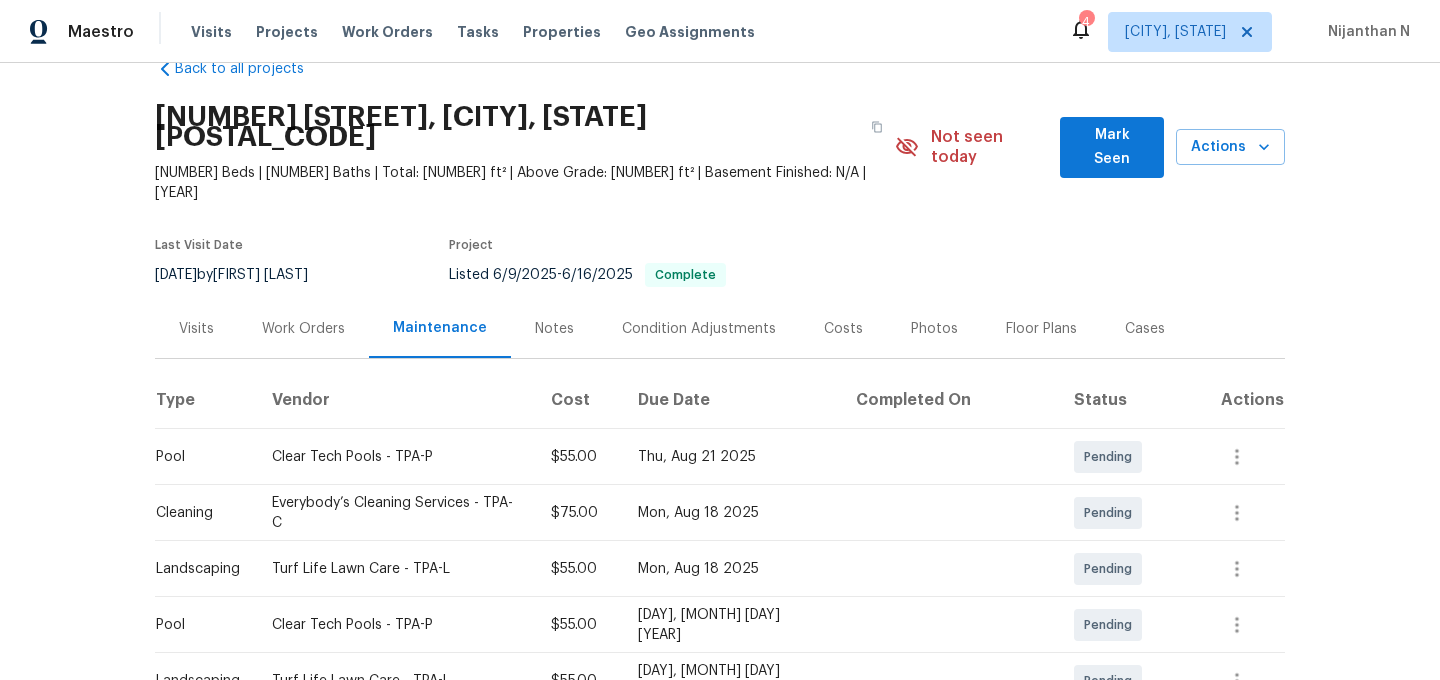 scroll, scrollTop: 0, scrollLeft: 0, axis: both 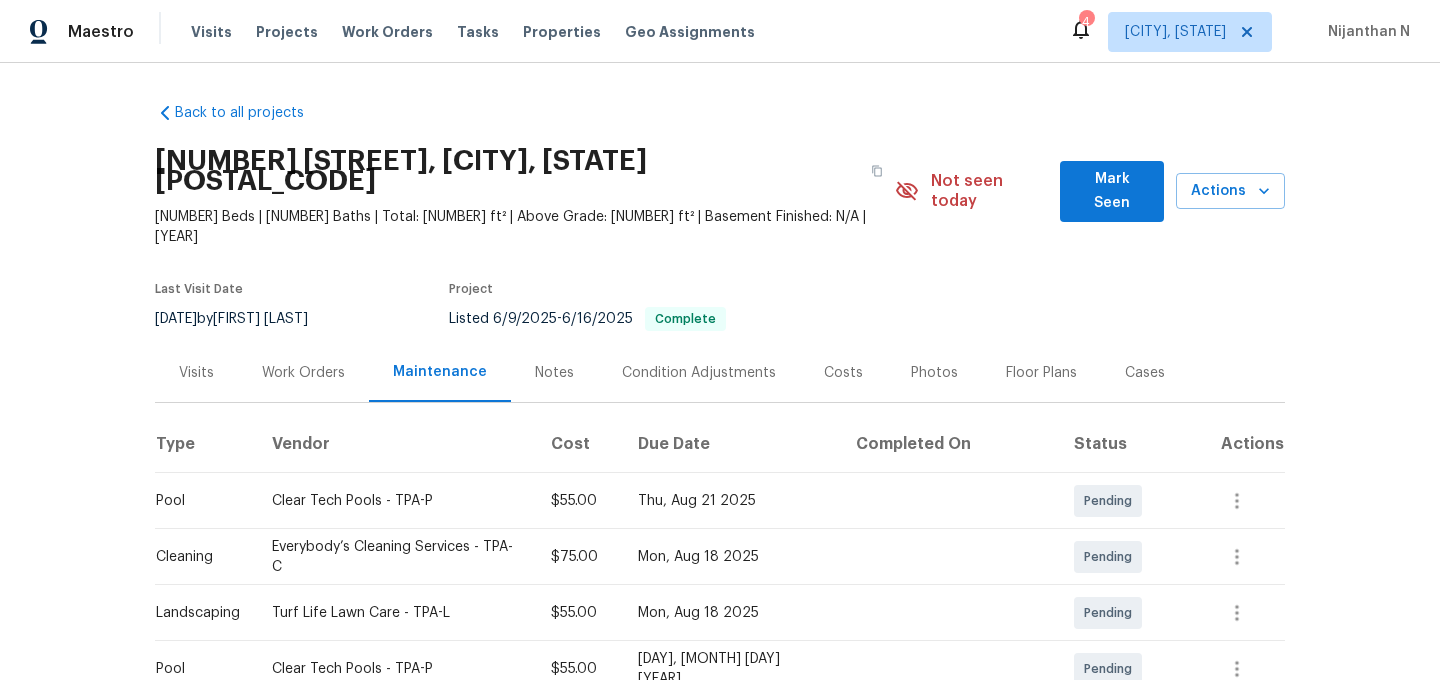 click on "3 Beds | 2 Baths | Total: 1230 ft² | Above Grade: 1230 ft² | Basement Finished: N/A | 1988" at bounding box center (525, 227) 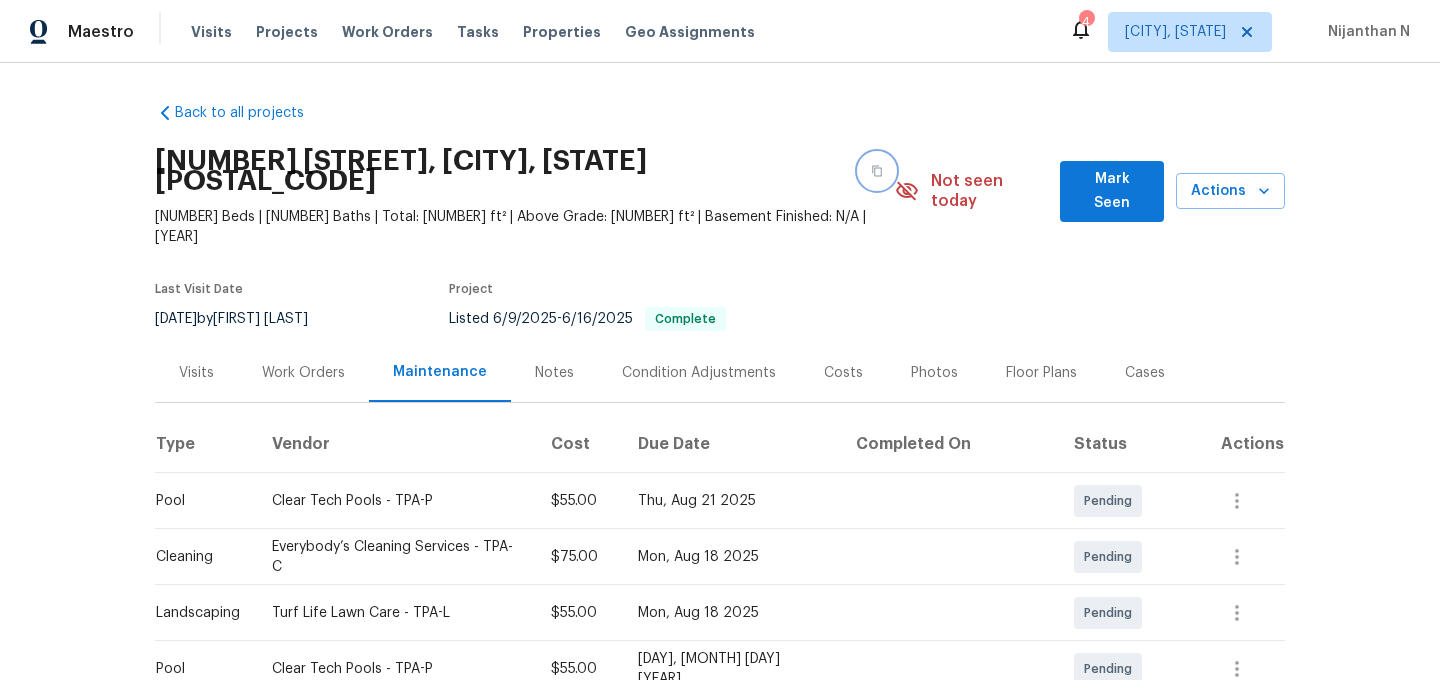 click at bounding box center [877, 171] 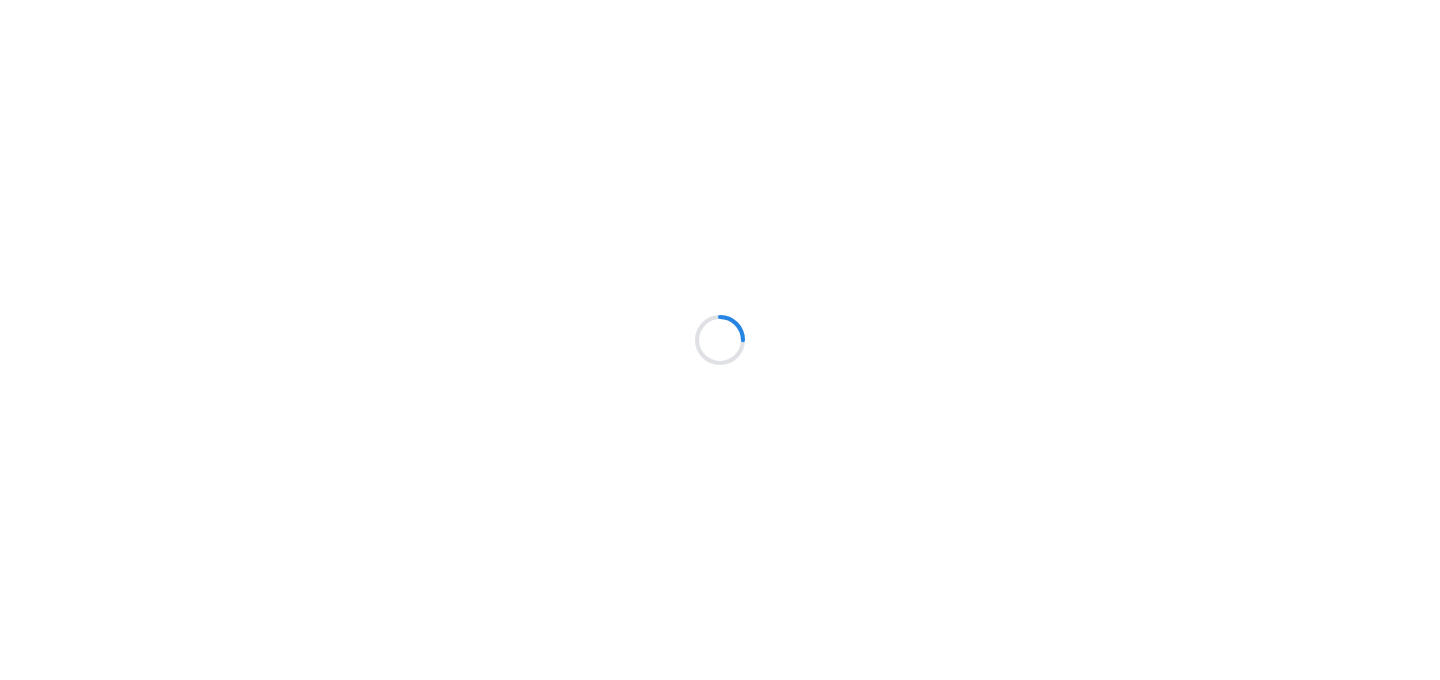 scroll, scrollTop: 0, scrollLeft: 0, axis: both 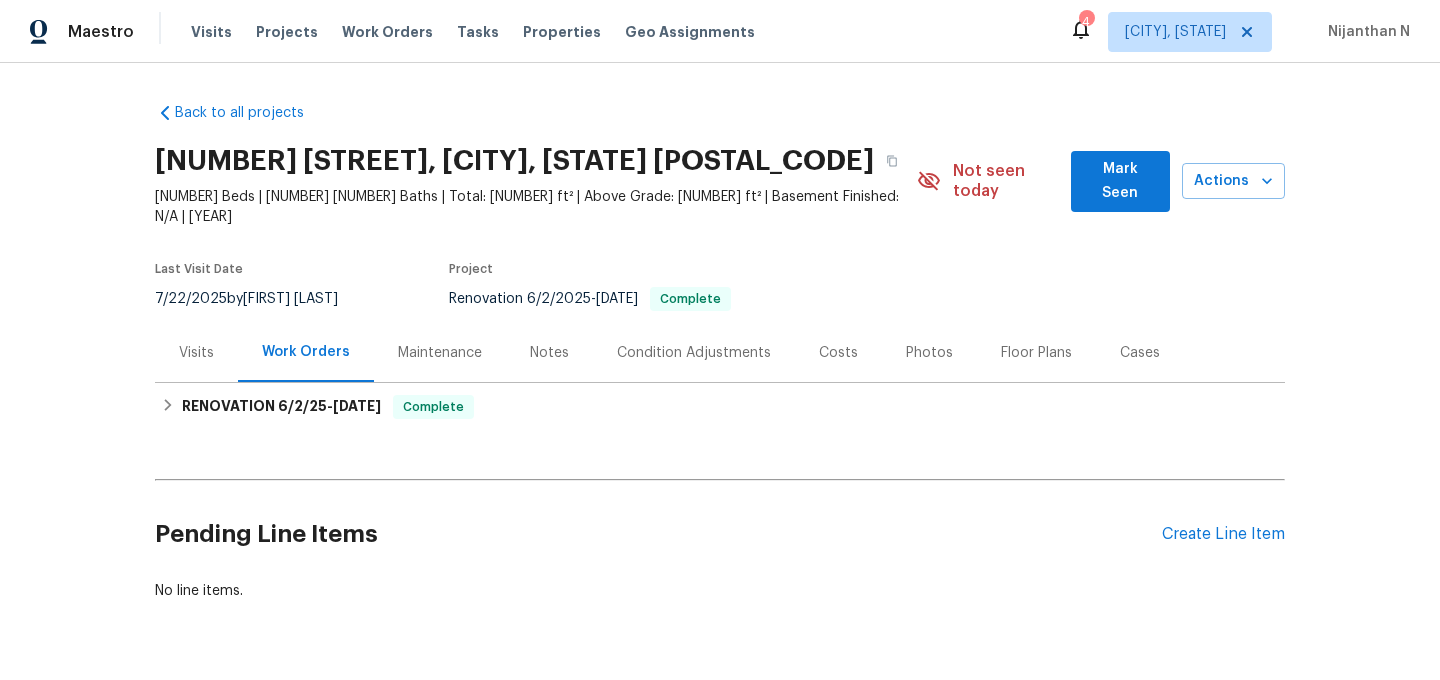 click on "Maintenance" at bounding box center (440, 353) 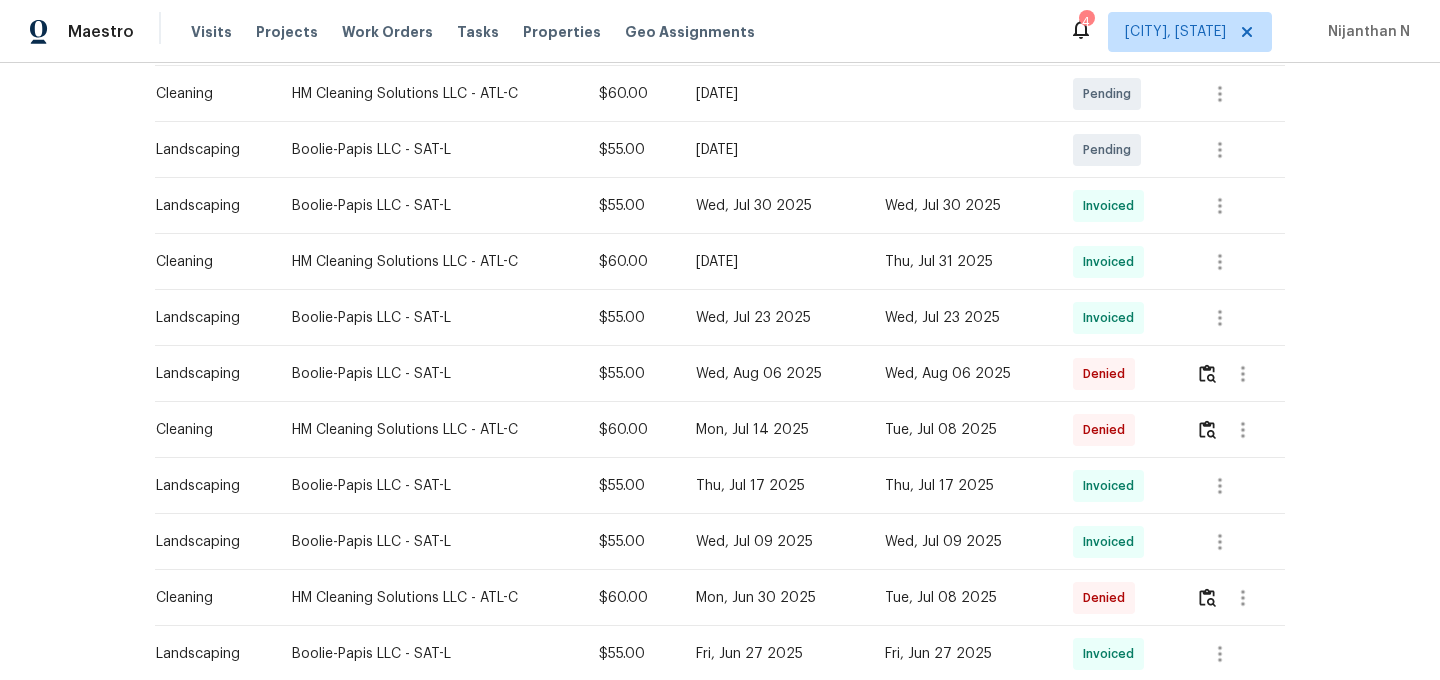 scroll, scrollTop: 509, scrollLeft: 0, axis: vertical 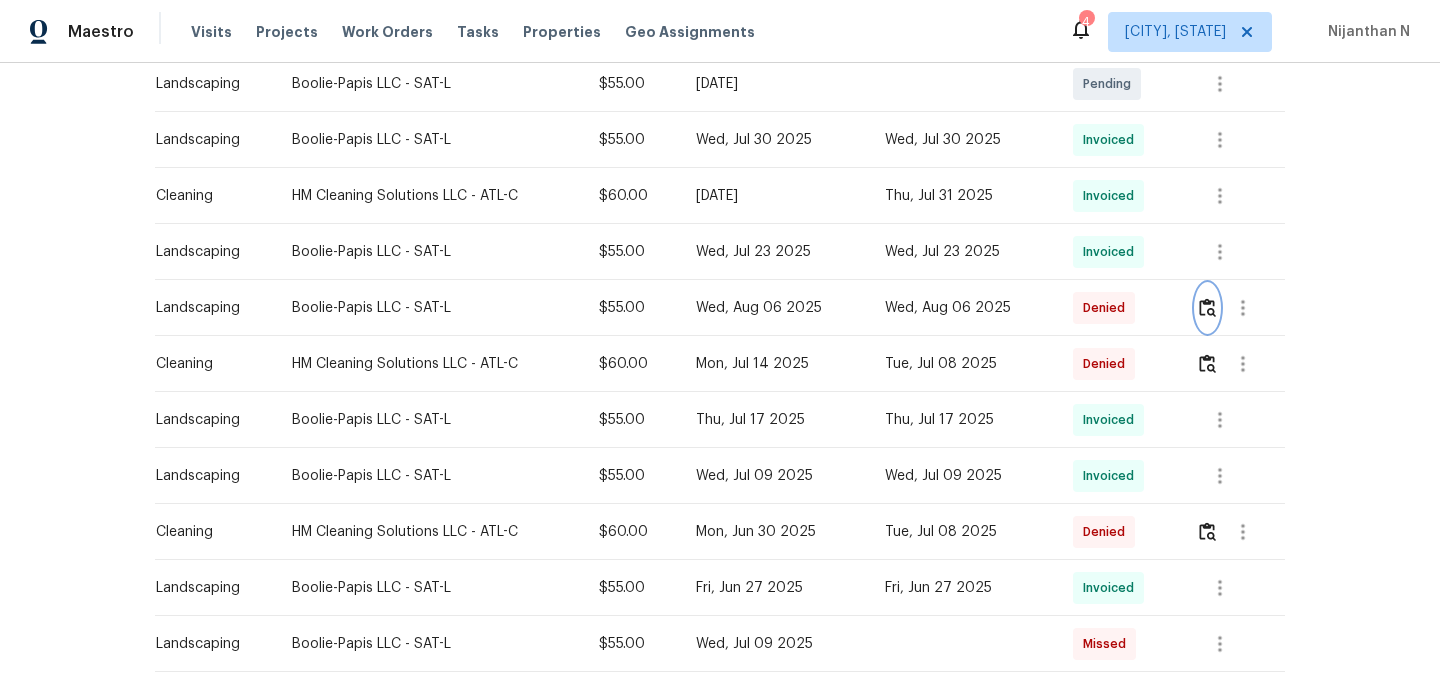 click at bounding box center [1207, 307] 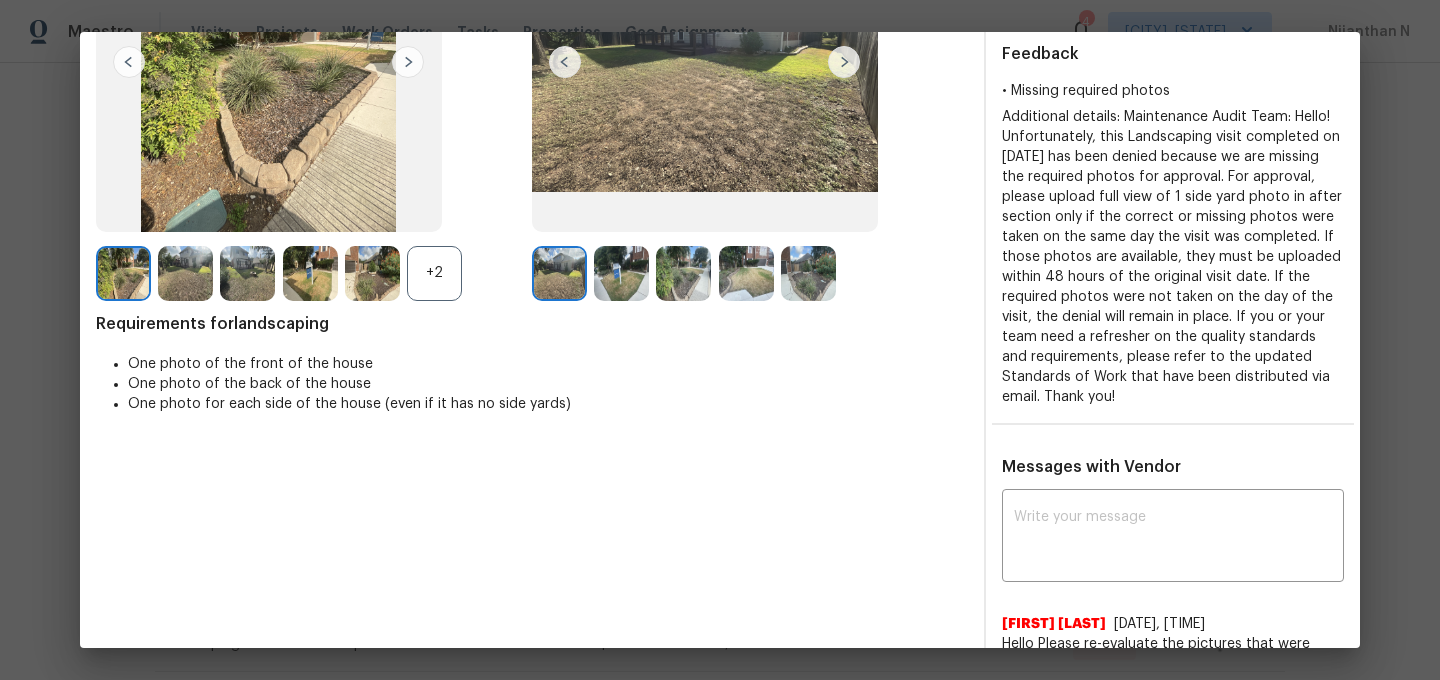 scroll, scrollTop: 157, scrollLeft: 0, axis: vertical 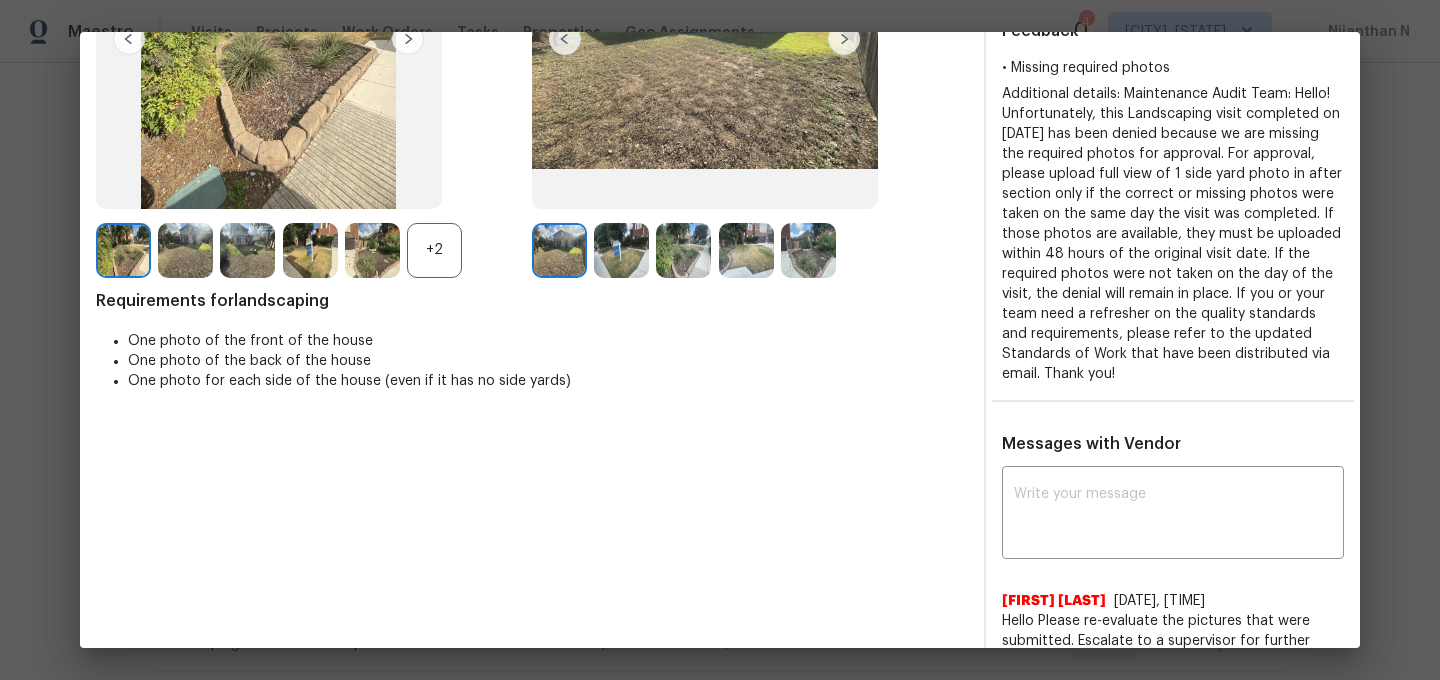 click on "+2" at bounding box center (434, 250) 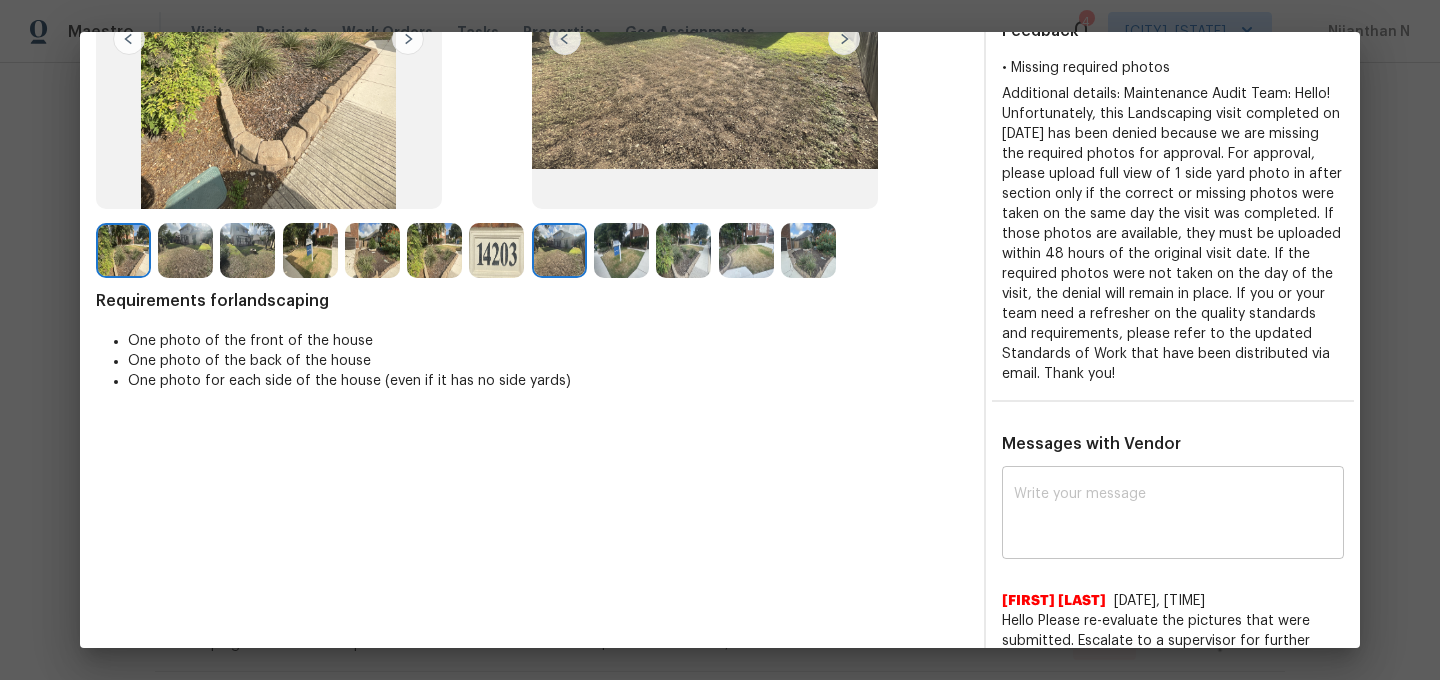 click at bounding box center [1173, 515] 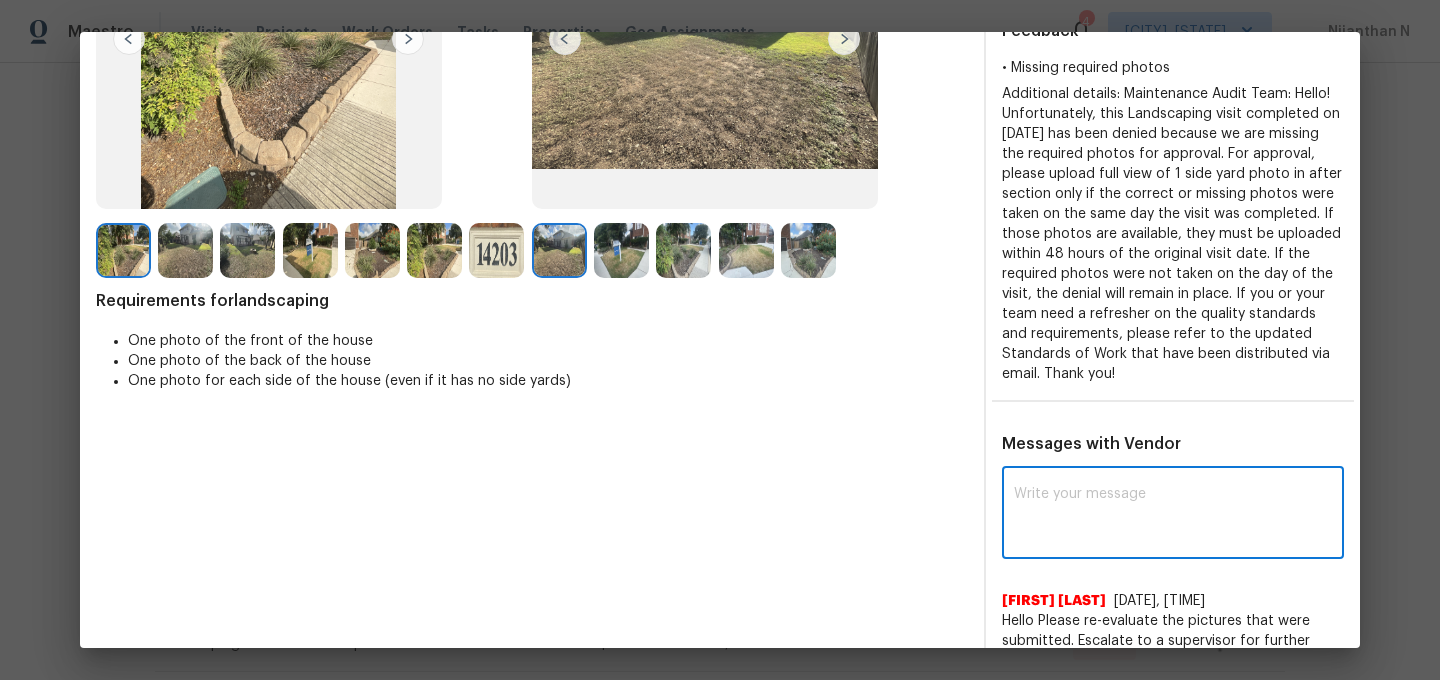 paste on "Maintenance Audit Team: Hello! Thank you for the feedback after further review this visit was approved." 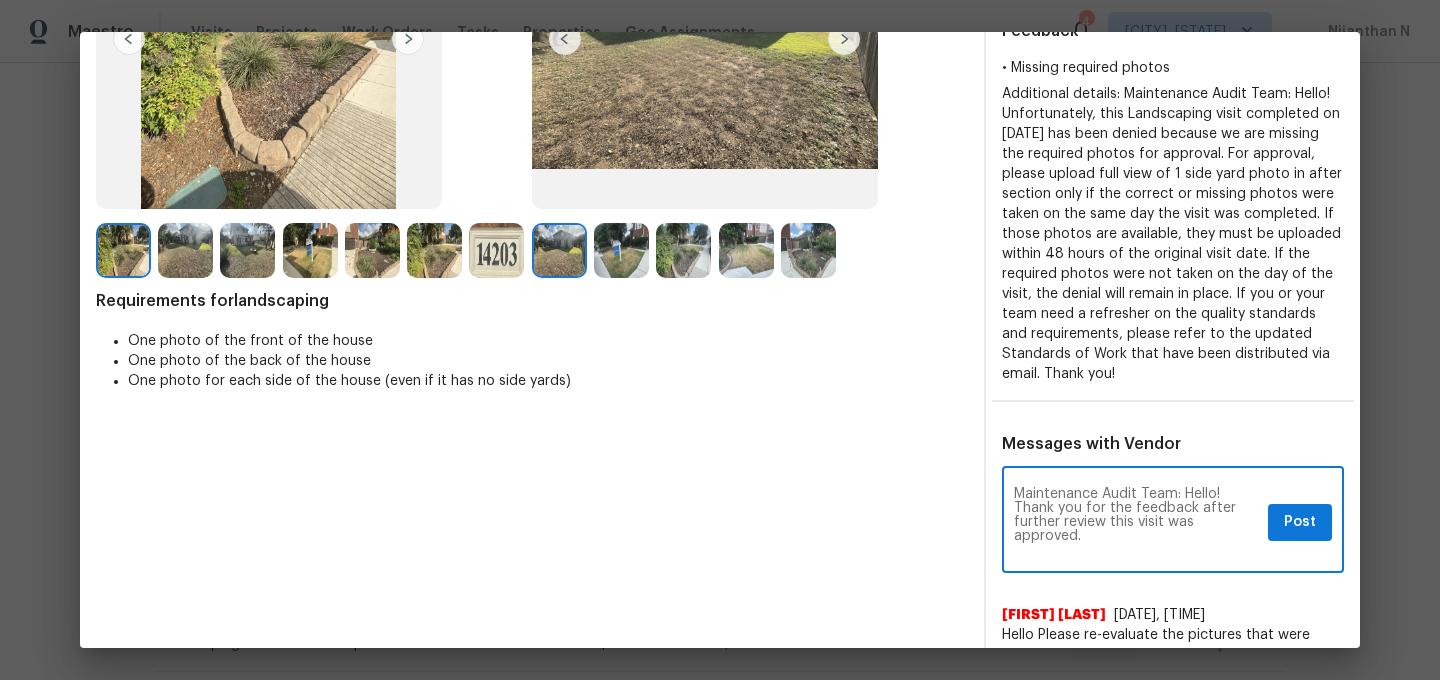 scroll, scrollTop: 0, scrollLeft: 0, axis: both 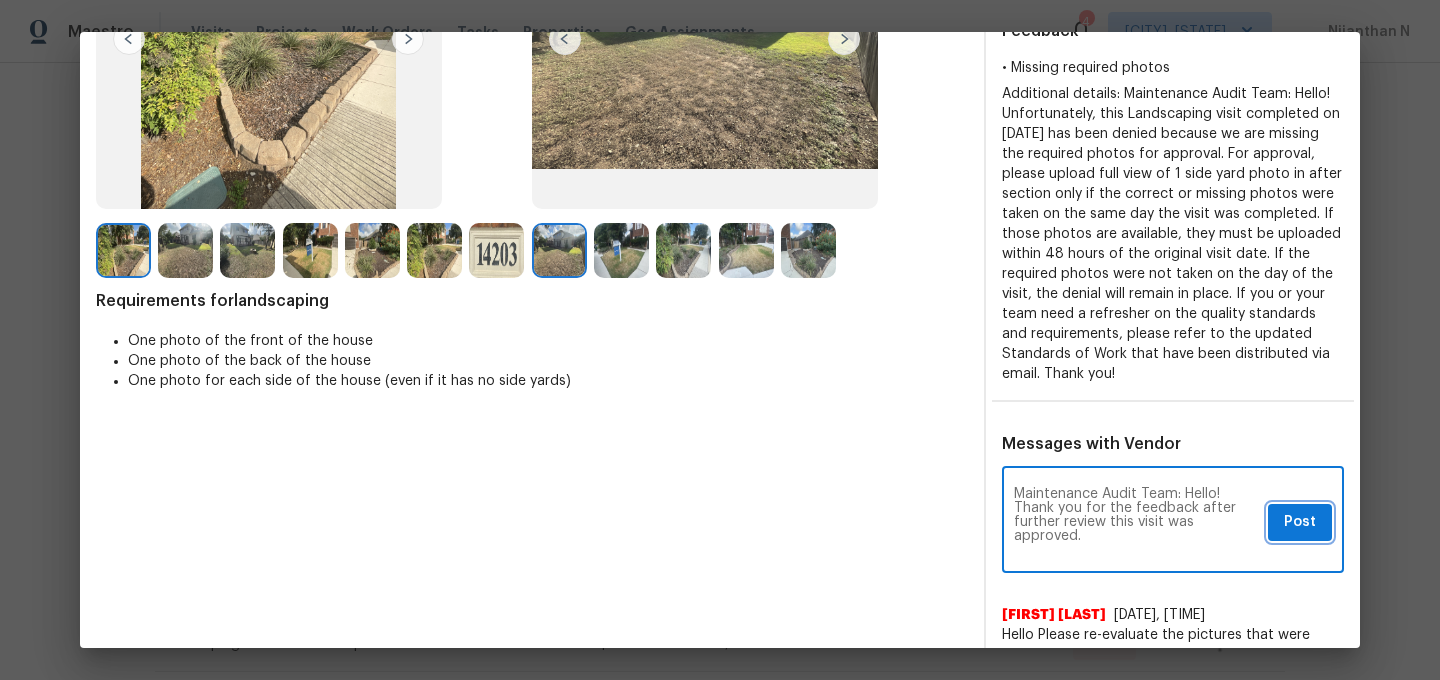 click on "Post" at bounding box center (1300, 522) 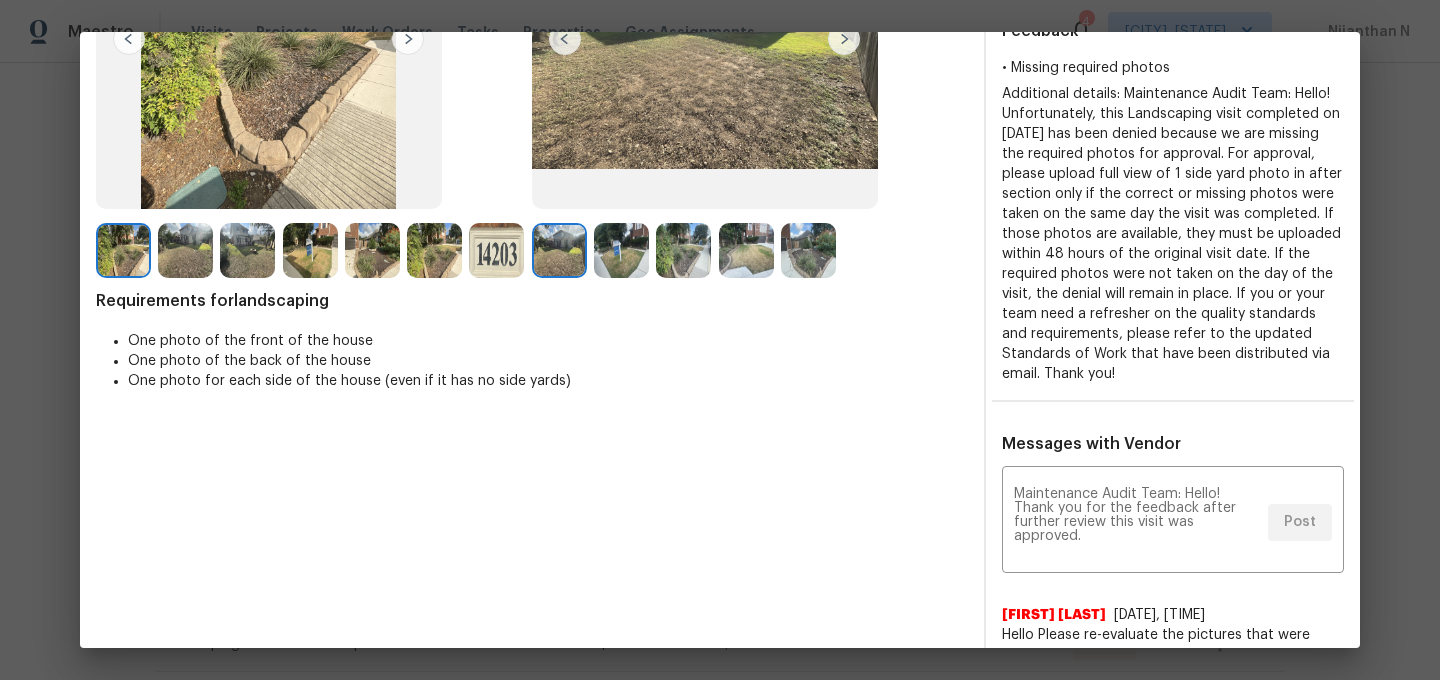 scroll, scrollTop: 0, scrollLeft: 0, axis: both 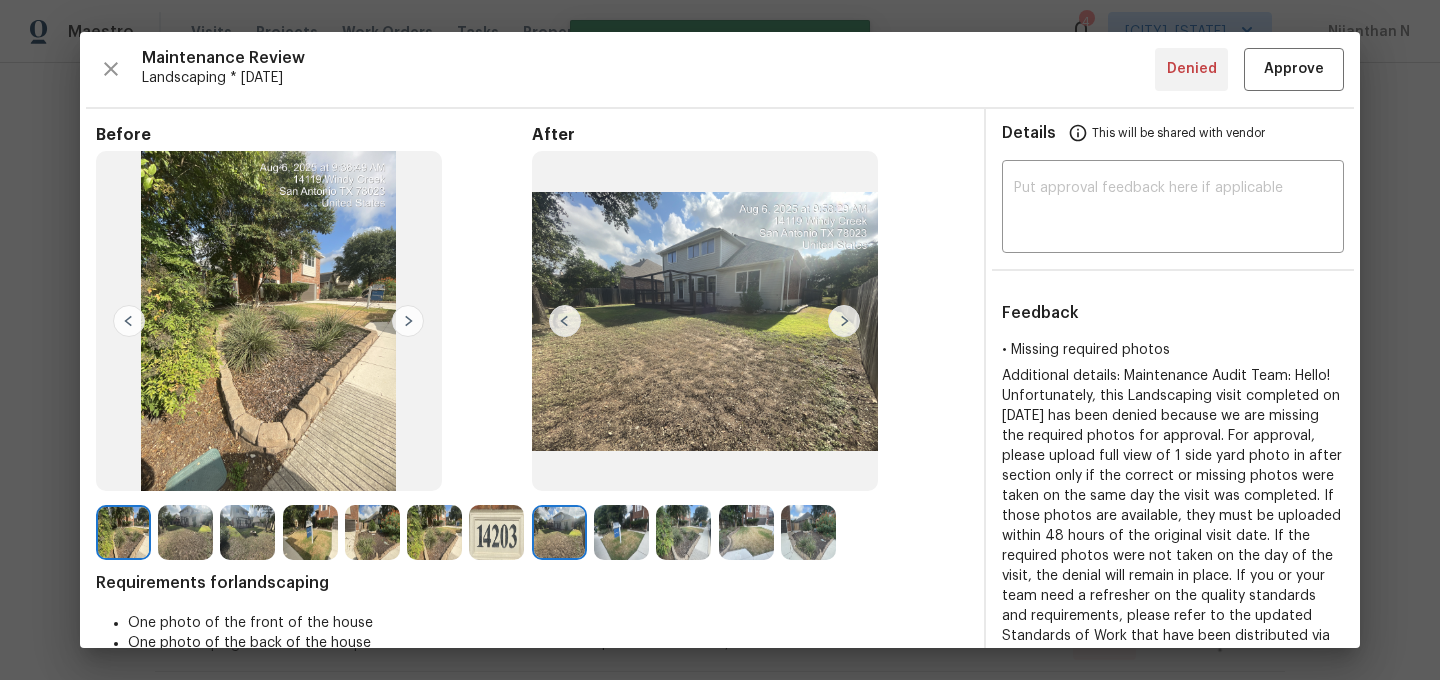 type 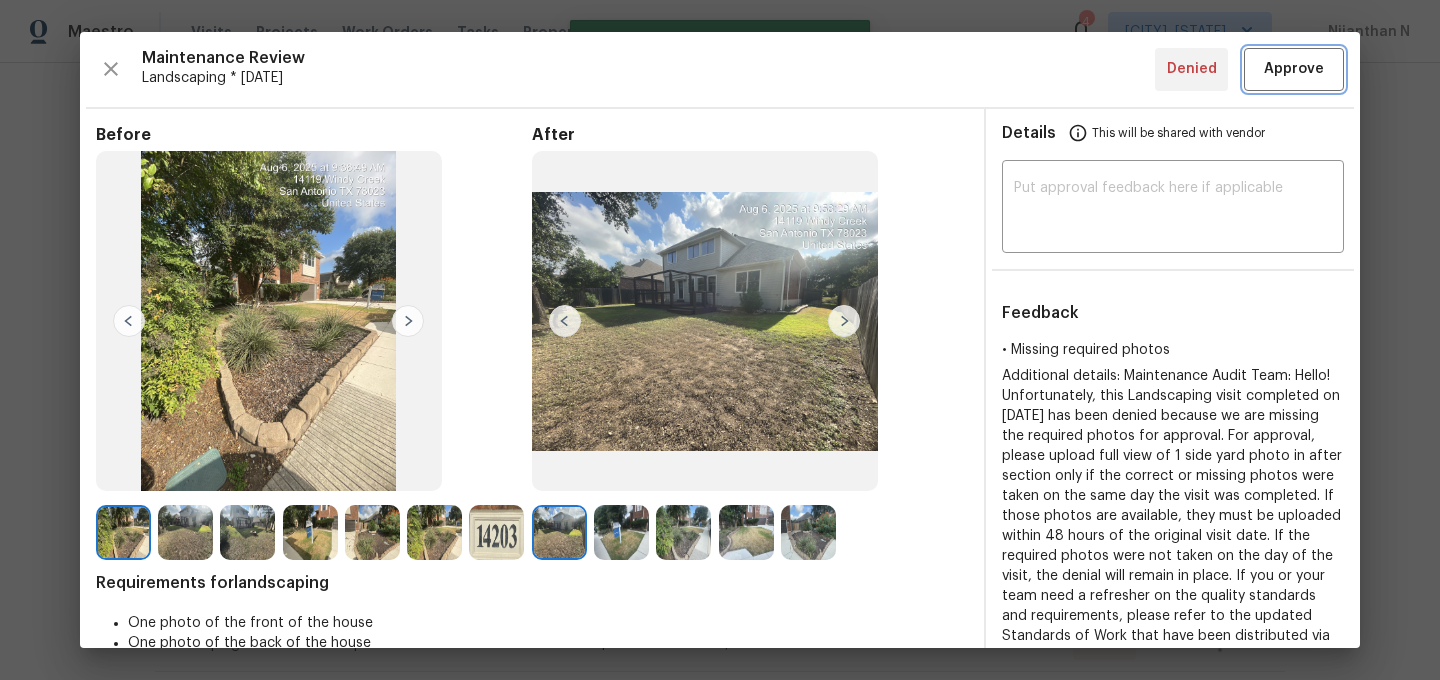 click on "Approve" at bounding box center [1294, 69] 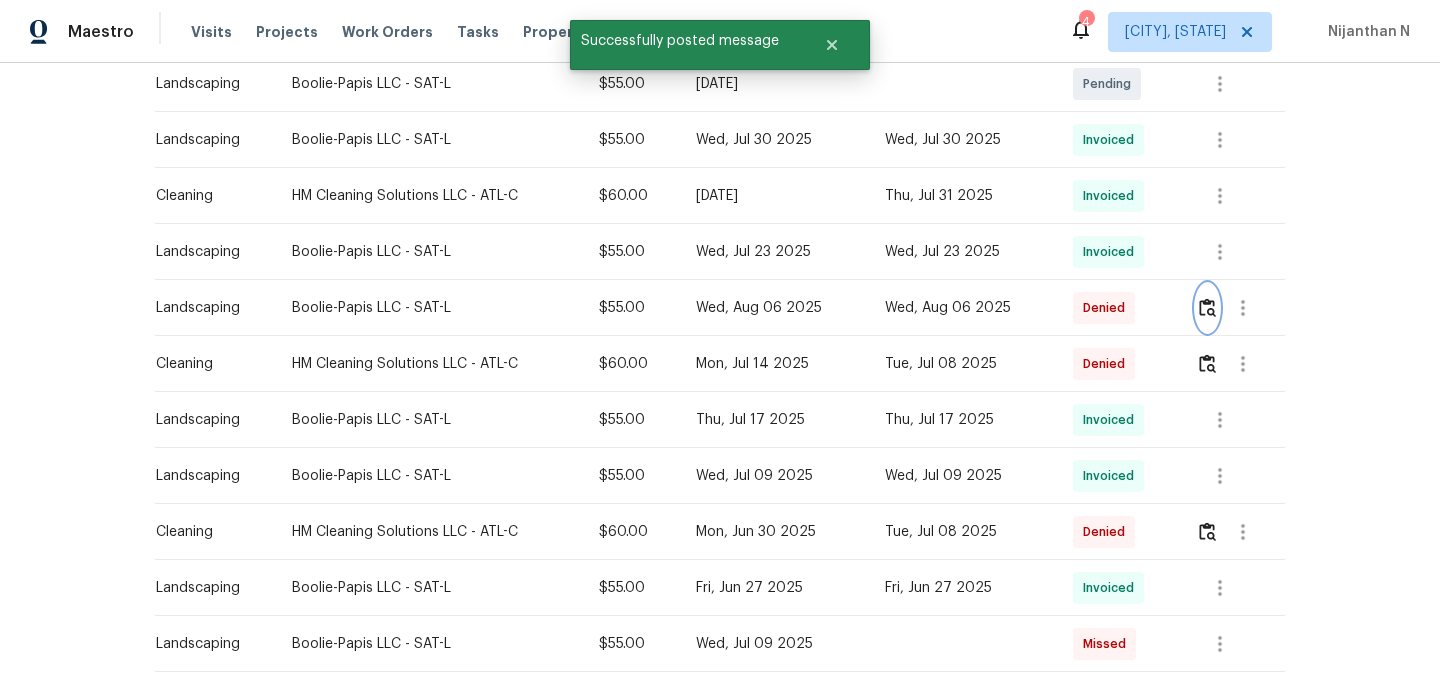 scroll, scrollTop: 0, scrollLeft: 0, axis: both 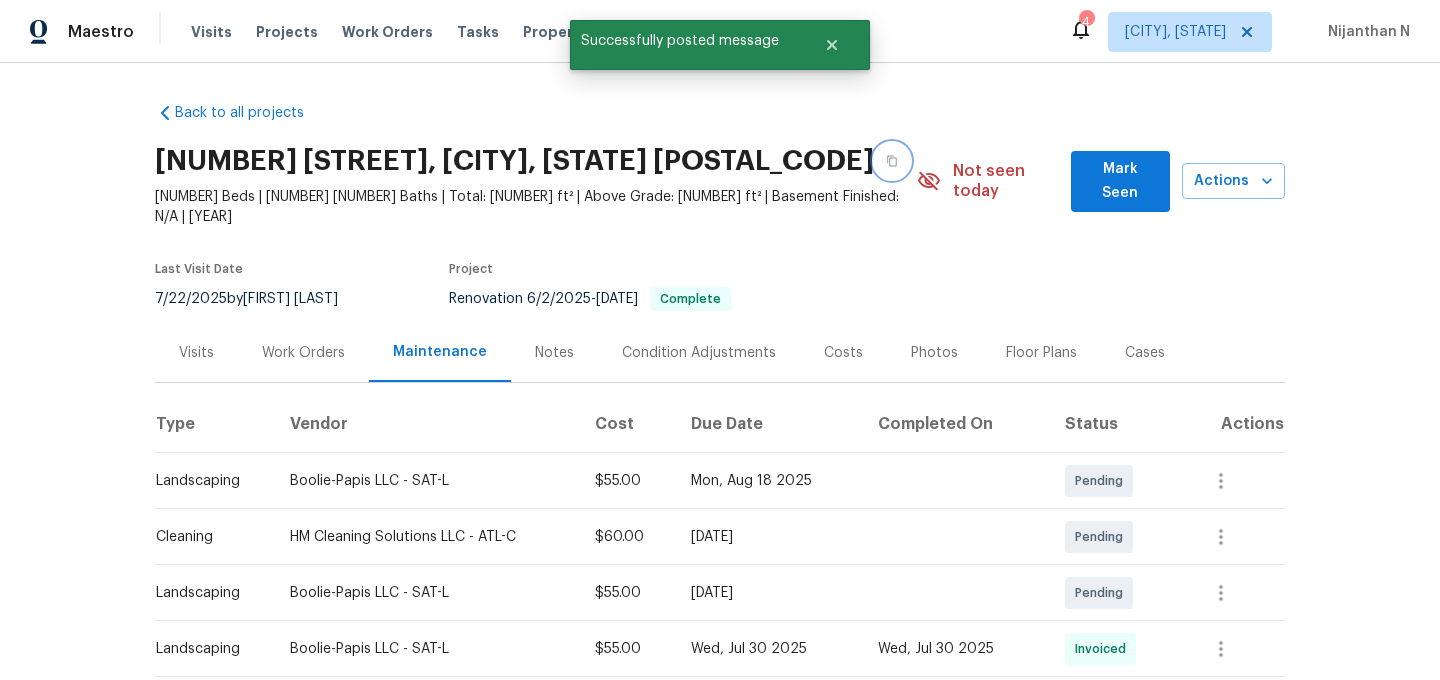 click 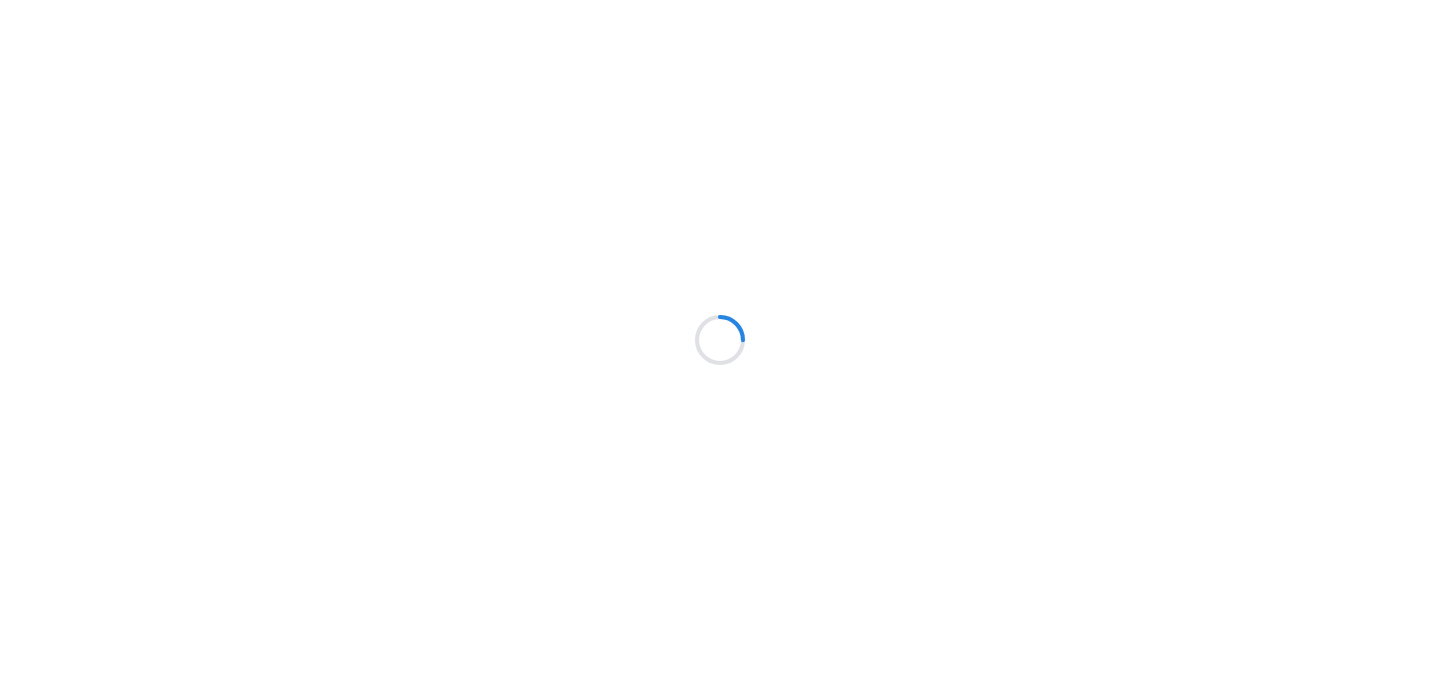 scroll, scrollTop: 0, scrollLeft: 0, axis: both 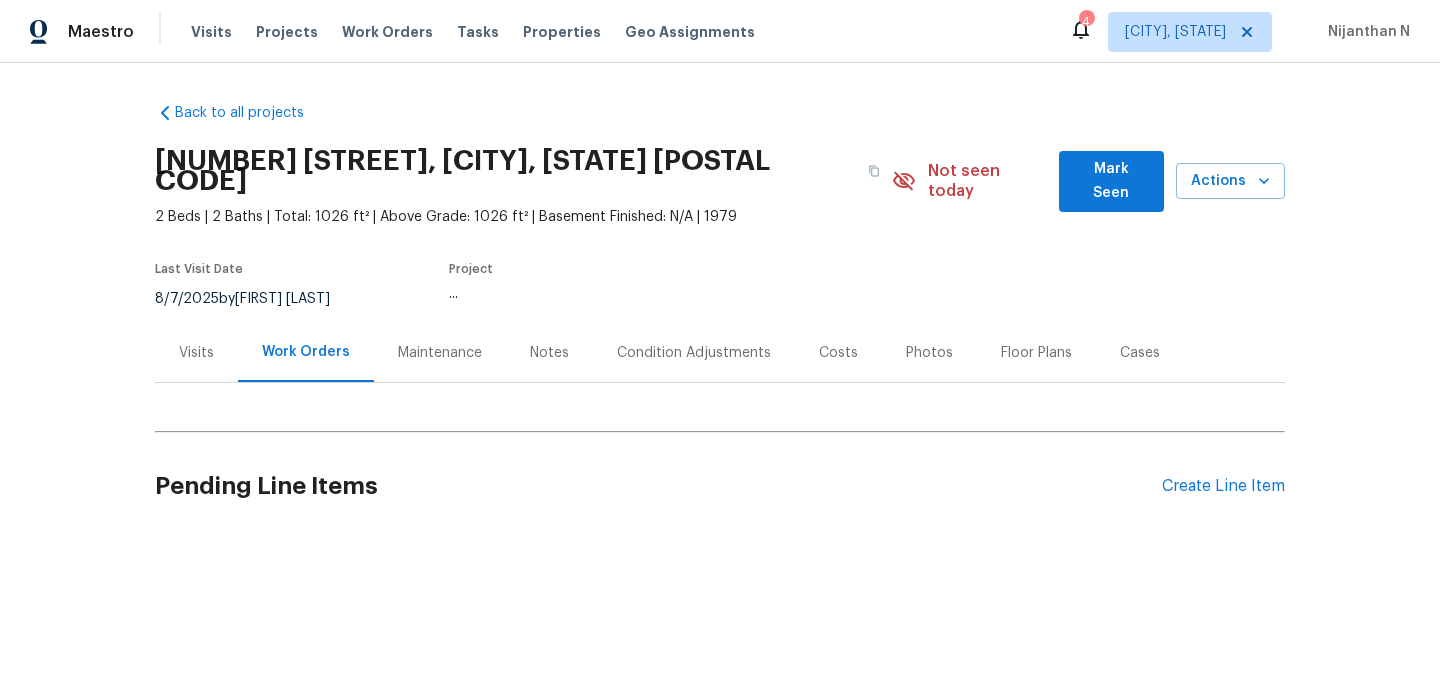 click on "Maintenance" at bounding box center [440, 353] 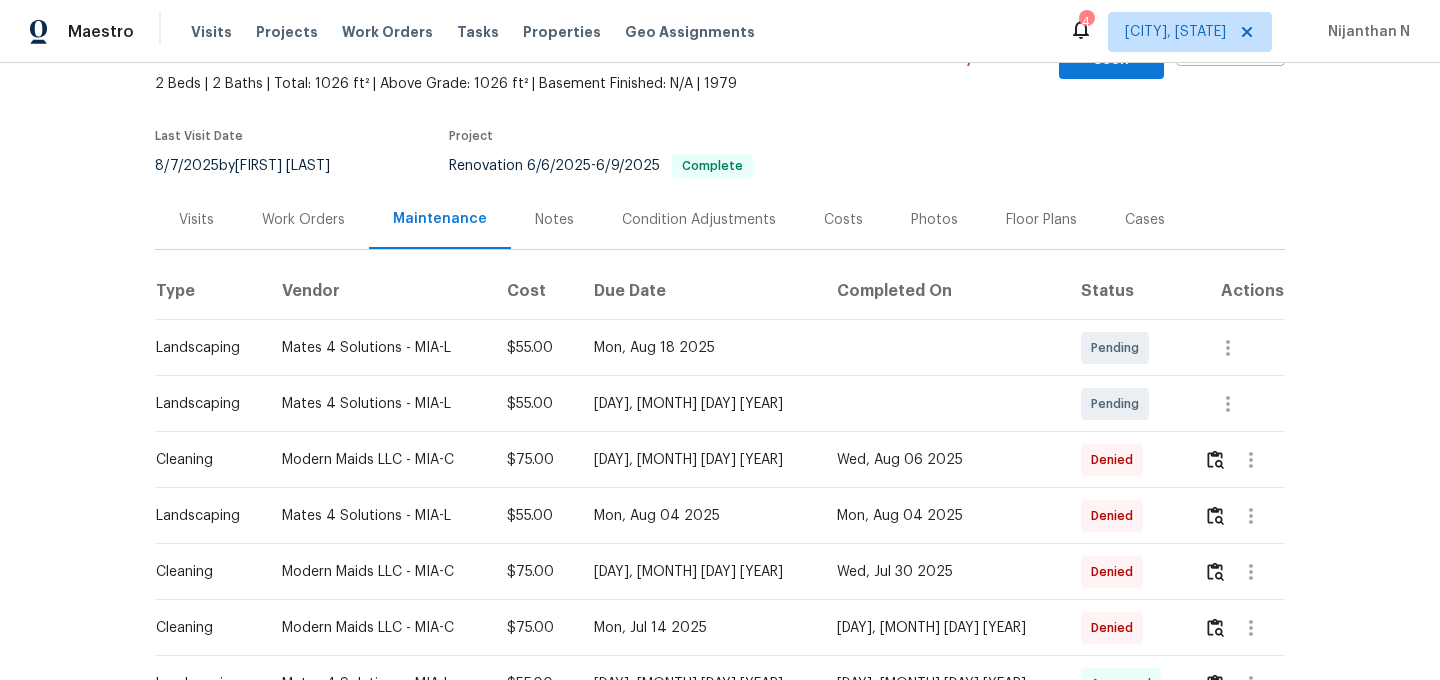 scroll, scrollTop: 349, scrollLeft: 0, axis: vertical 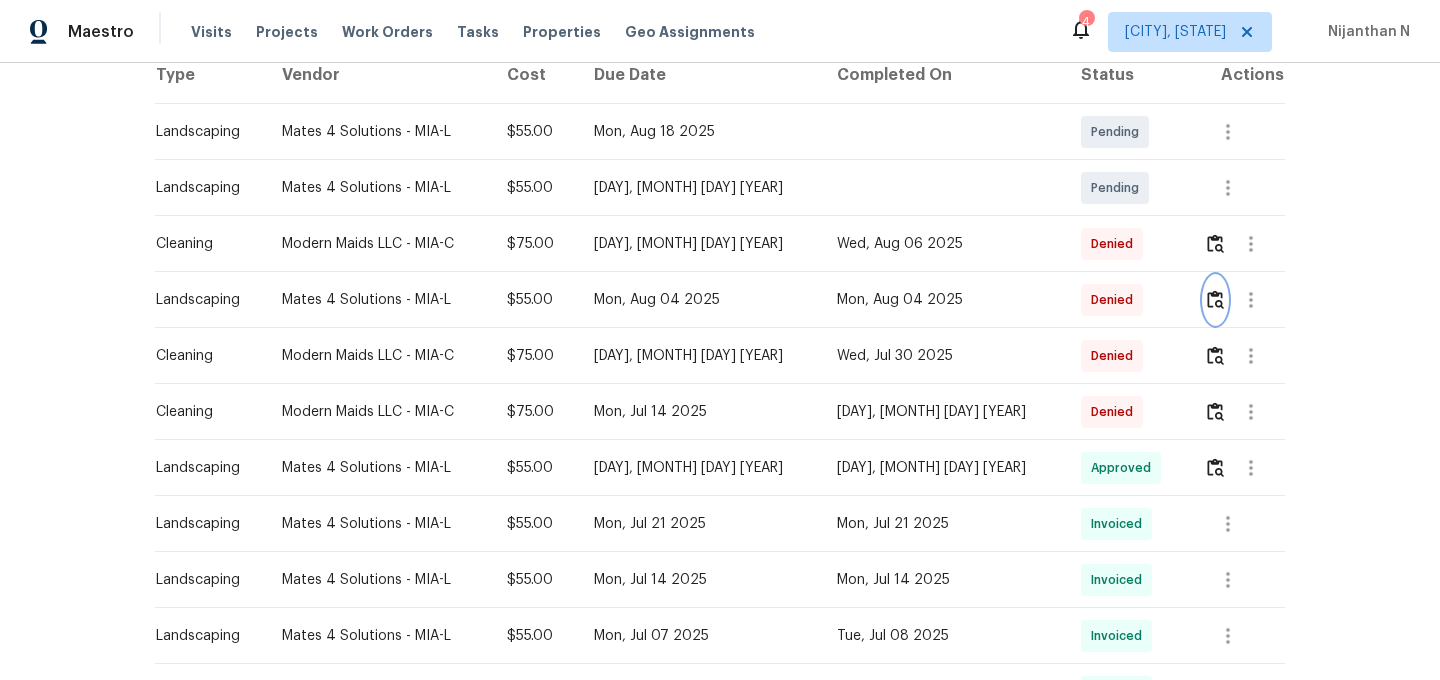 click at bounding box center [1215, 299] 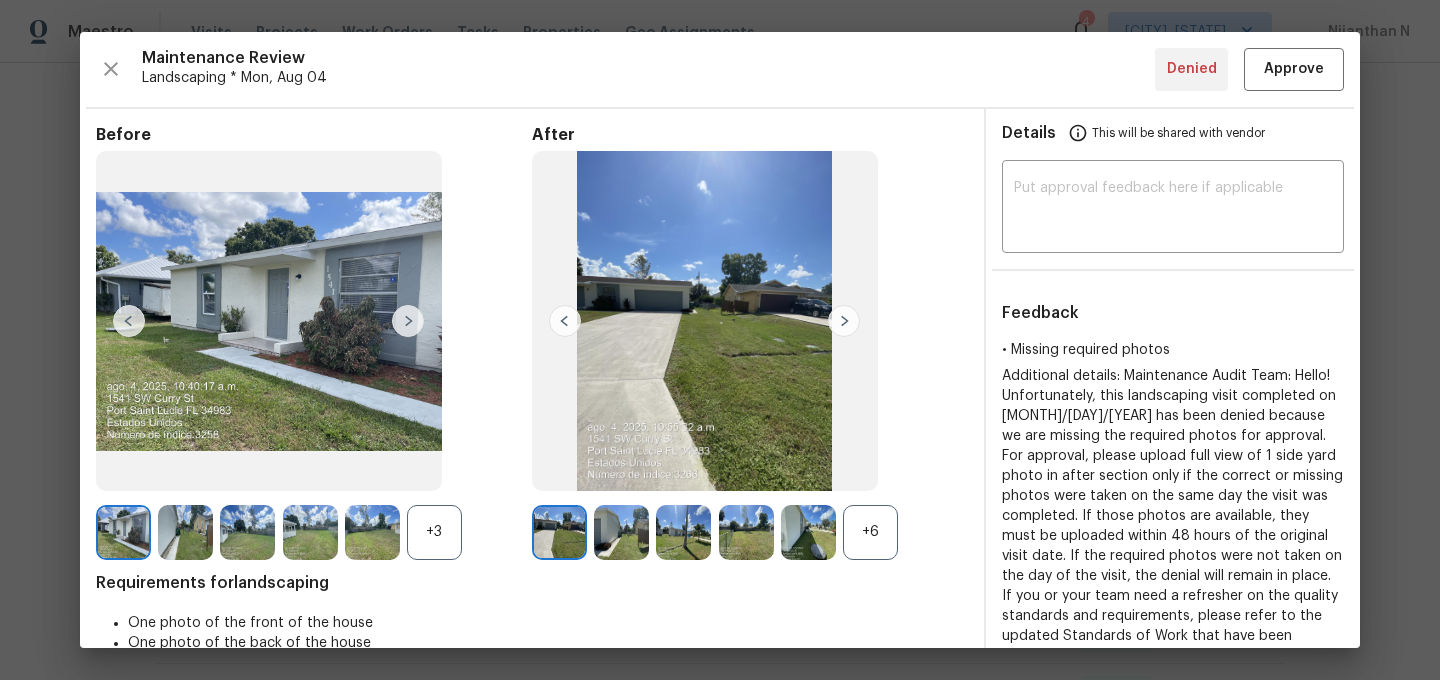 click on "+6" at bounding box center (870, 532) 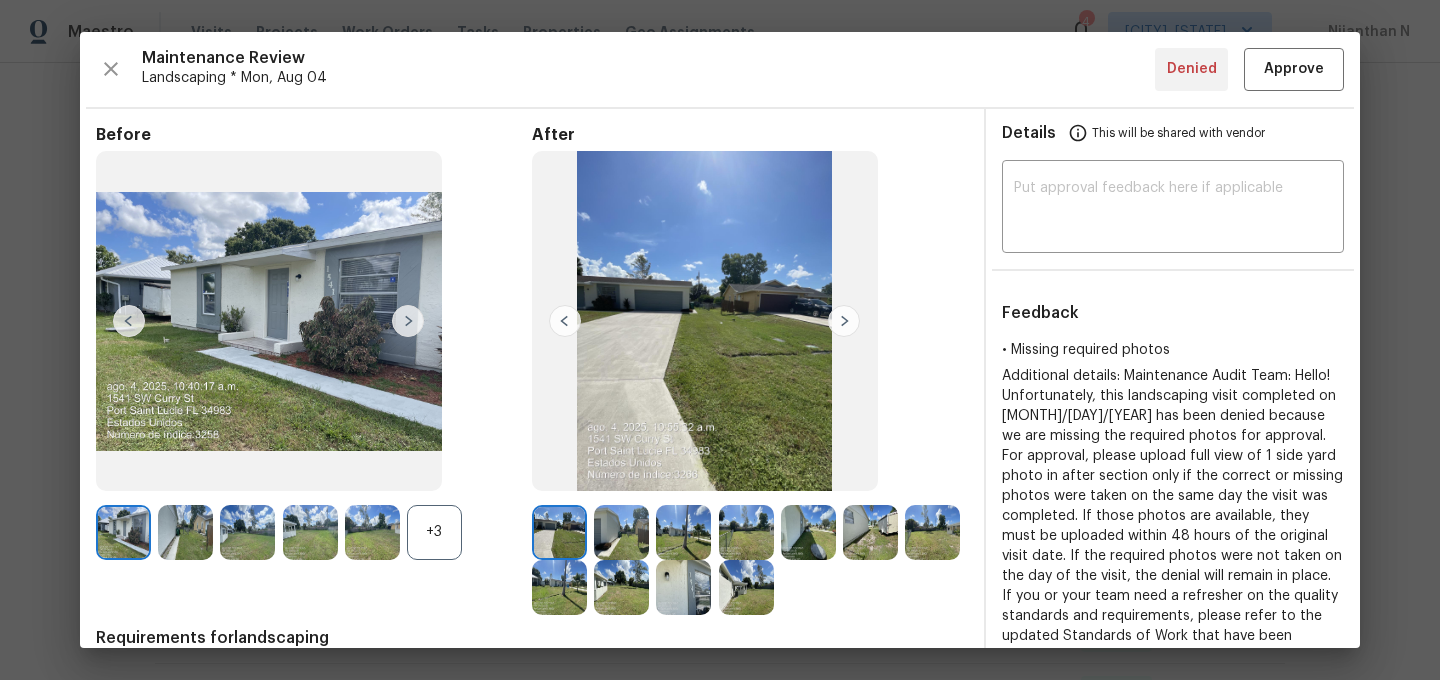 click on "+3" at bounding box center [434, 532] 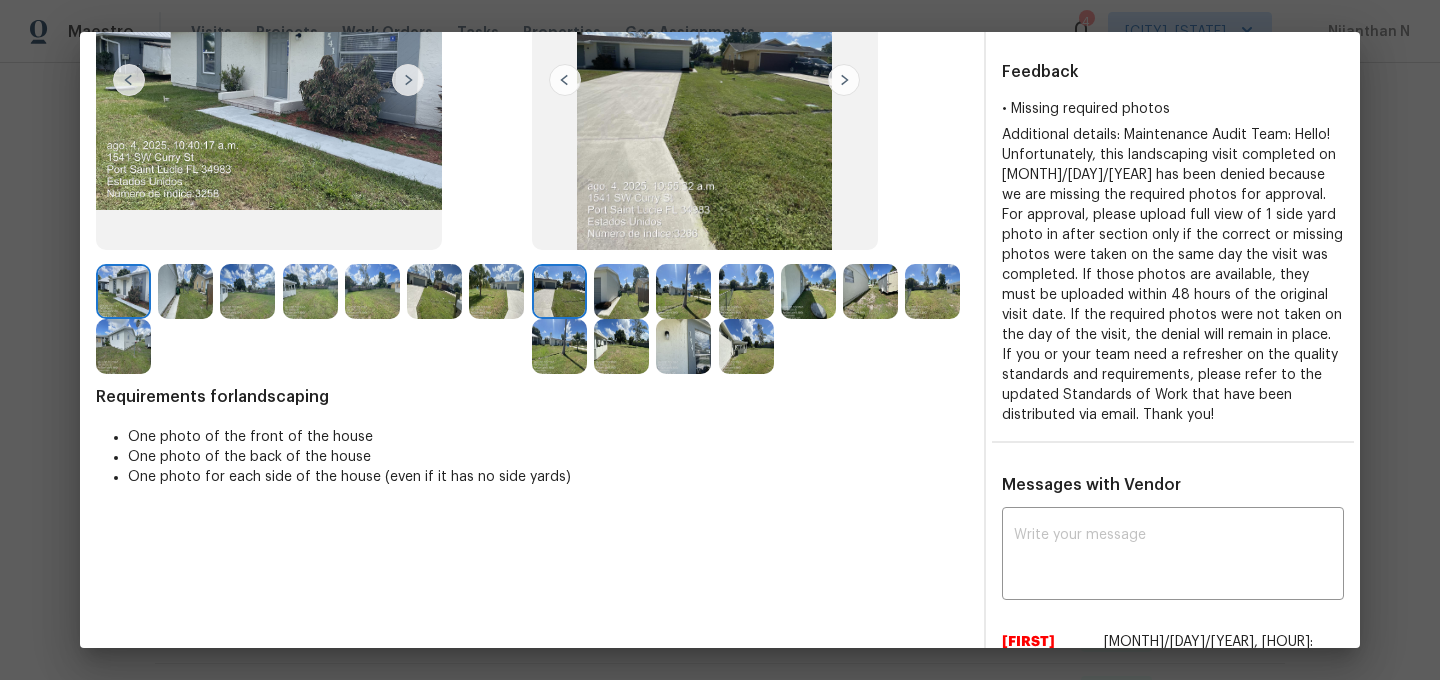 scroll, scrollTop: 239, scrollLeft: 0, axis: vertical 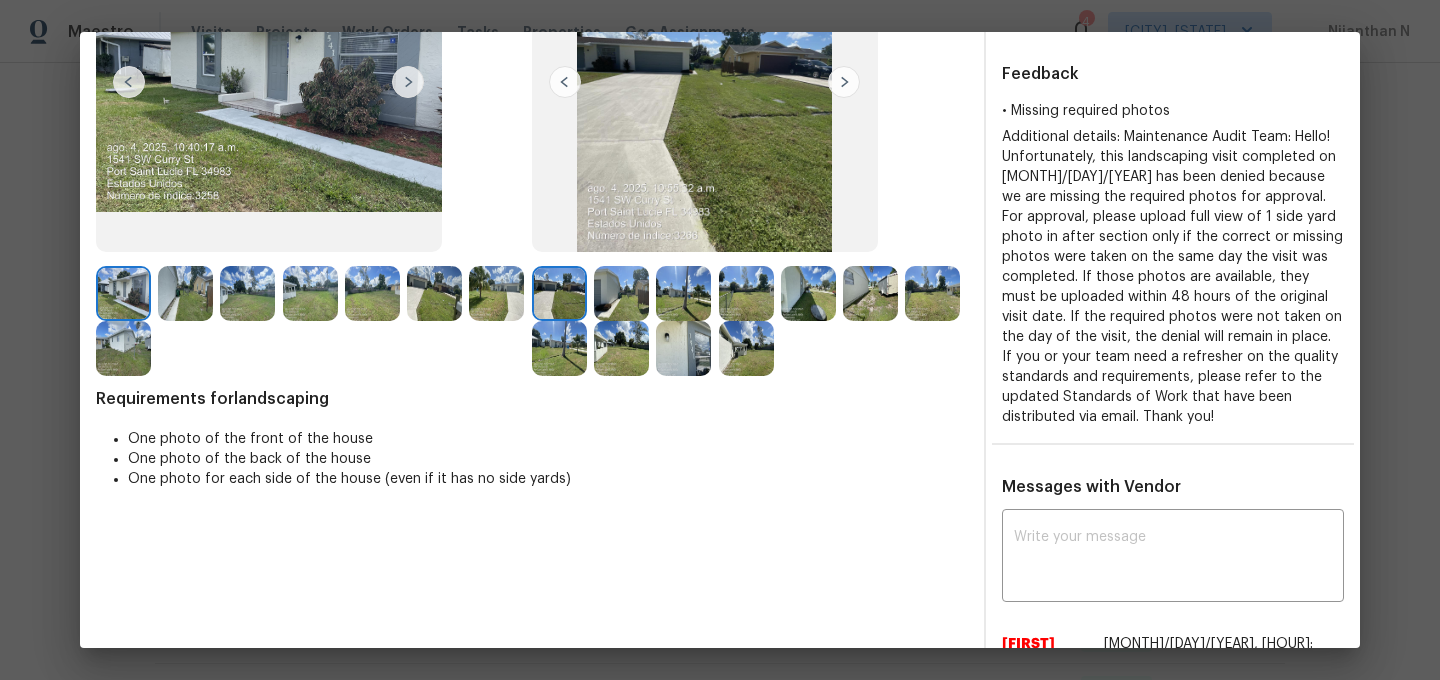 click at bounding box center (746, 348) 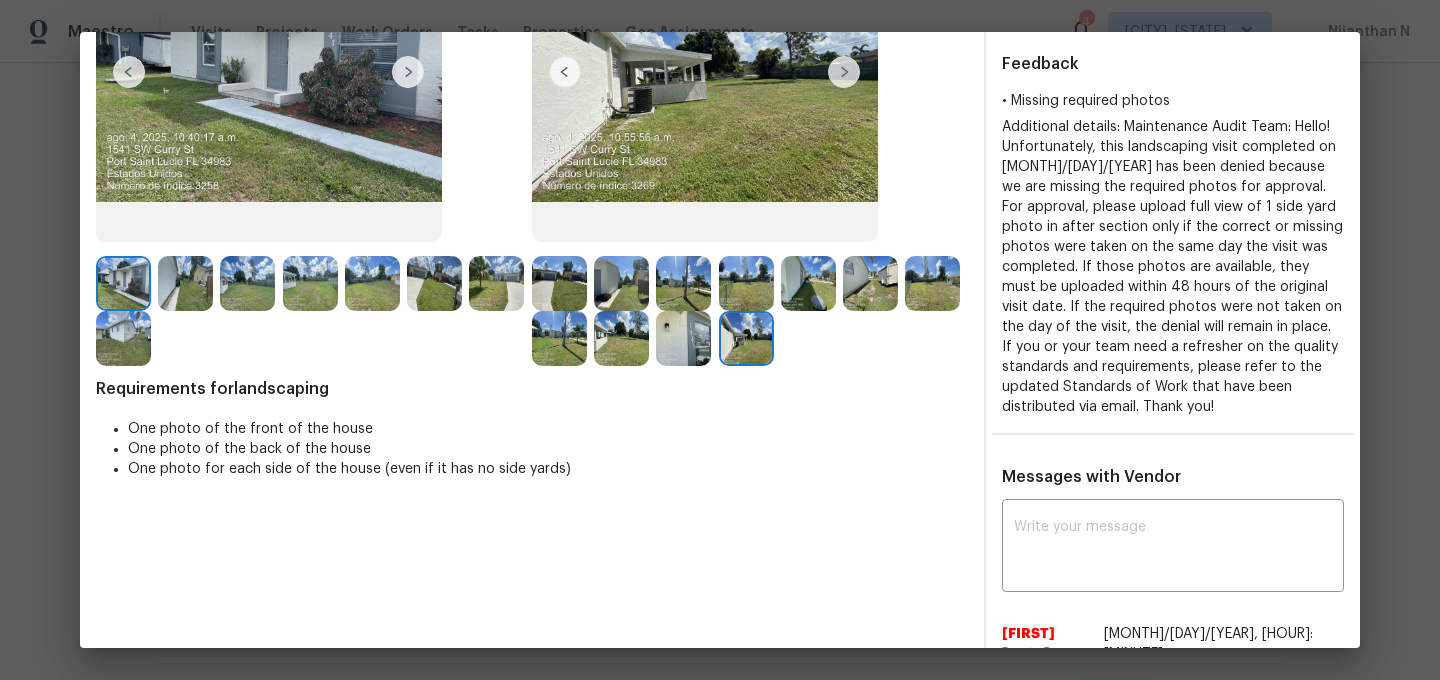 scroll, scrollTop: 288, scrollLeft: 0, axis: vertical 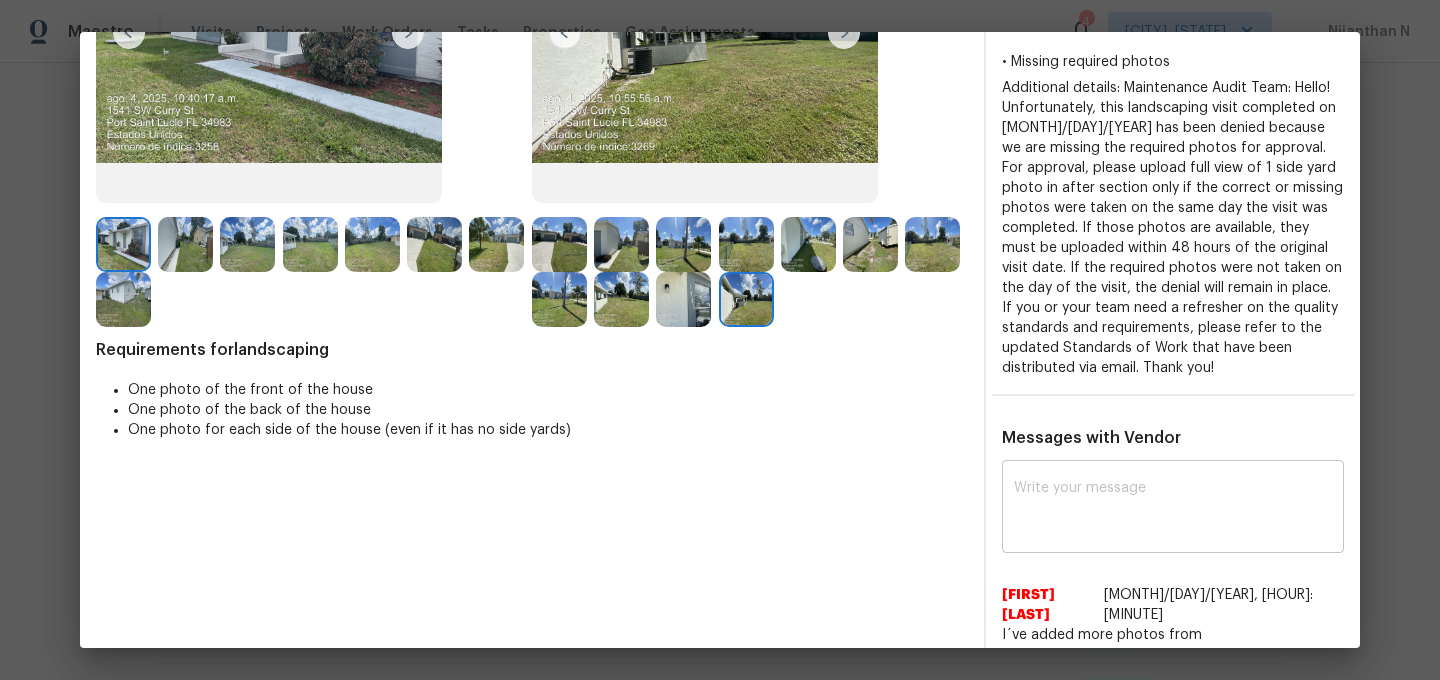 click at bounding box center [1173, 509] 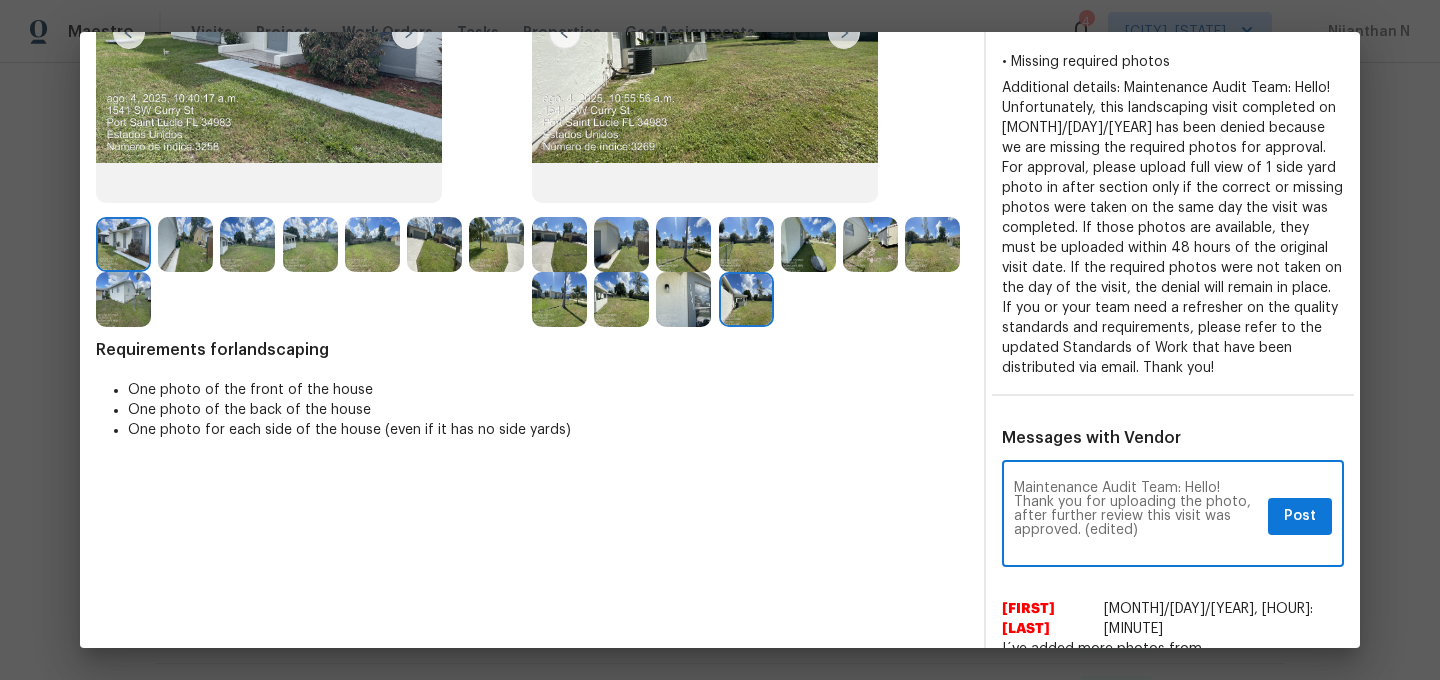 scroll, scrollTop: 0, scrollLeft: 0, axis: both 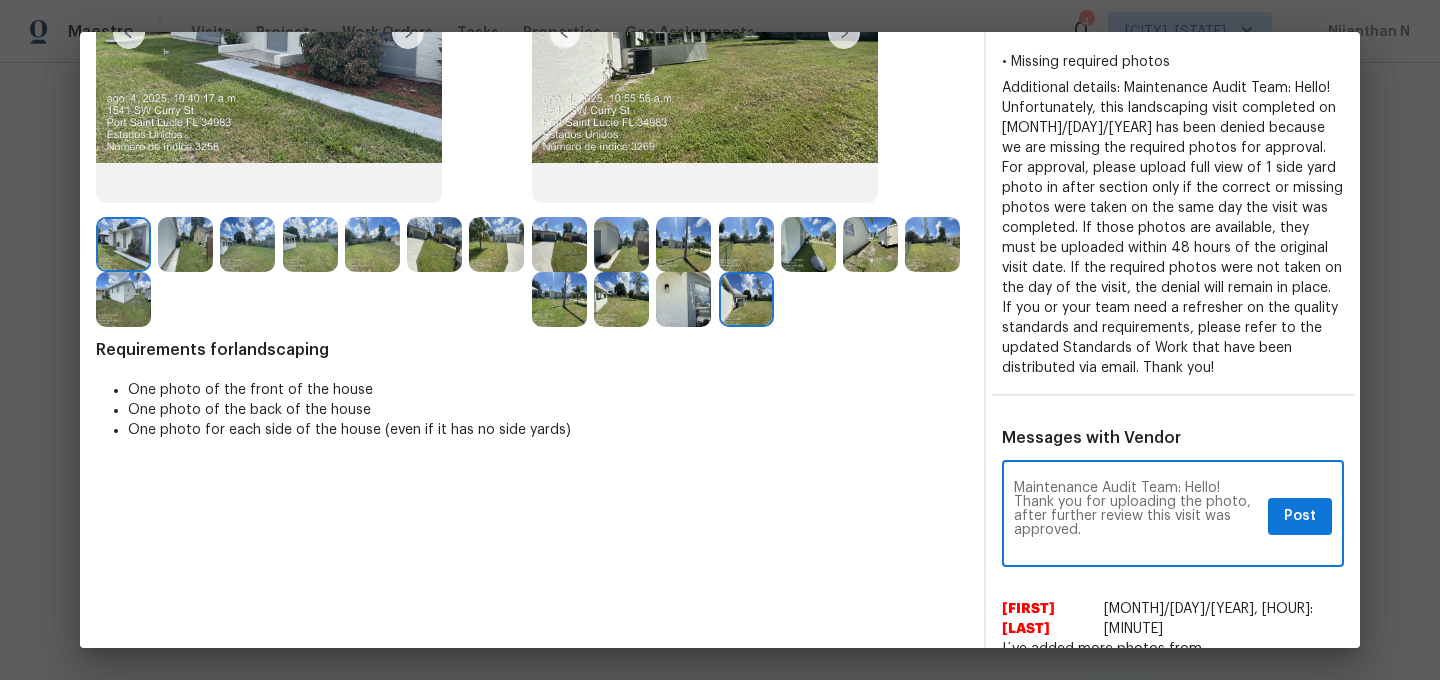 type on "Maintenance Audit Team: Hello! Thank you for uploading the photo, after further review this visit was approved." 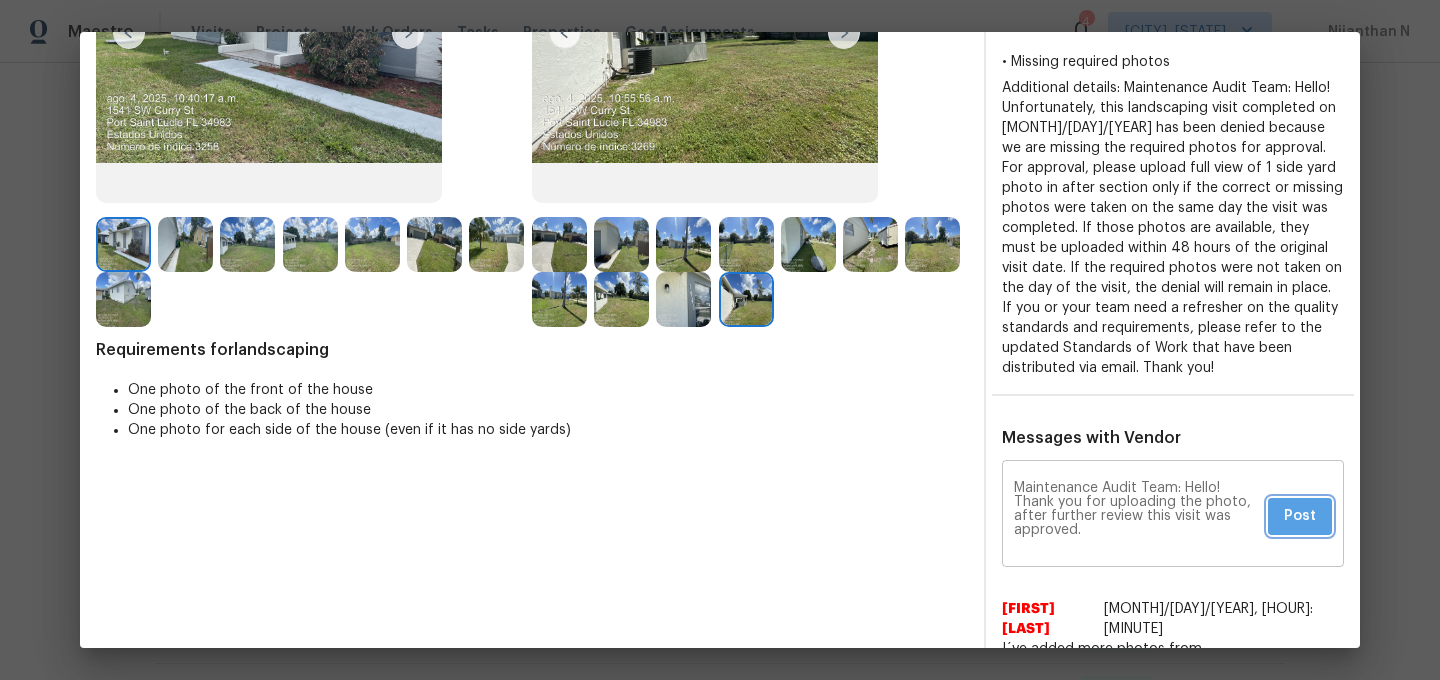 click on "Post" at bounding box center (1300, 516) 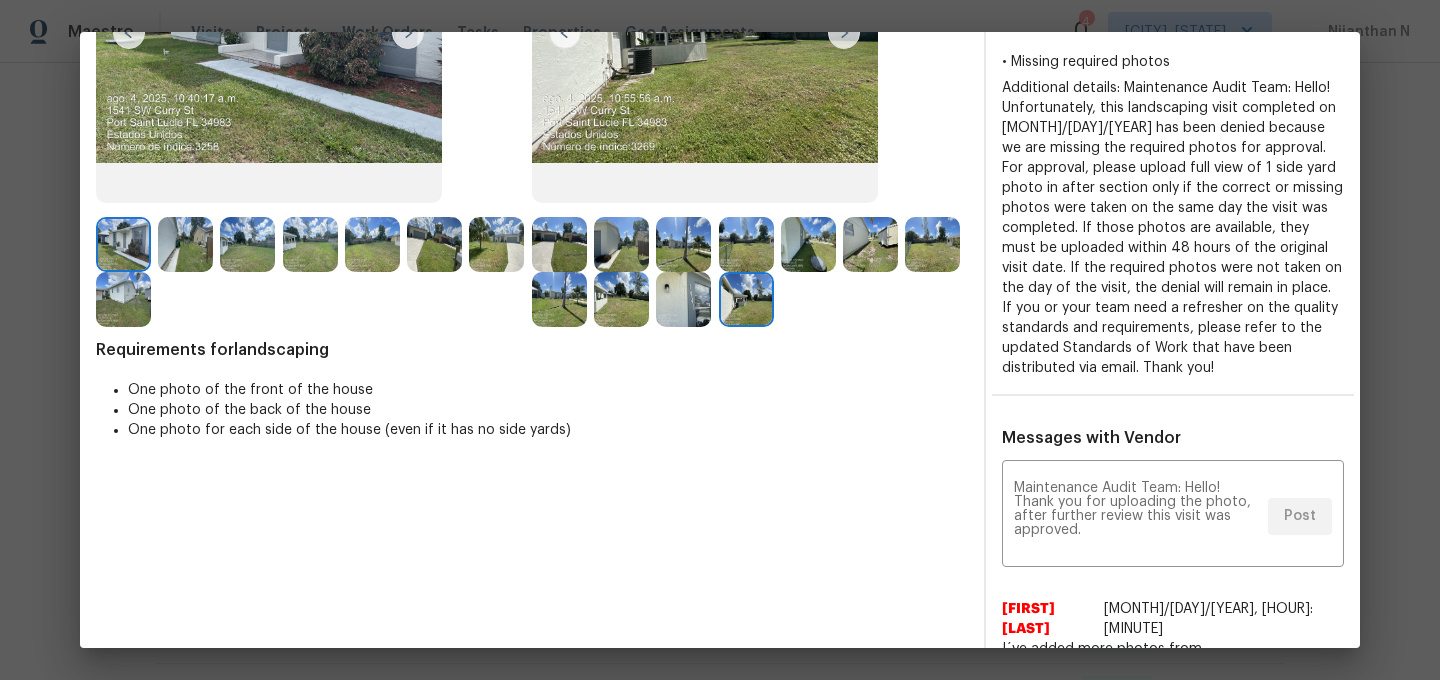 scroll, scrollTop: 0, scrollLeft: 0, axis: both 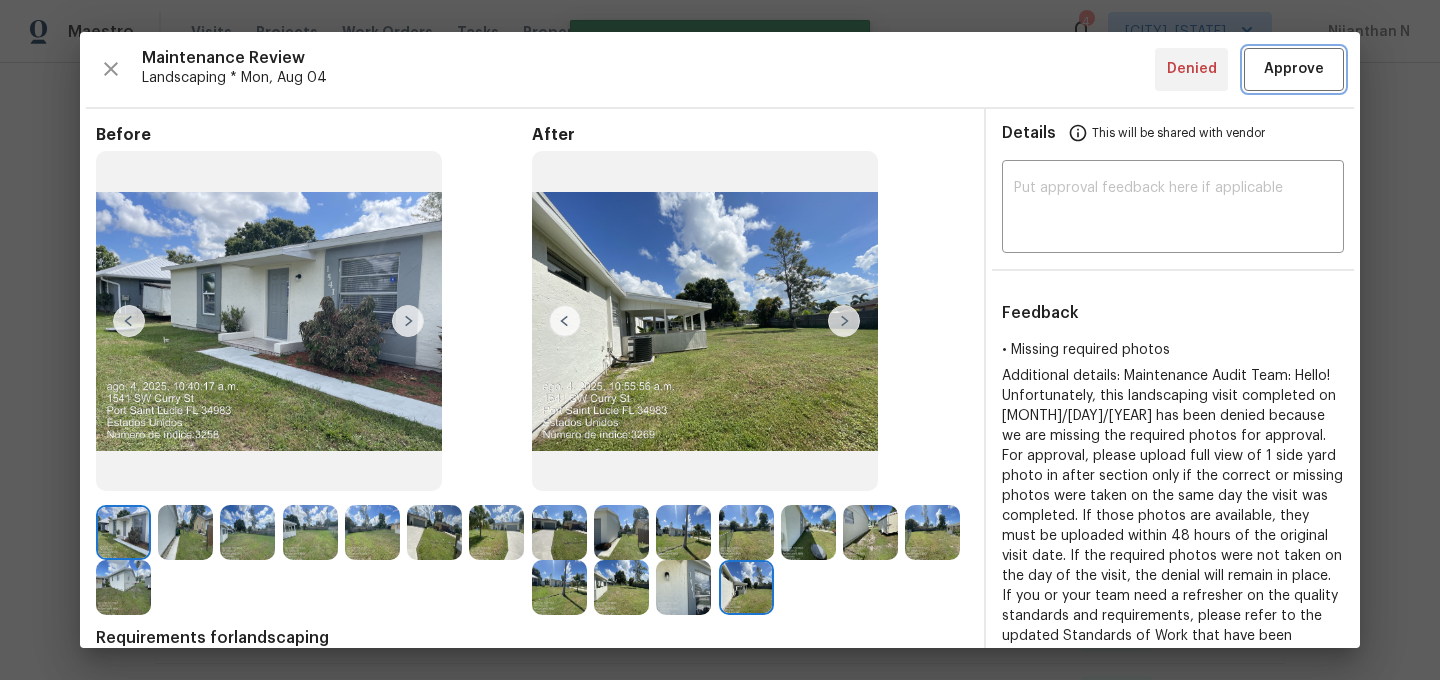click on "Approve" at bounding box center (1294, 69) 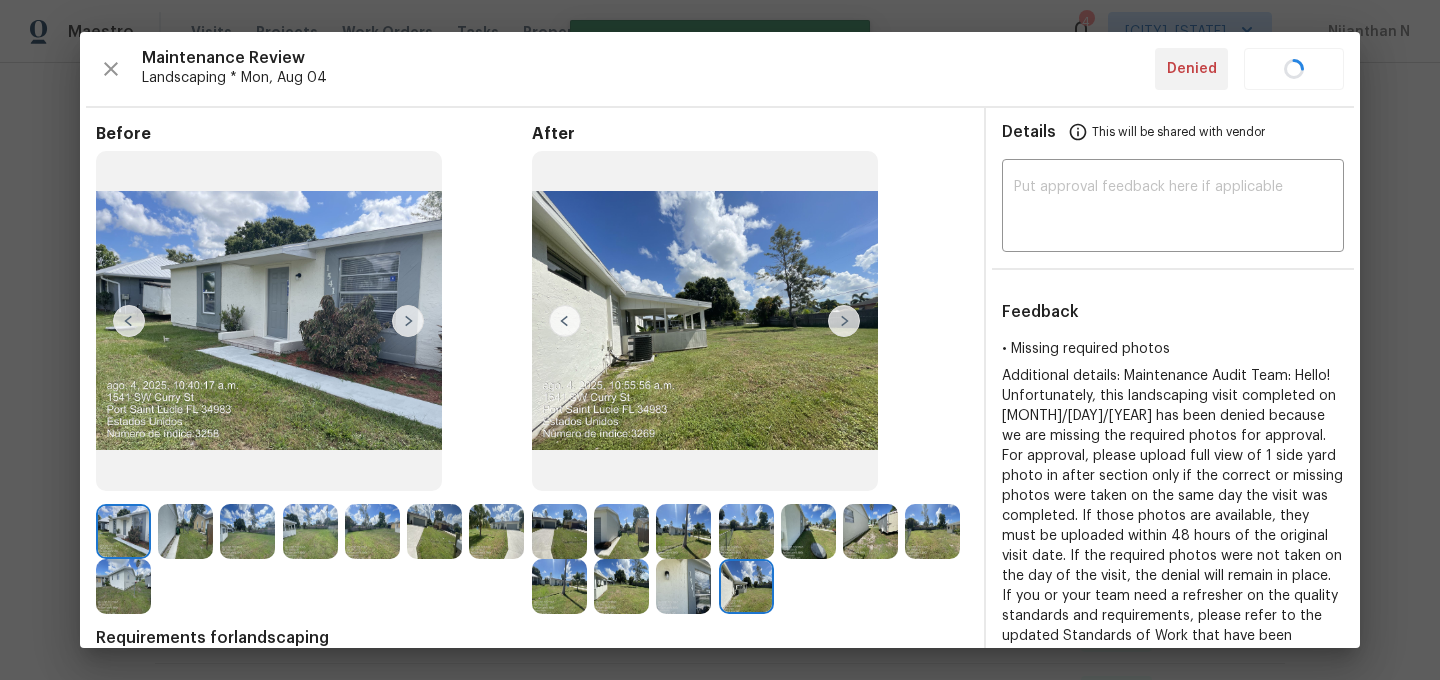 type 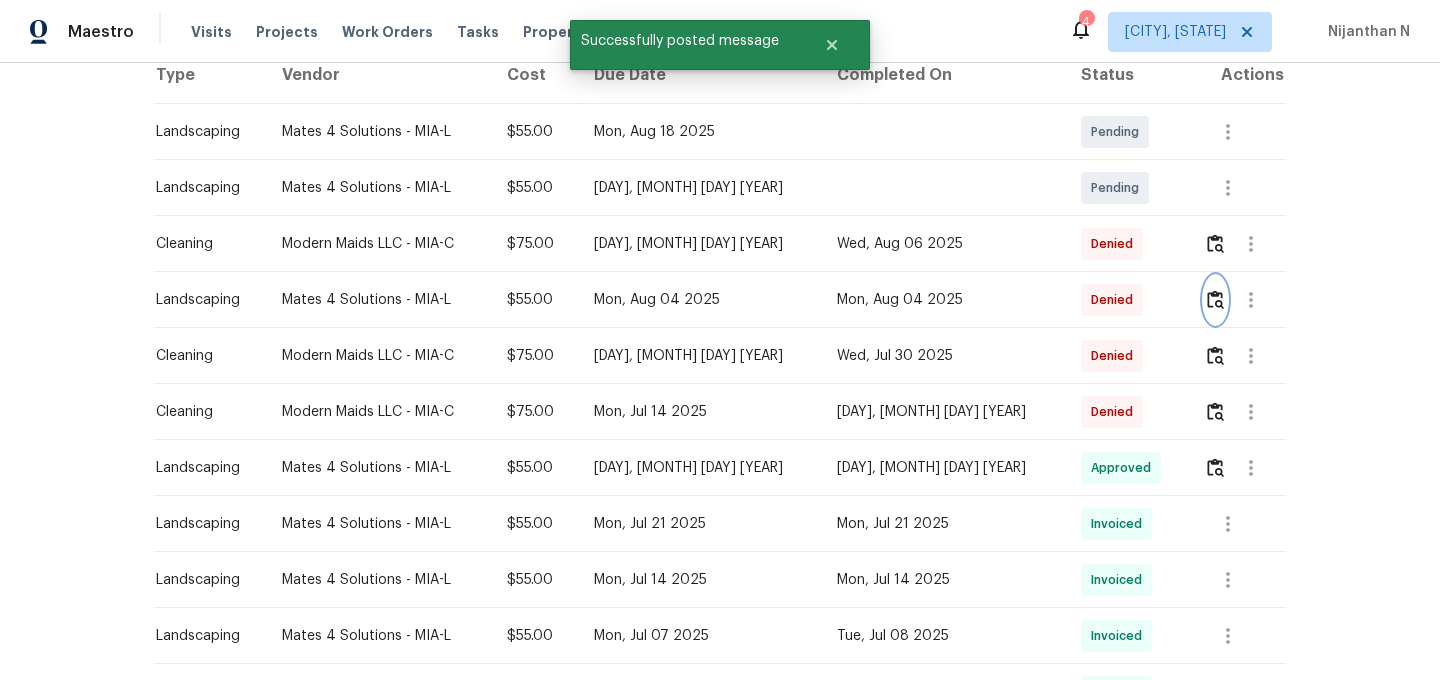 scroll, scrollTop: 0, scrollLeft: 0, axis: both 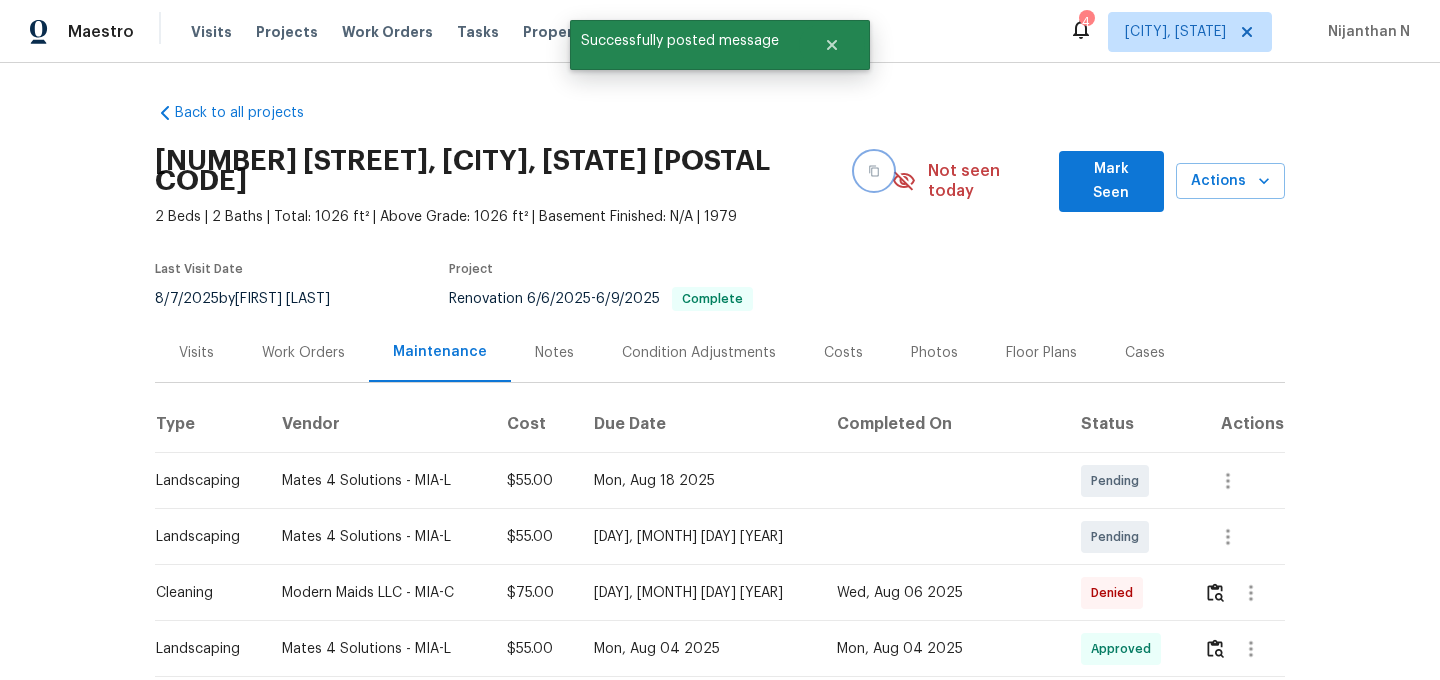 click at bounding box center [874, 171] 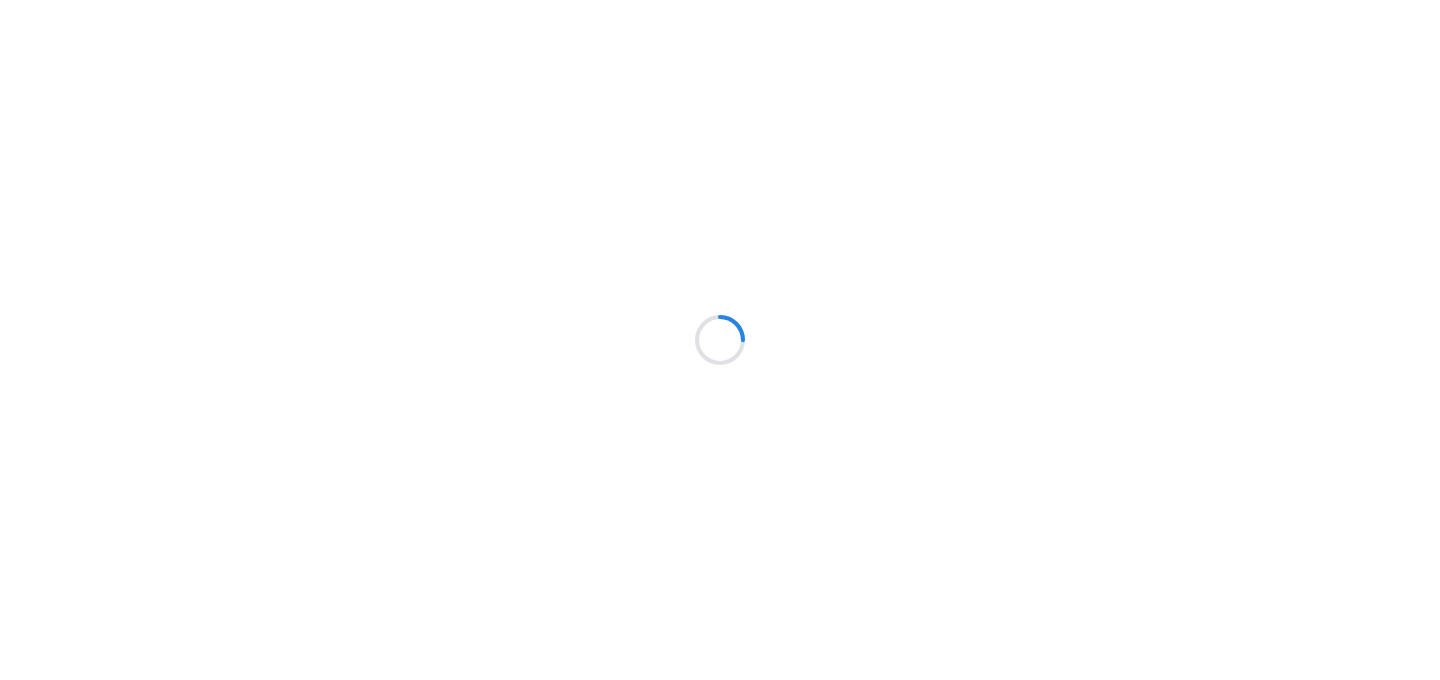 scroll, scrollTop: 0, scrollLeft: 0, axis: both 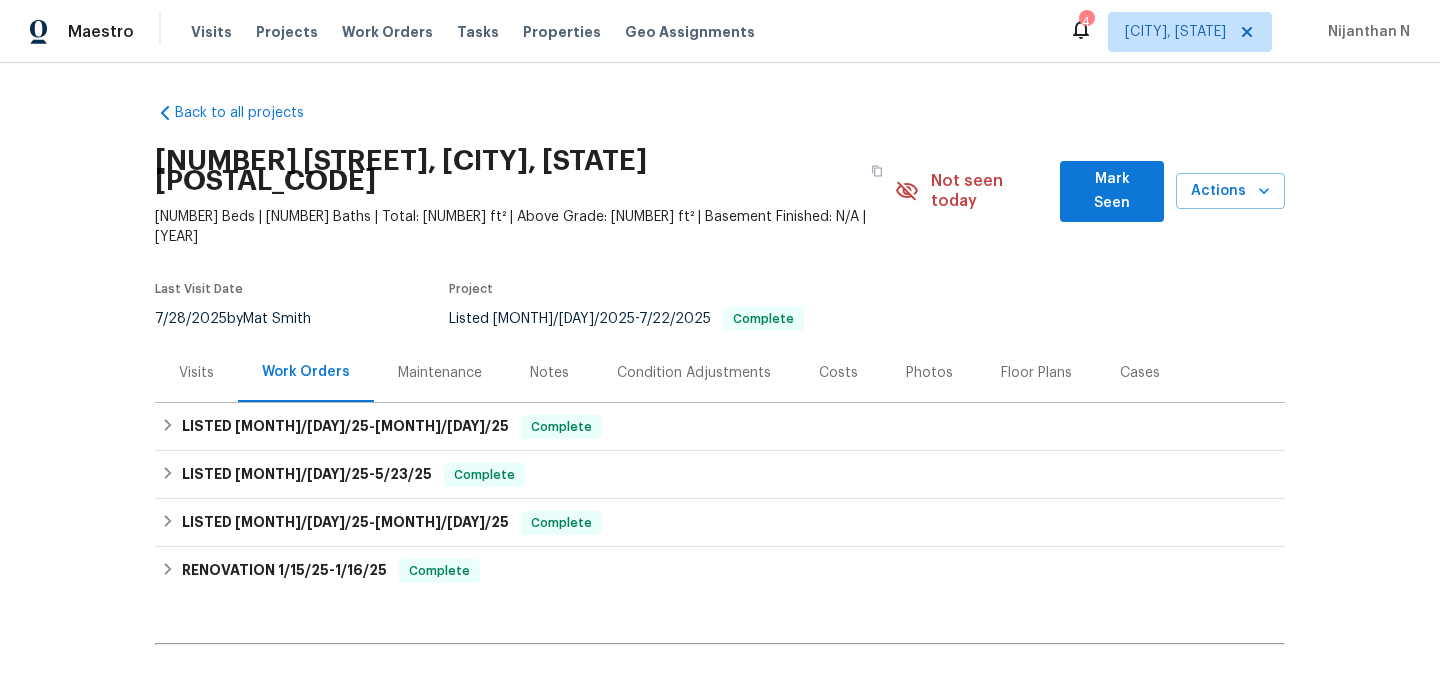 click on "Maintenance" at bounding box center [440, 373] 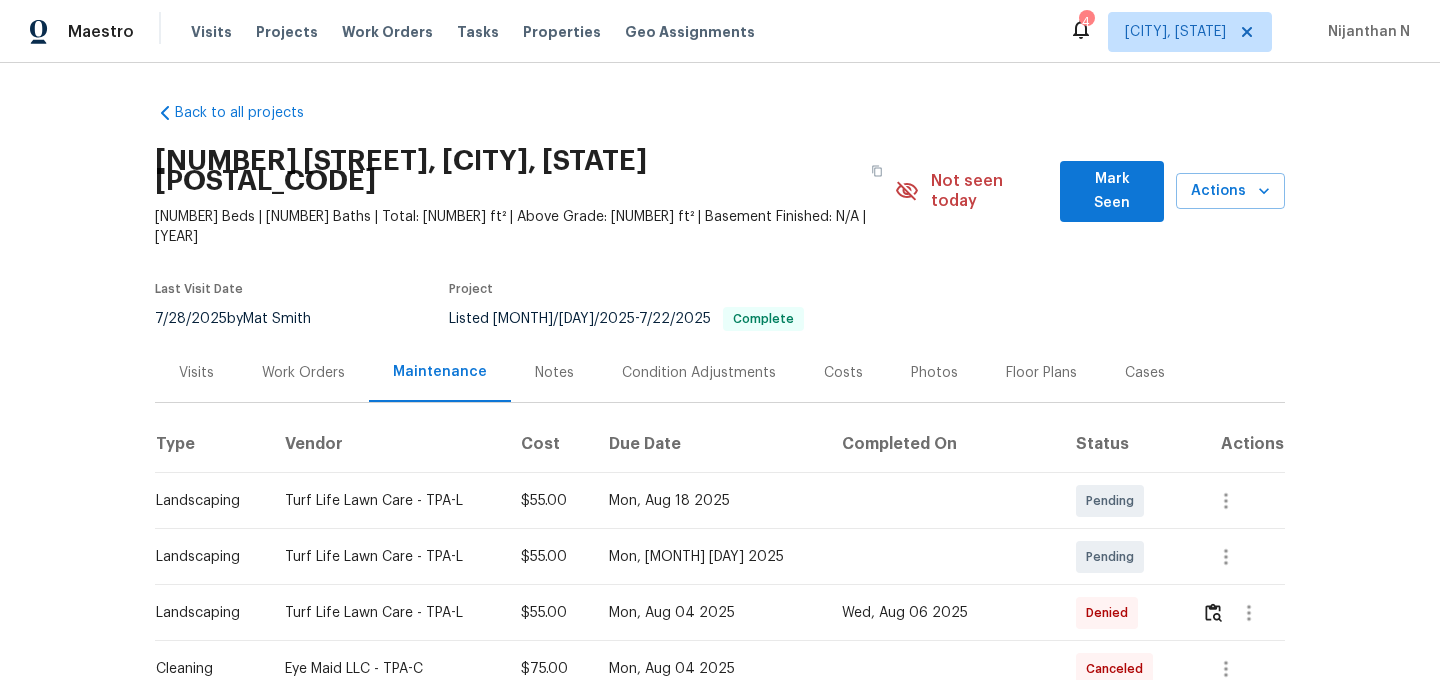 scroll, scrollTop: 103, scrollLeft: 0, axis: vertical 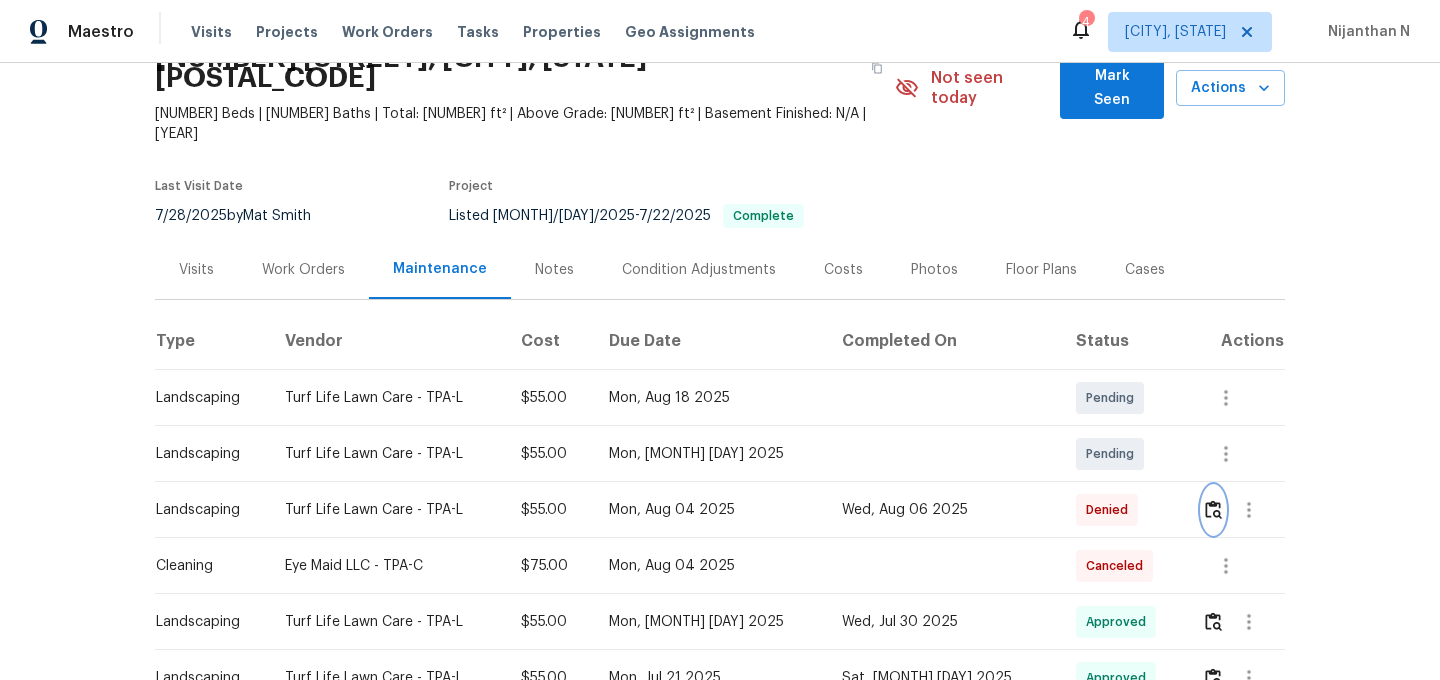click at bounding box center (1213, 509) 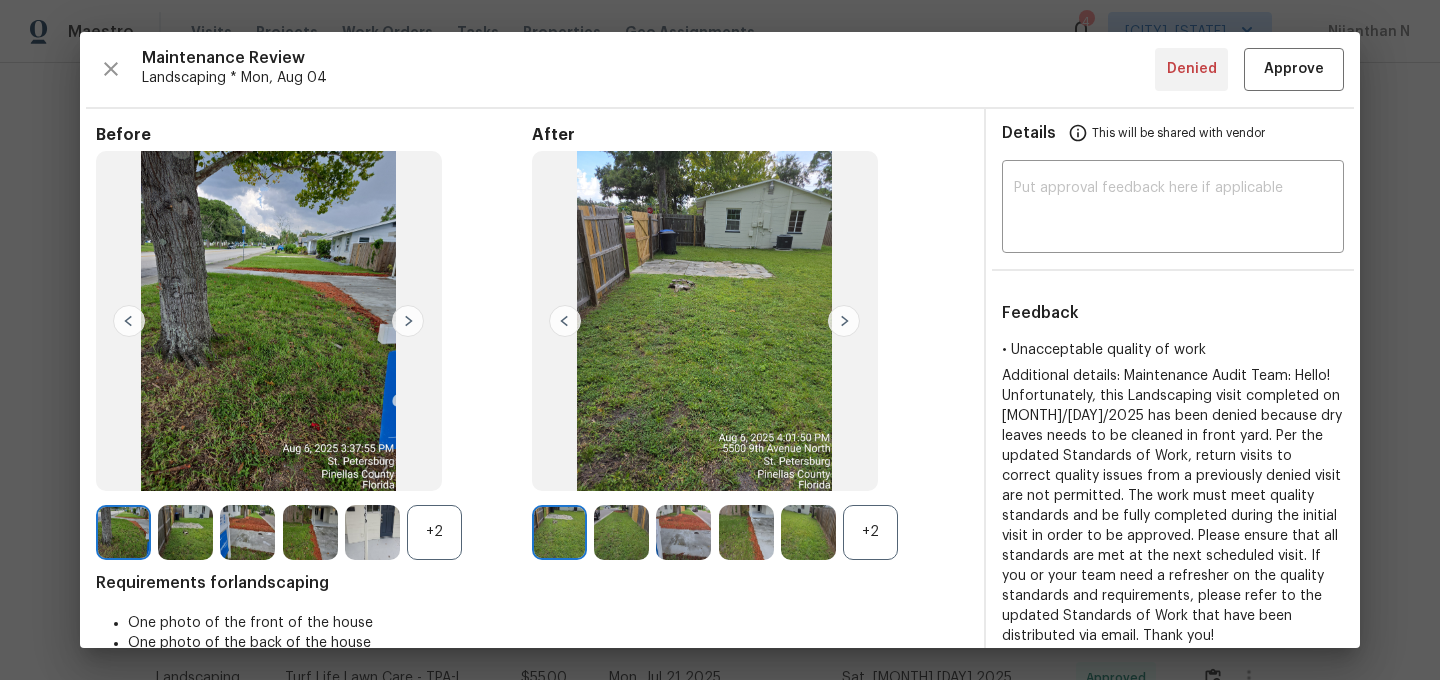 click on "+2" at bounding box center (870, 532) 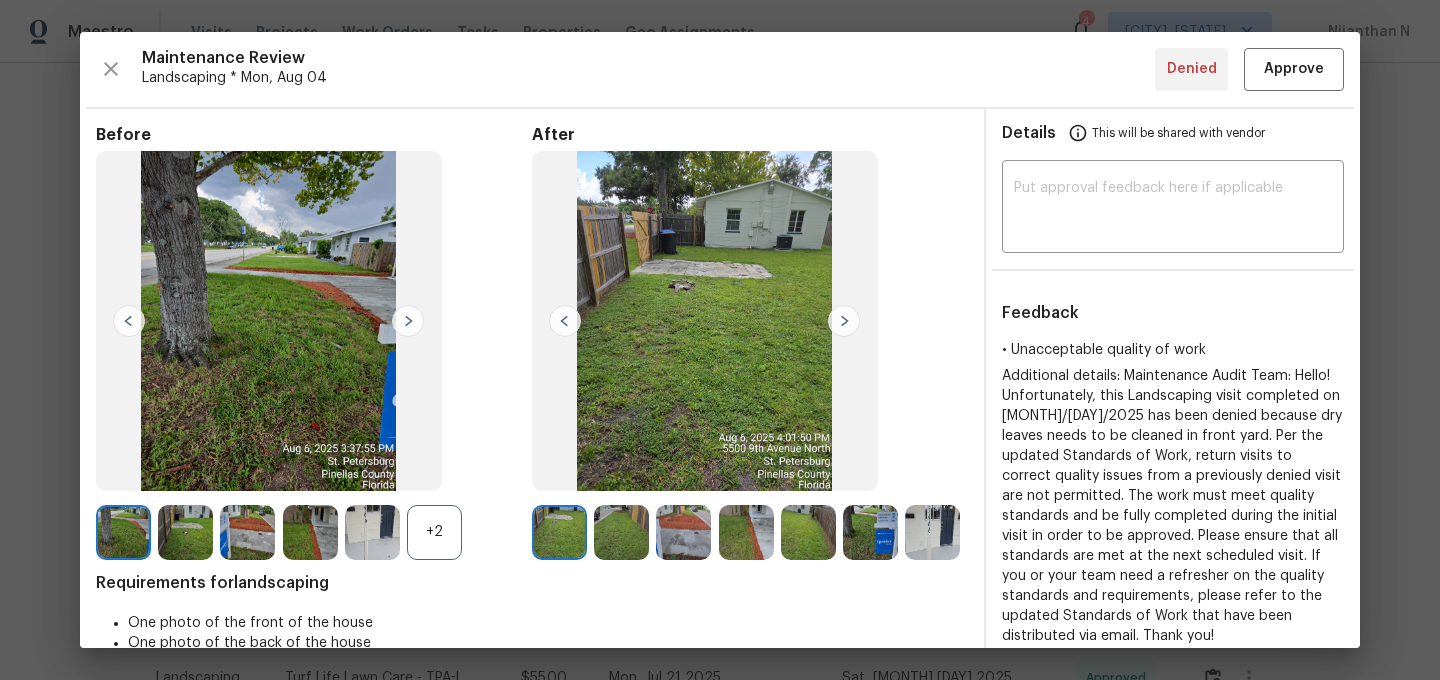 click on "+2" at bounding box center (434, 532) 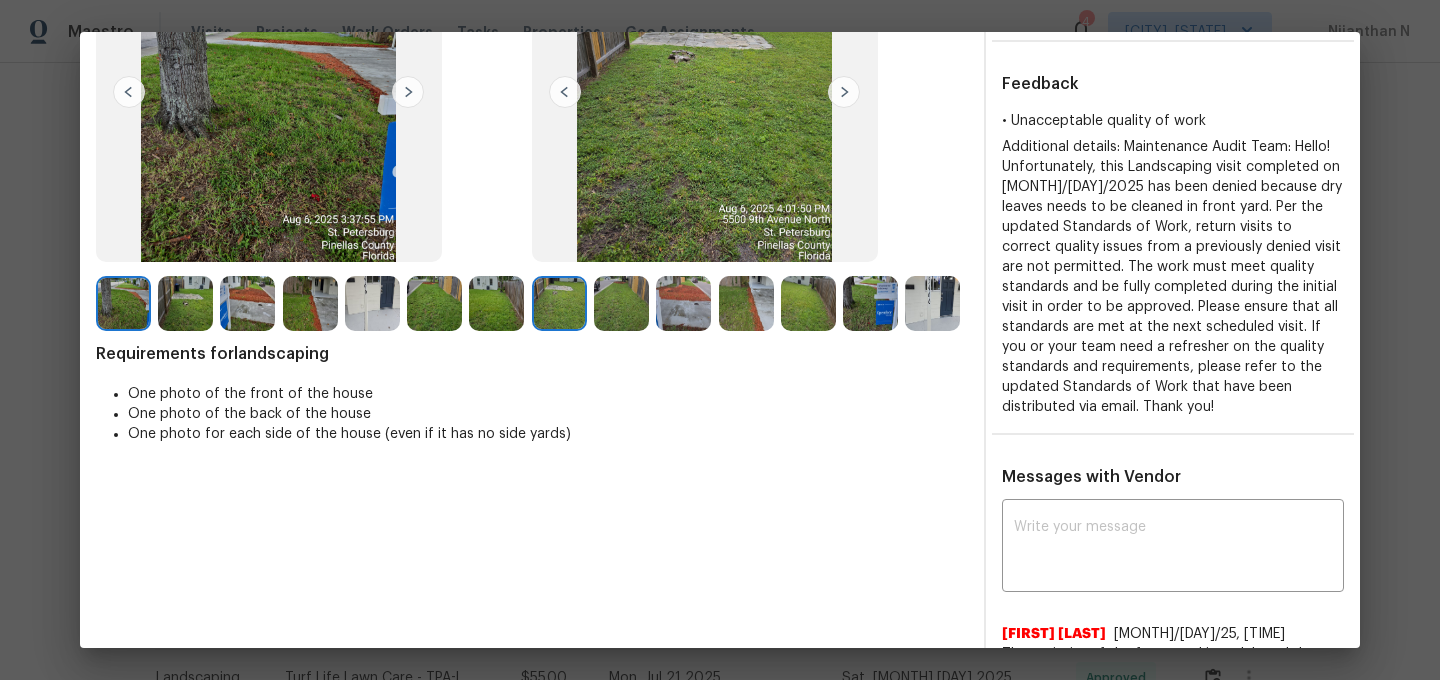 scroll, scrollTop: 201, scrollLeft: 0, axis: vertical 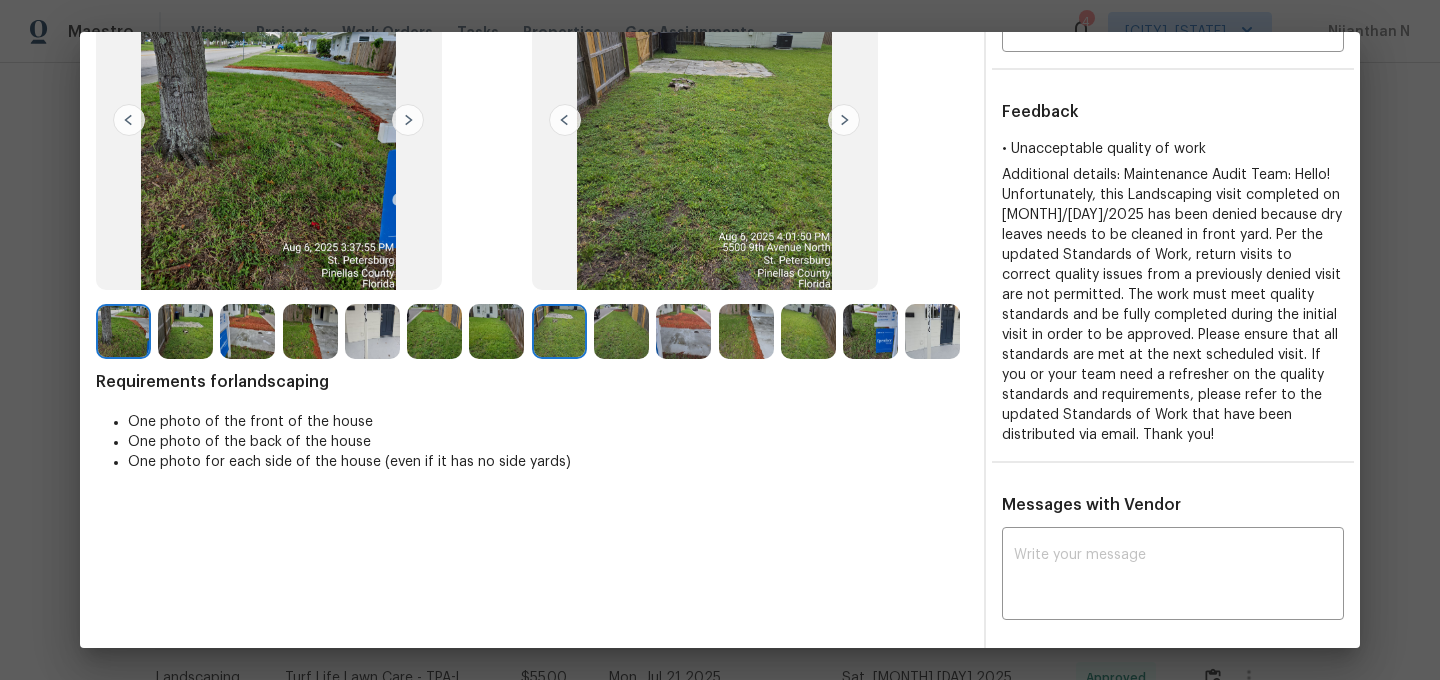 click at bounding box center [683, 331] 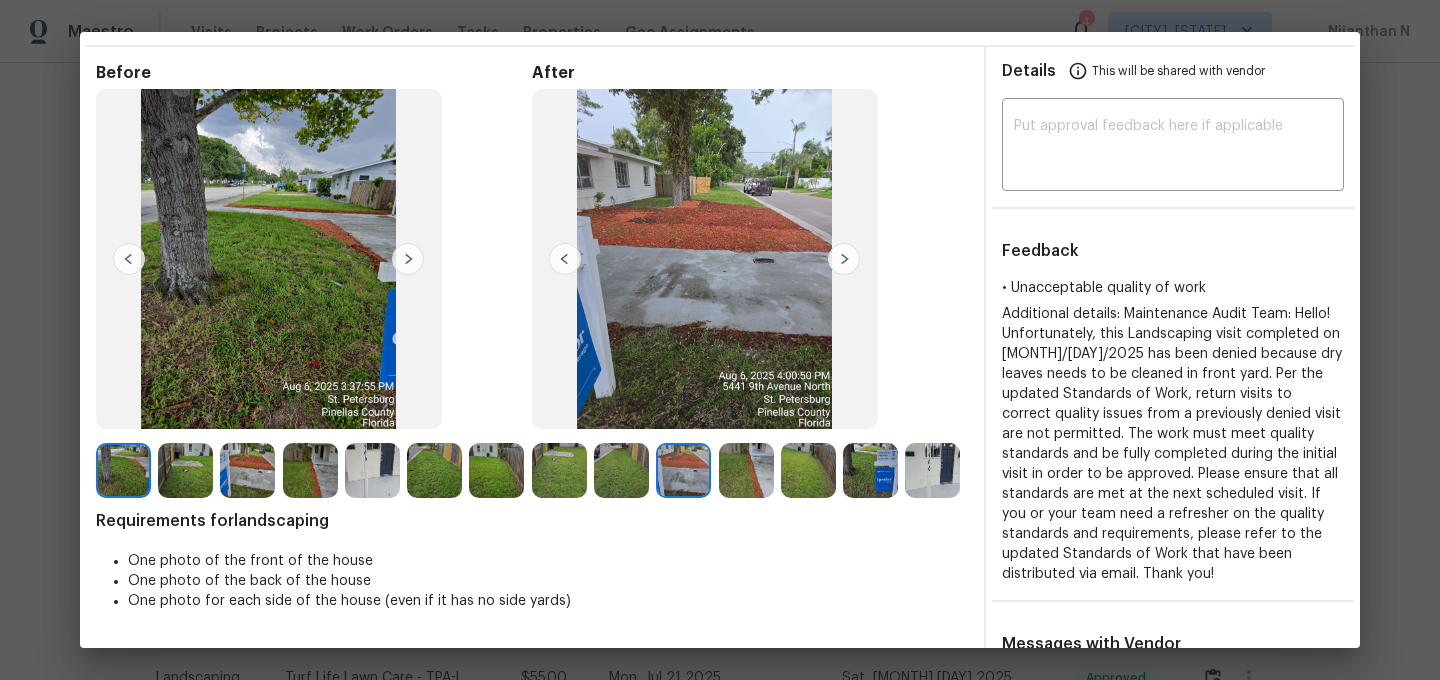 scroll, scrollTop: 0, scrollLeft: 0, axis: both 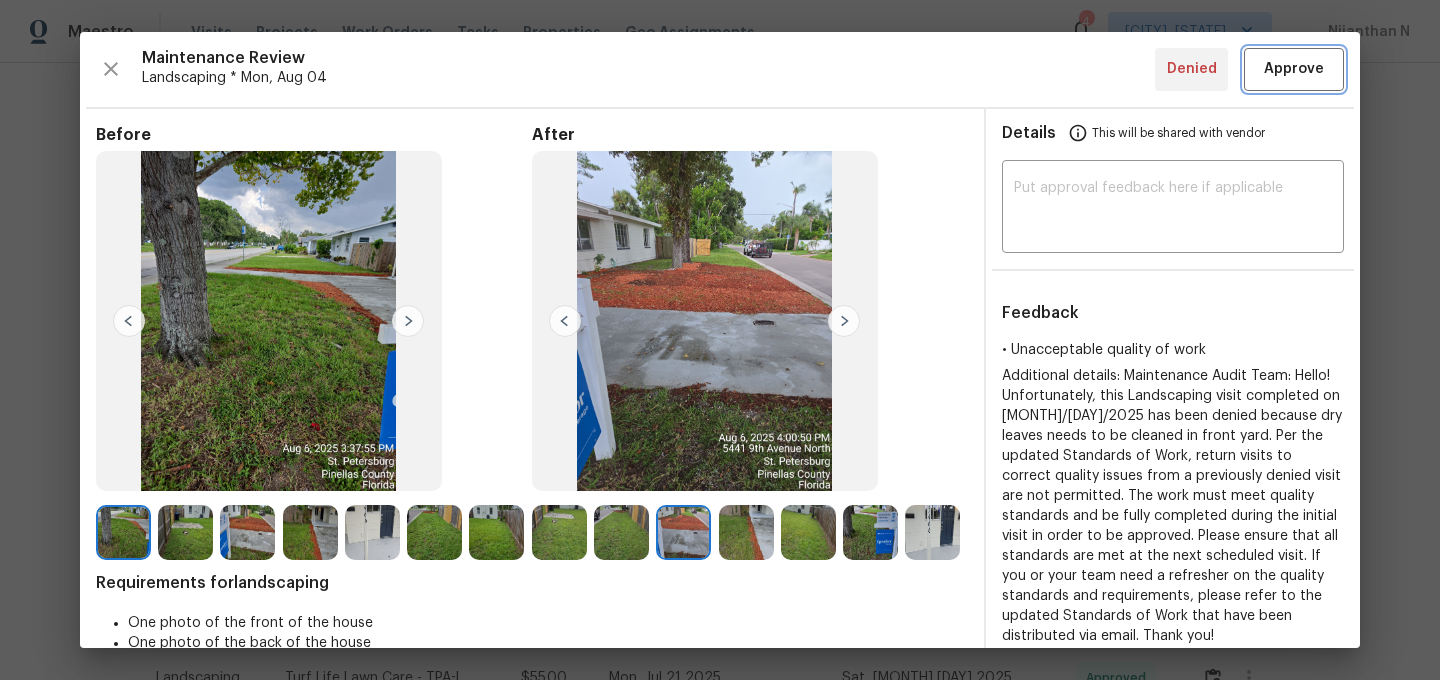 click on "Approve" at bounding box center [1294, 69] 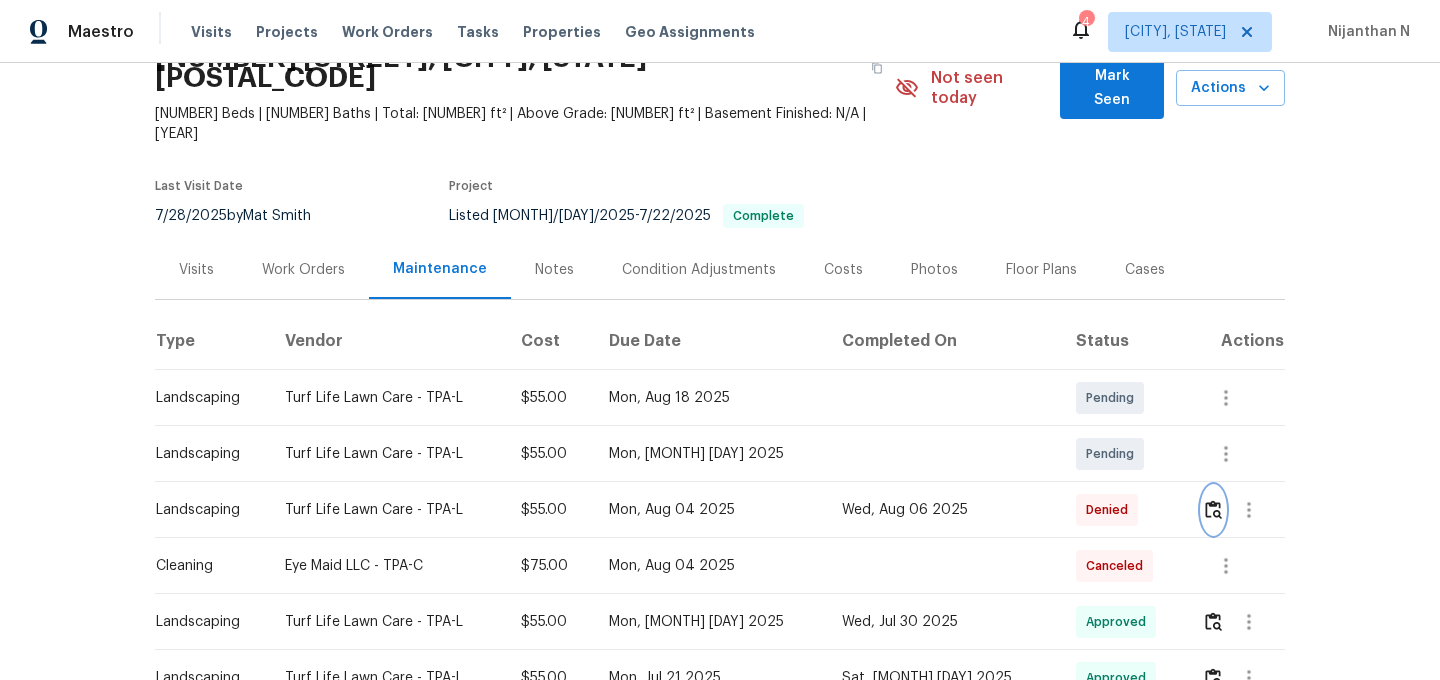 scroll, scrollTop: 0, scrollLeft: 0, axis: both 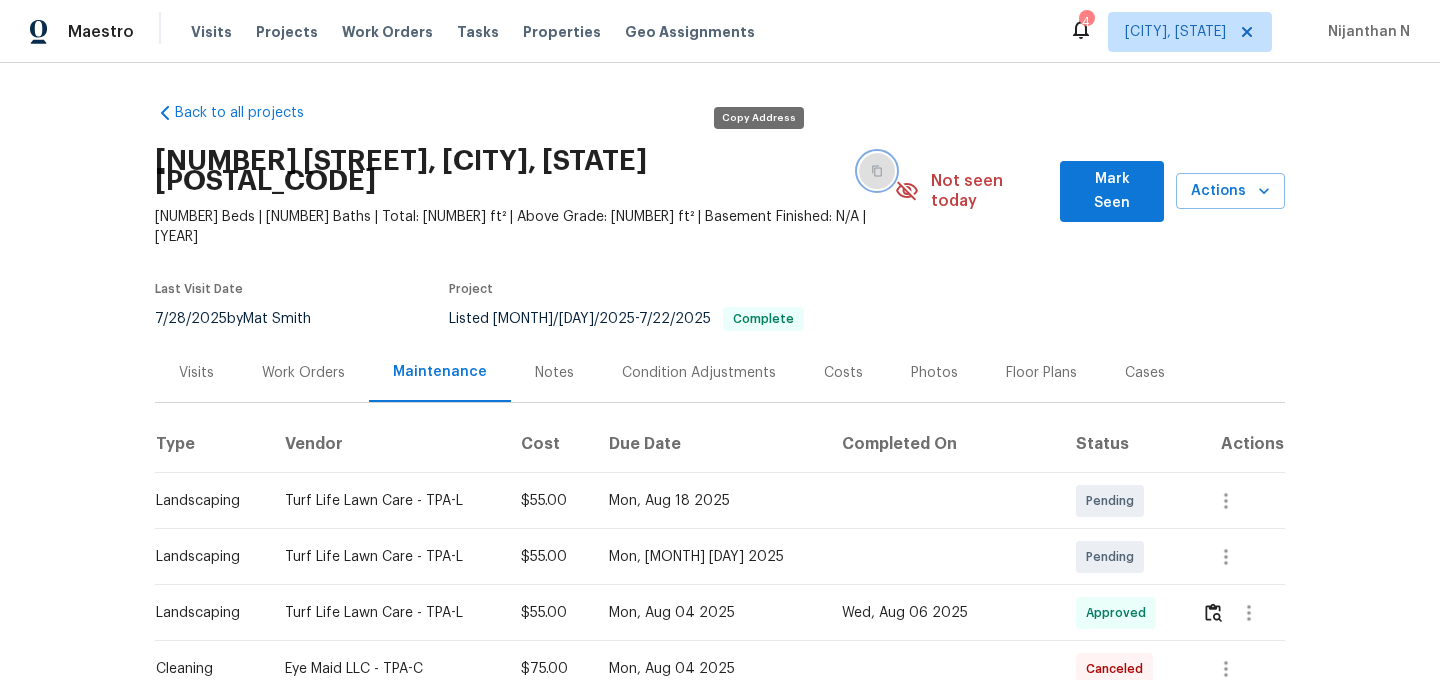 click 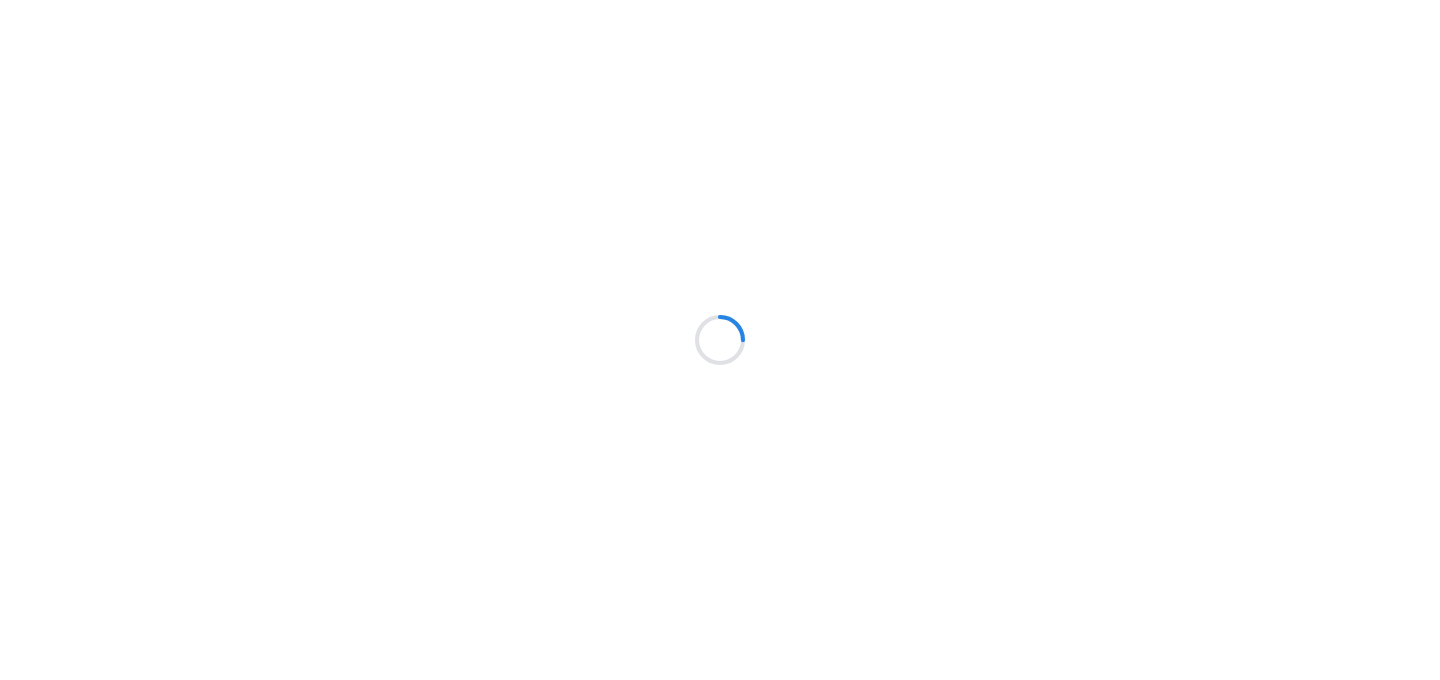 scroll, scrollTop: 0, scrollLeft: 0, axis: both 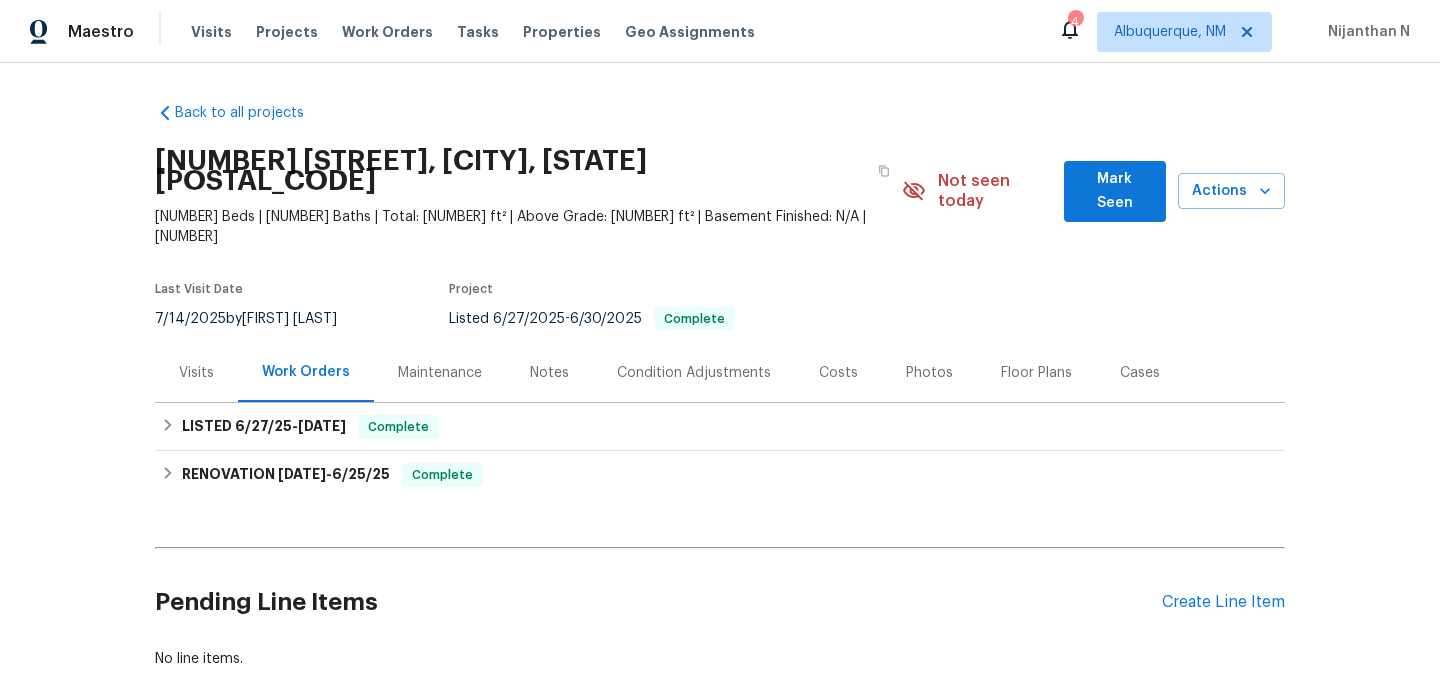 click on "Maintenance" at bounding box center (440, 372) 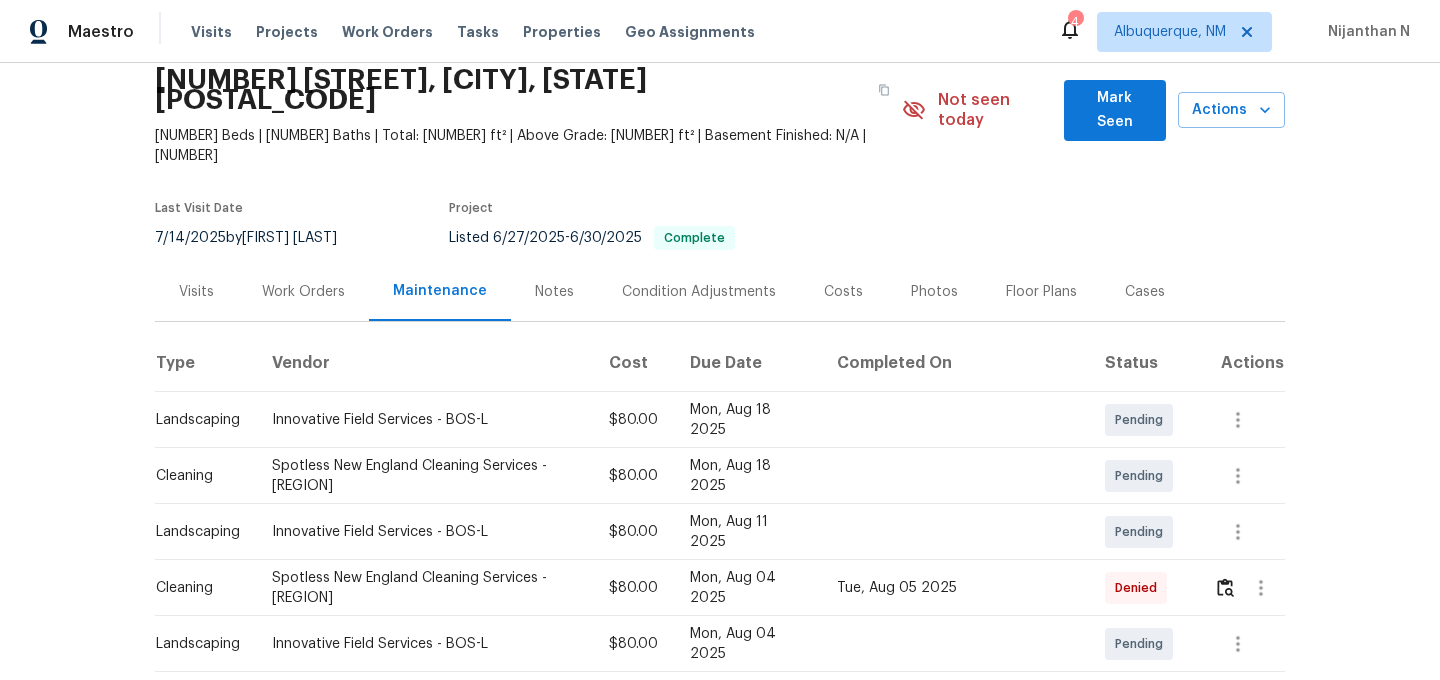 scroll, scrollTop: 183, scrollLeft: 0, axis: vertical 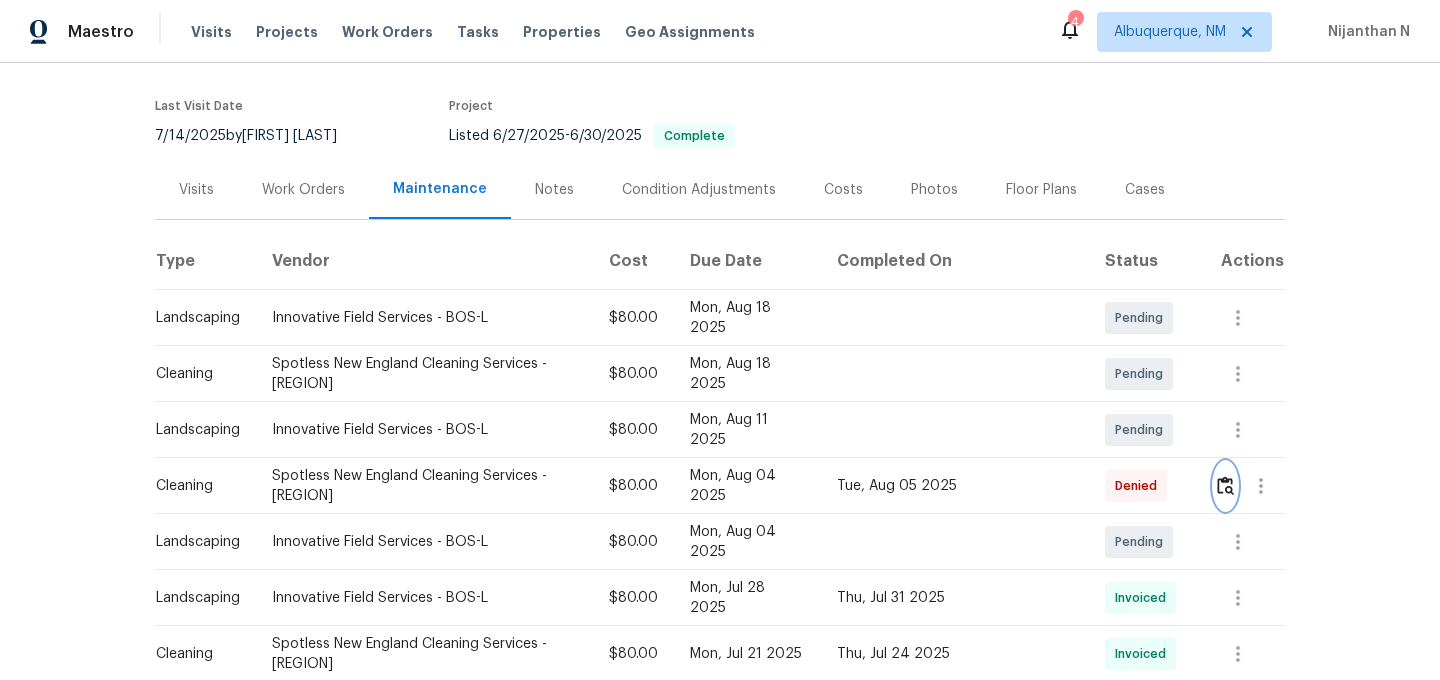 click at bounding box center [1225, 485] 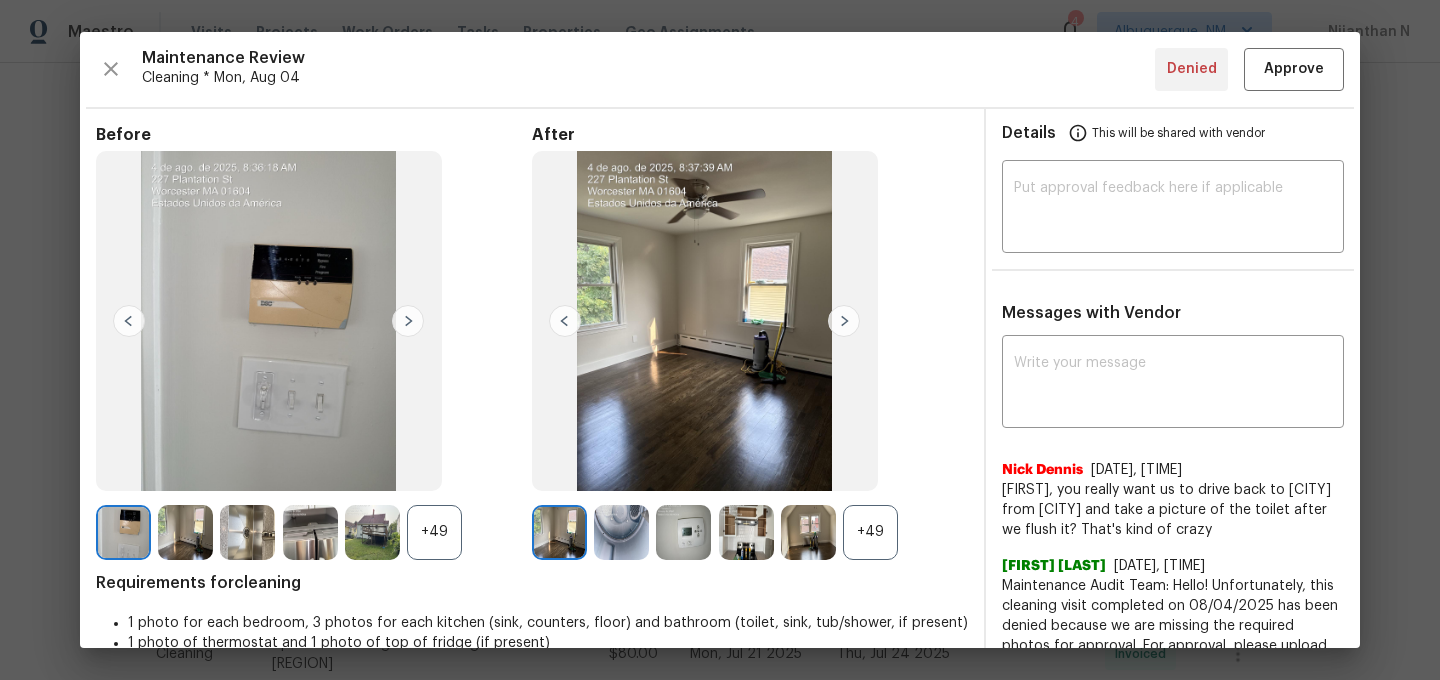 click on "+49" at bounding box center [870, 532] 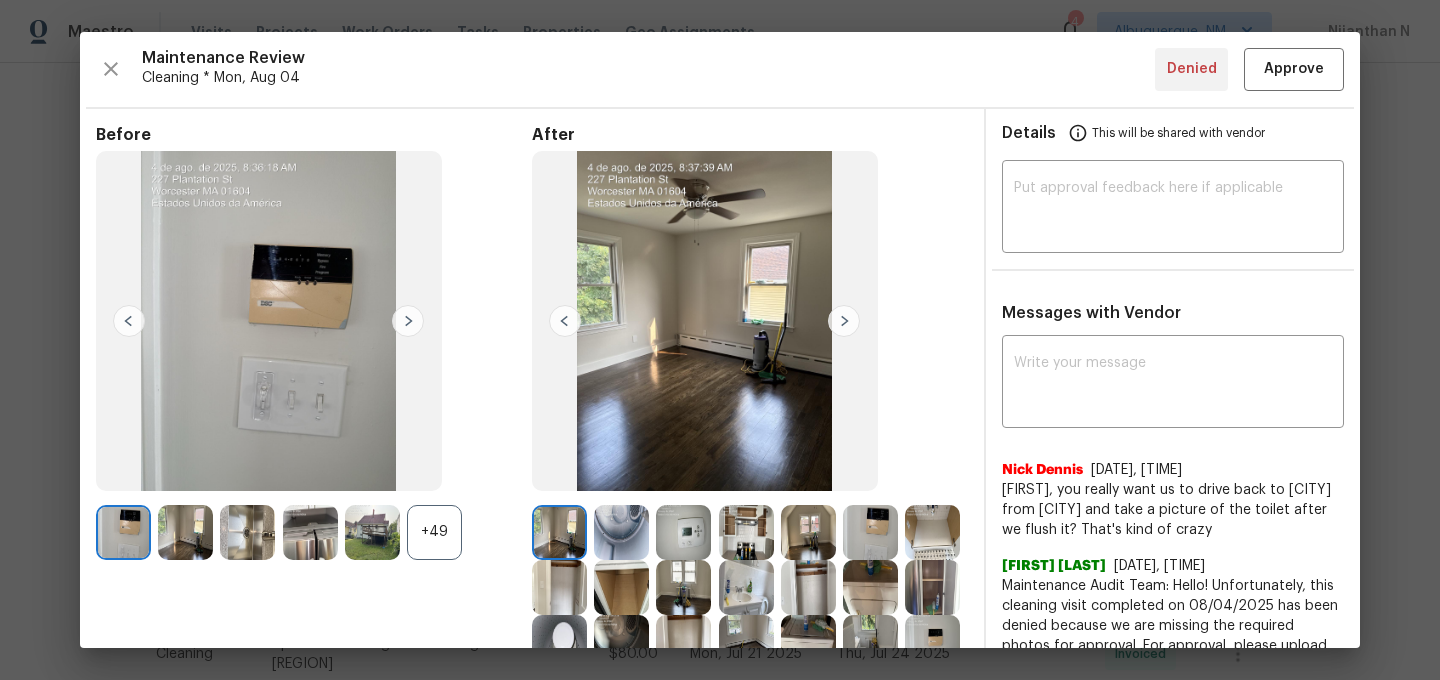 click on "+49" at bounding box center (434, 532) 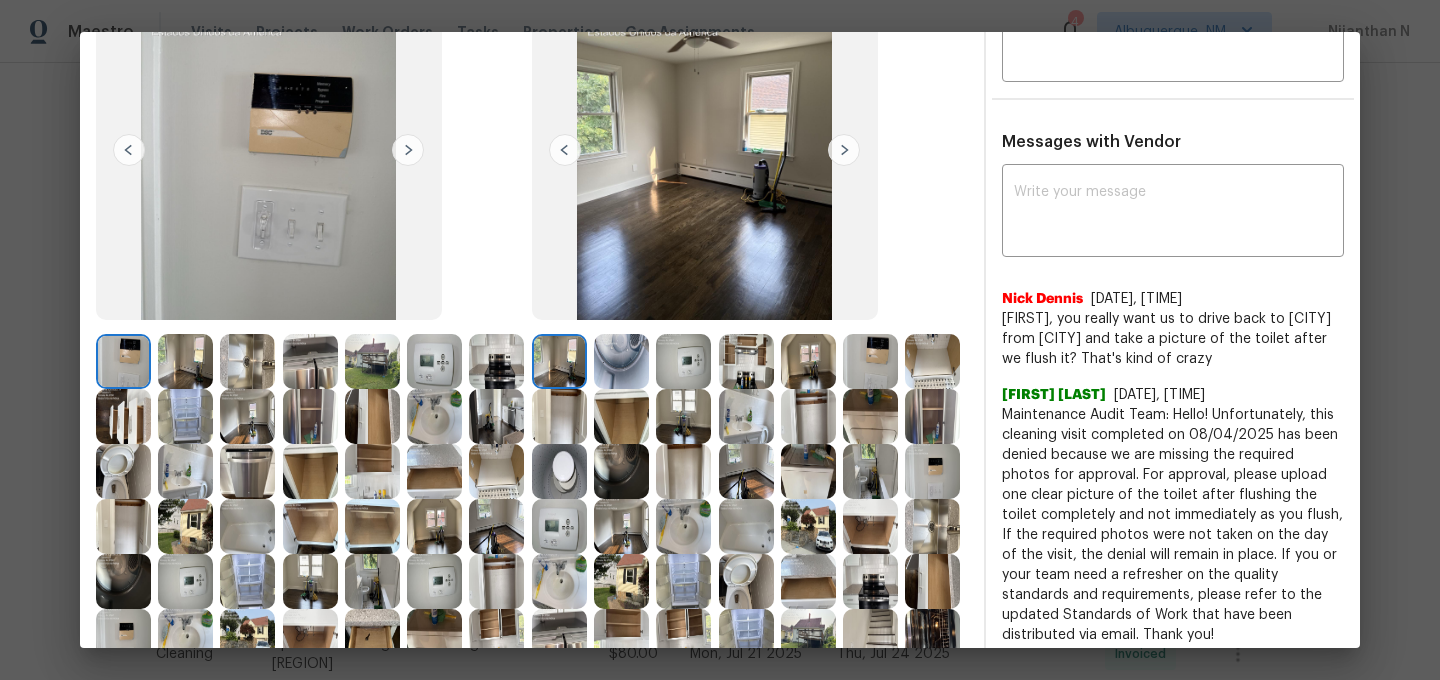 scroll, scrollTop: 204, scrollLeft: 0, axis: vertical 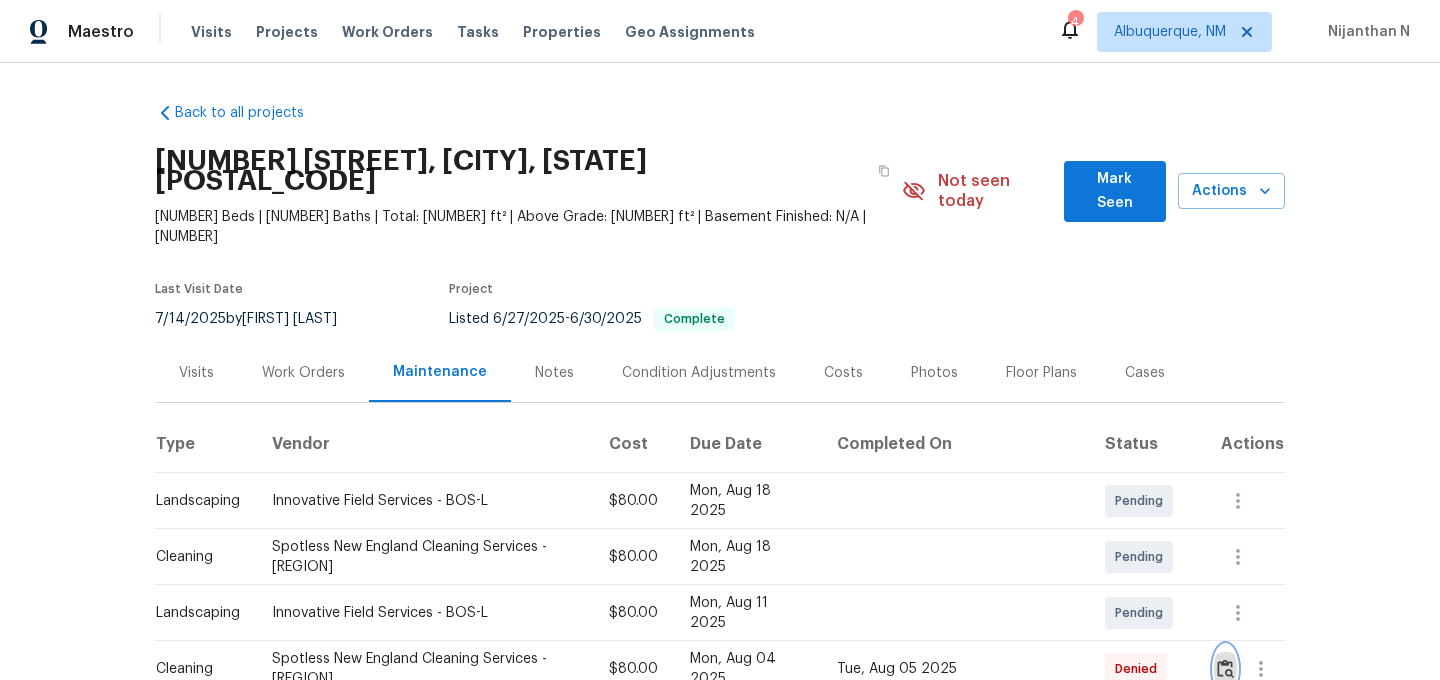 click at bounding box center (1225, 668) 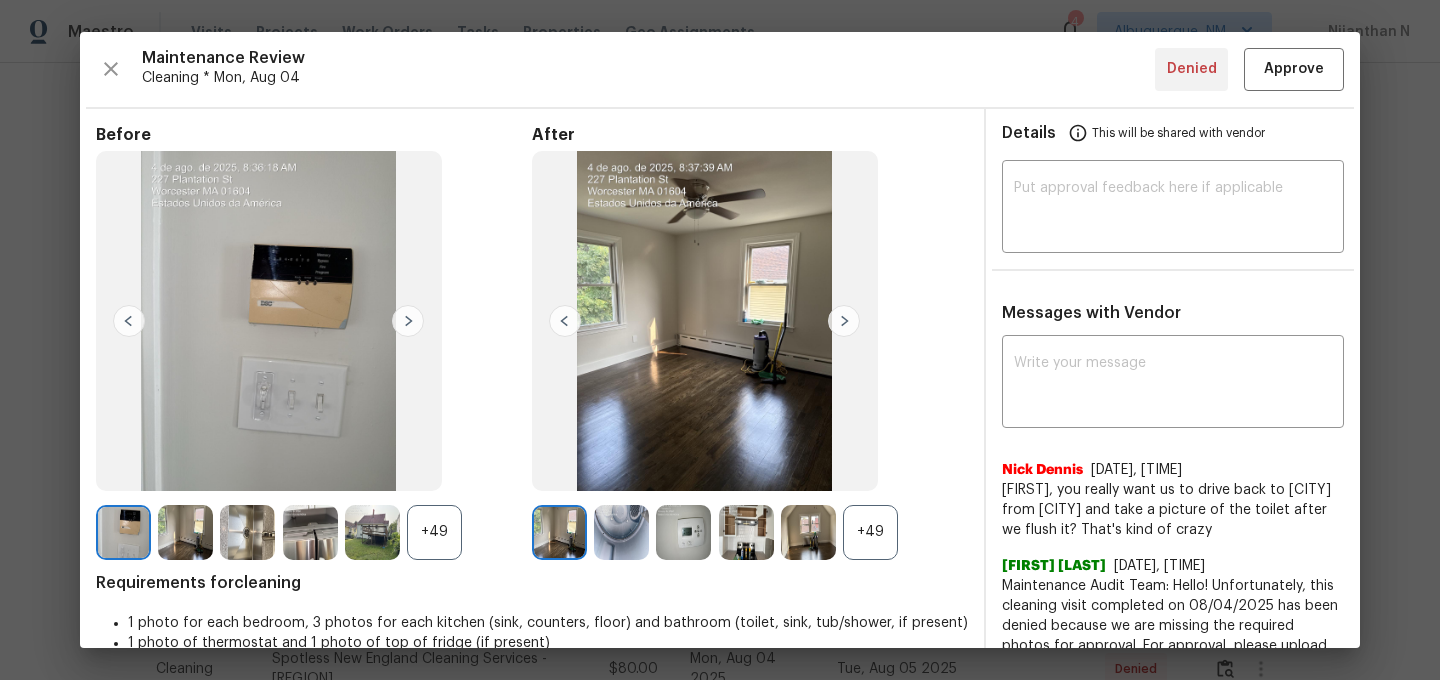 click on "+49" at bounding box center (870, 532) 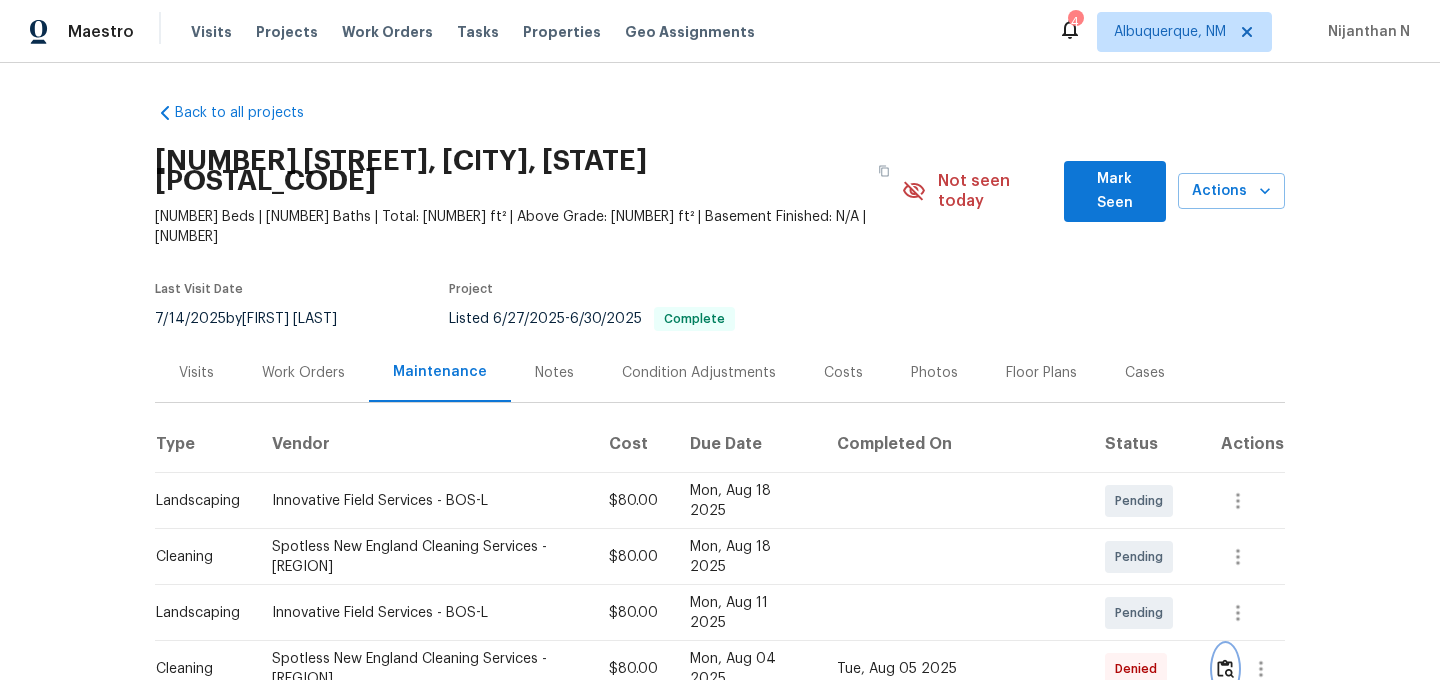 click at bounding box center [1225, 668] 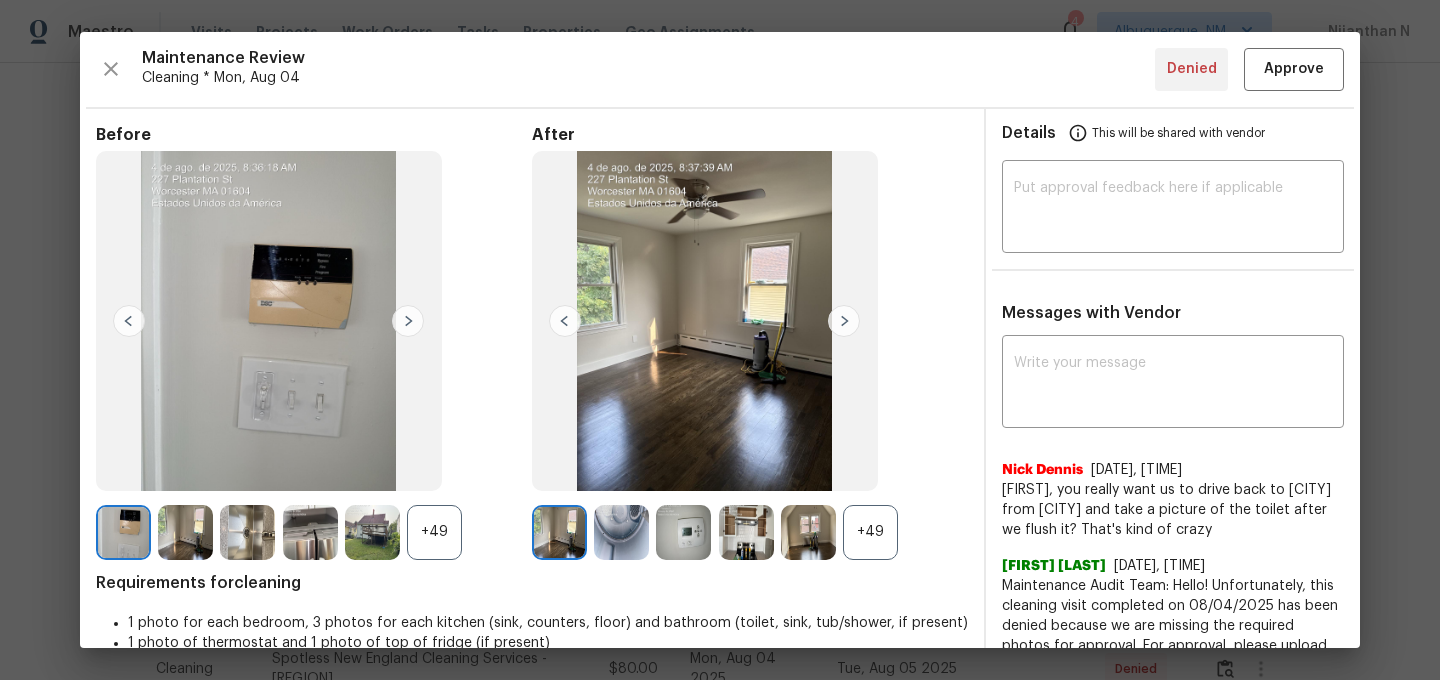 click on "+49" at bounding box center [434, 532] 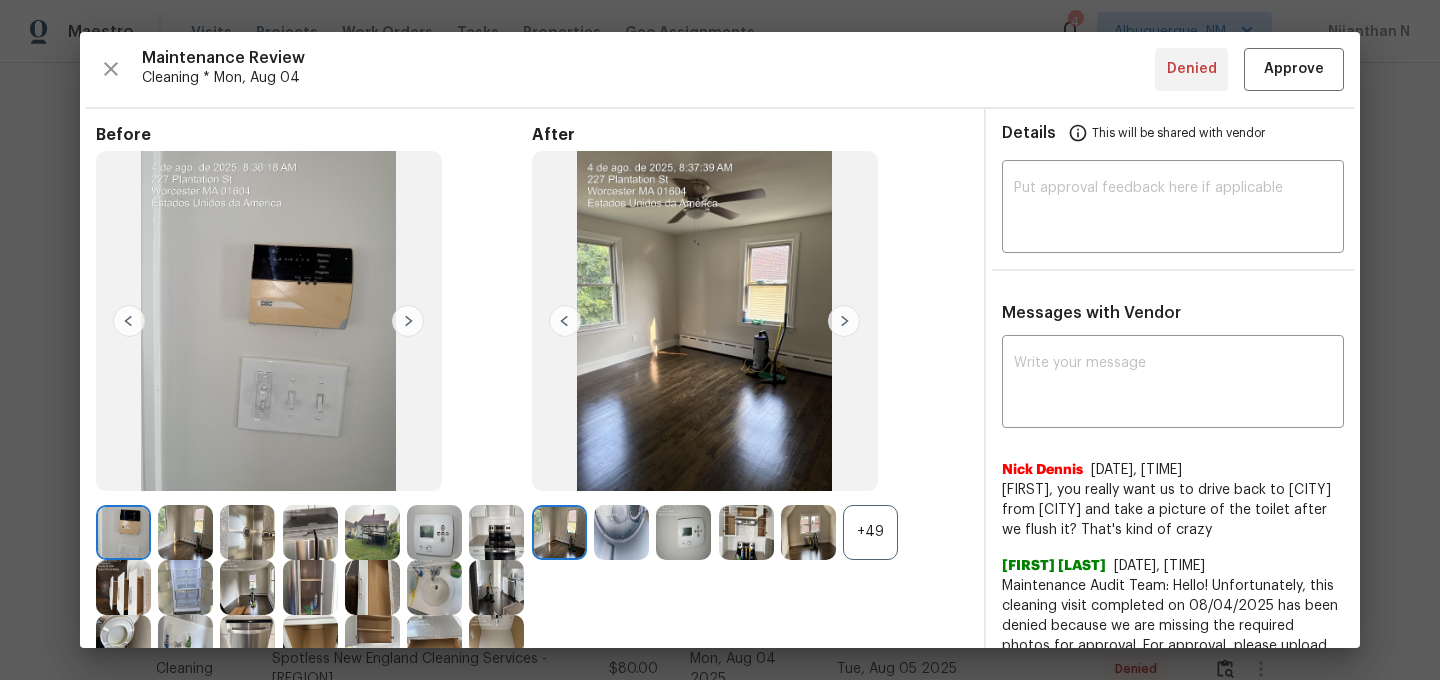 click on "+49" at bounding box center [870, 532] 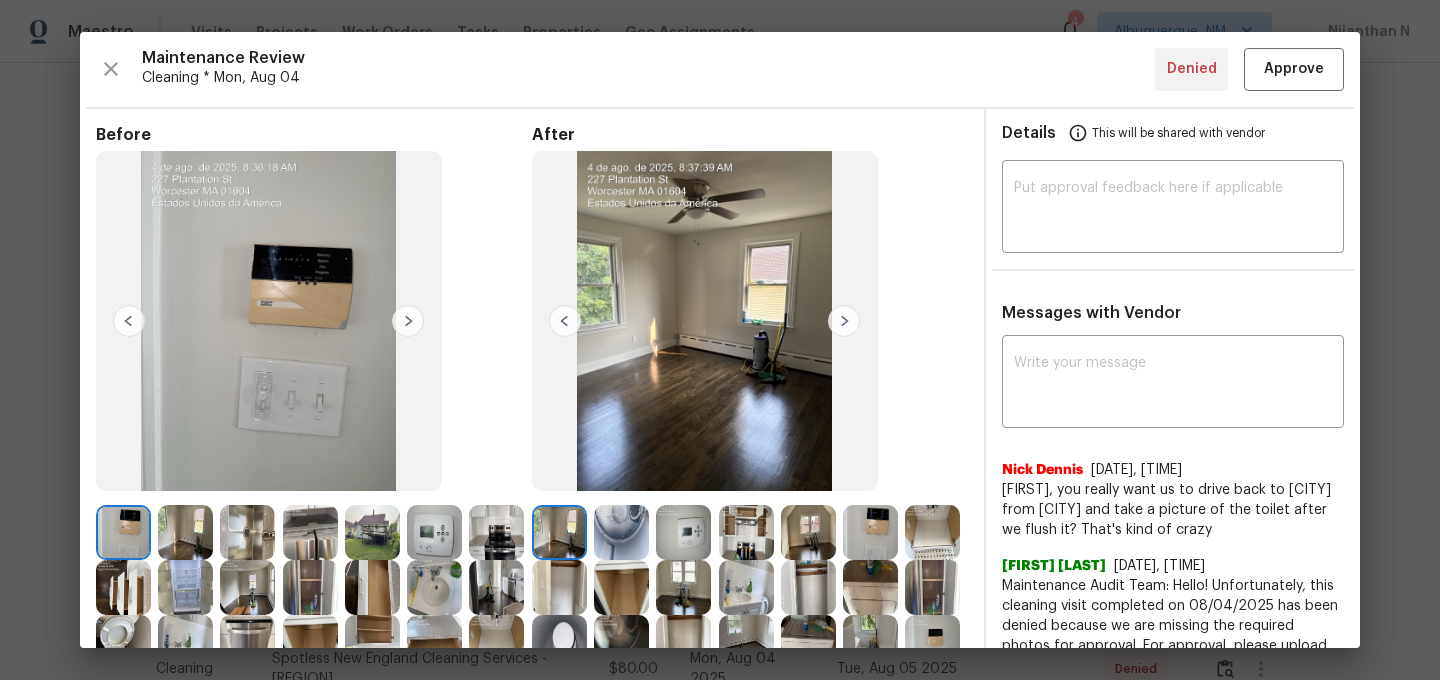 scroll, scrollTop: 326, scrollLeft: 0, axis: vertical 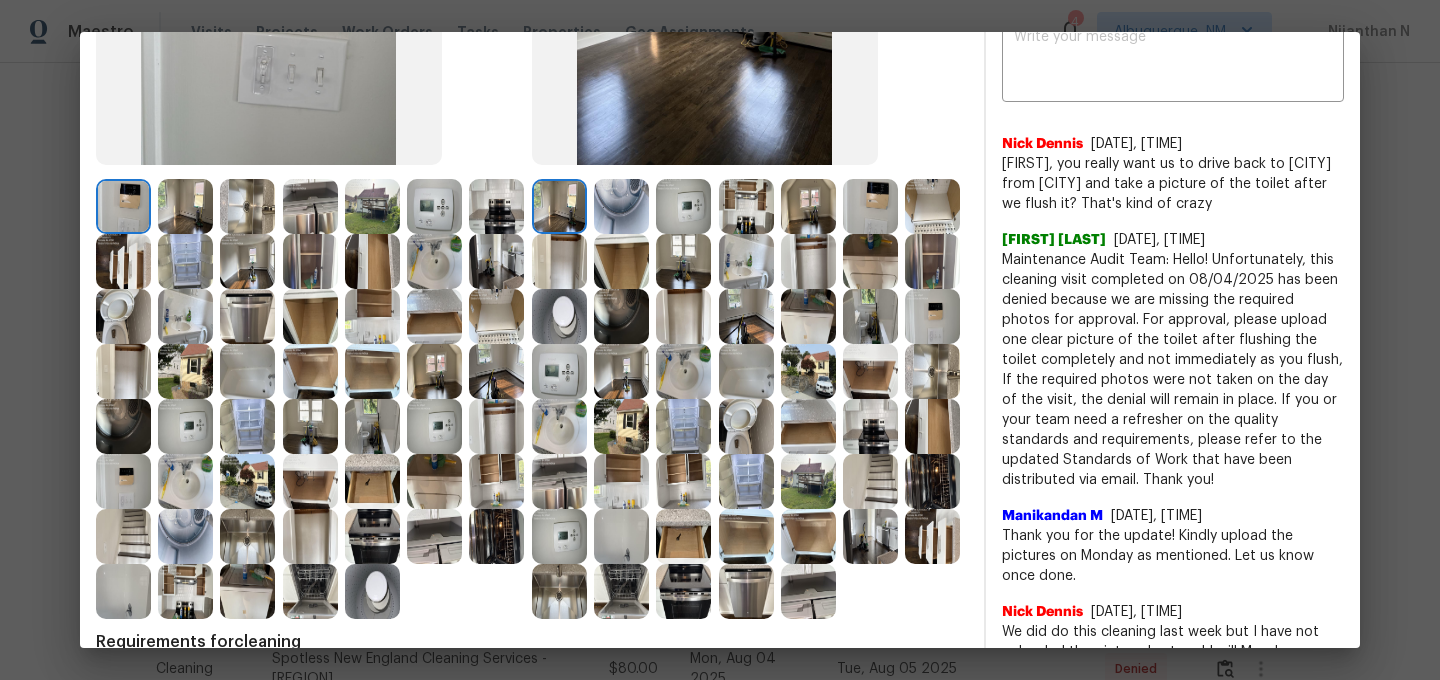 click at bounding box center [746, 426] 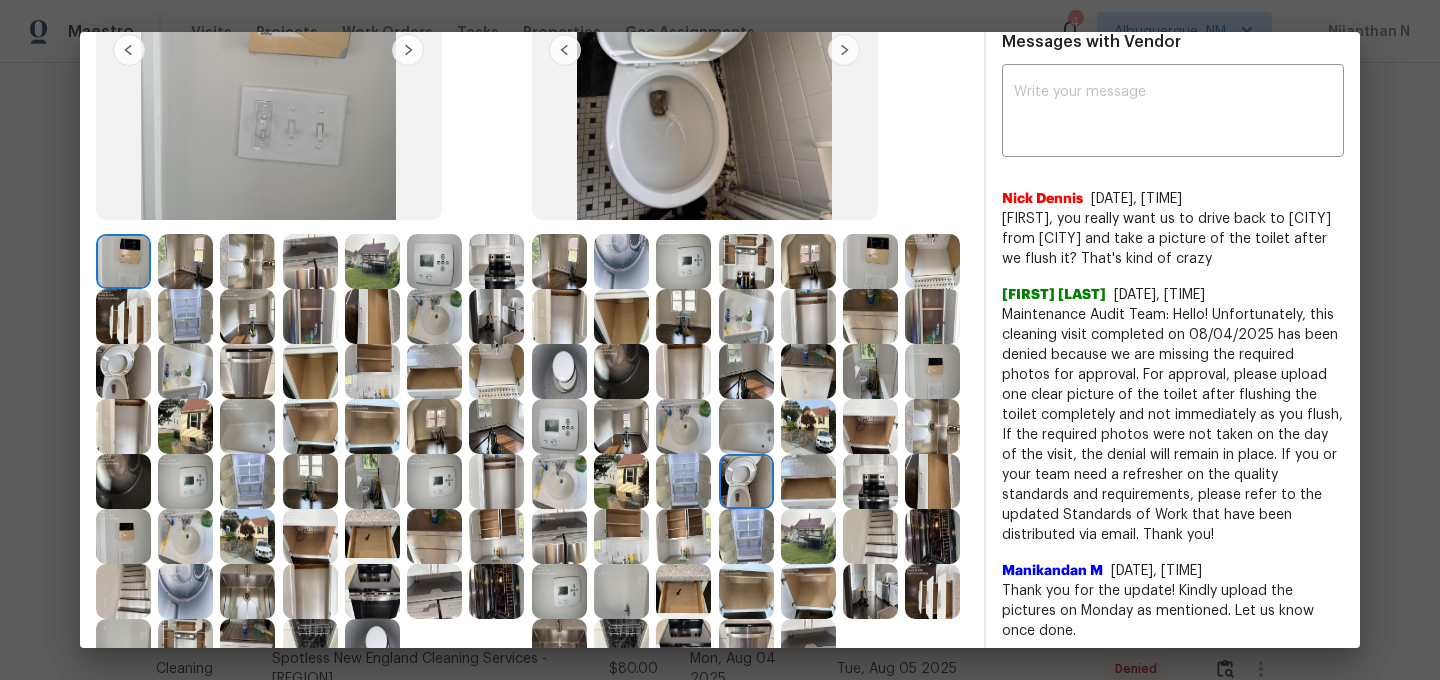 scroll, scrollTop: 224, scrollLeft: 0, axis: vertical 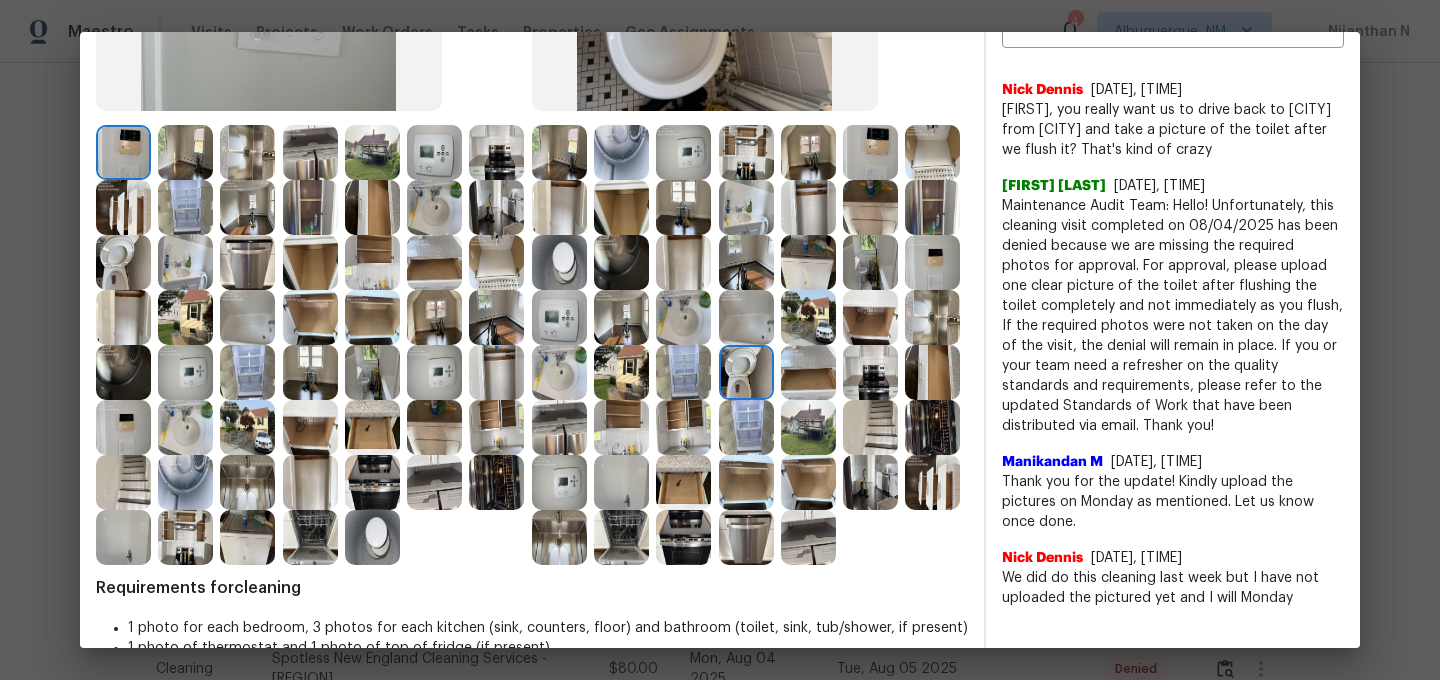 click at bounding box center (123, 262) 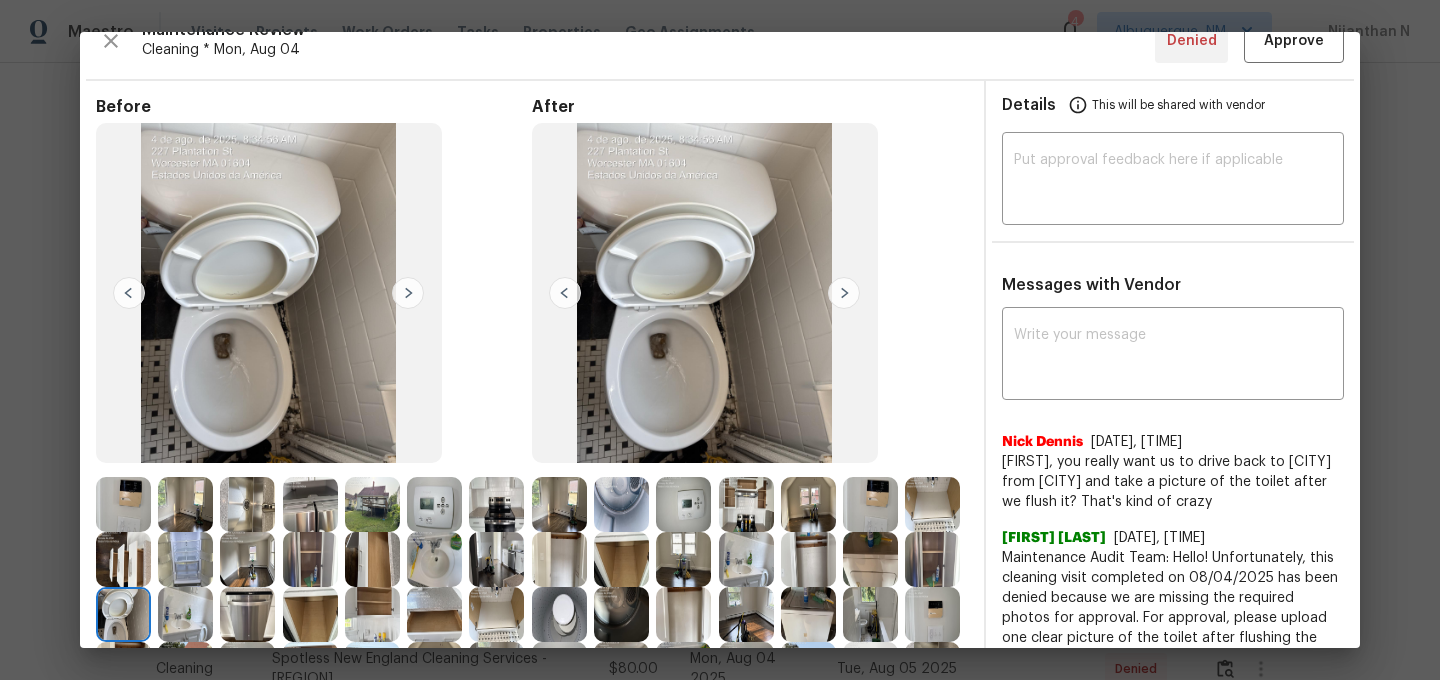 scroll, scrollTop: 0, scrollLeft: 0, axis: both 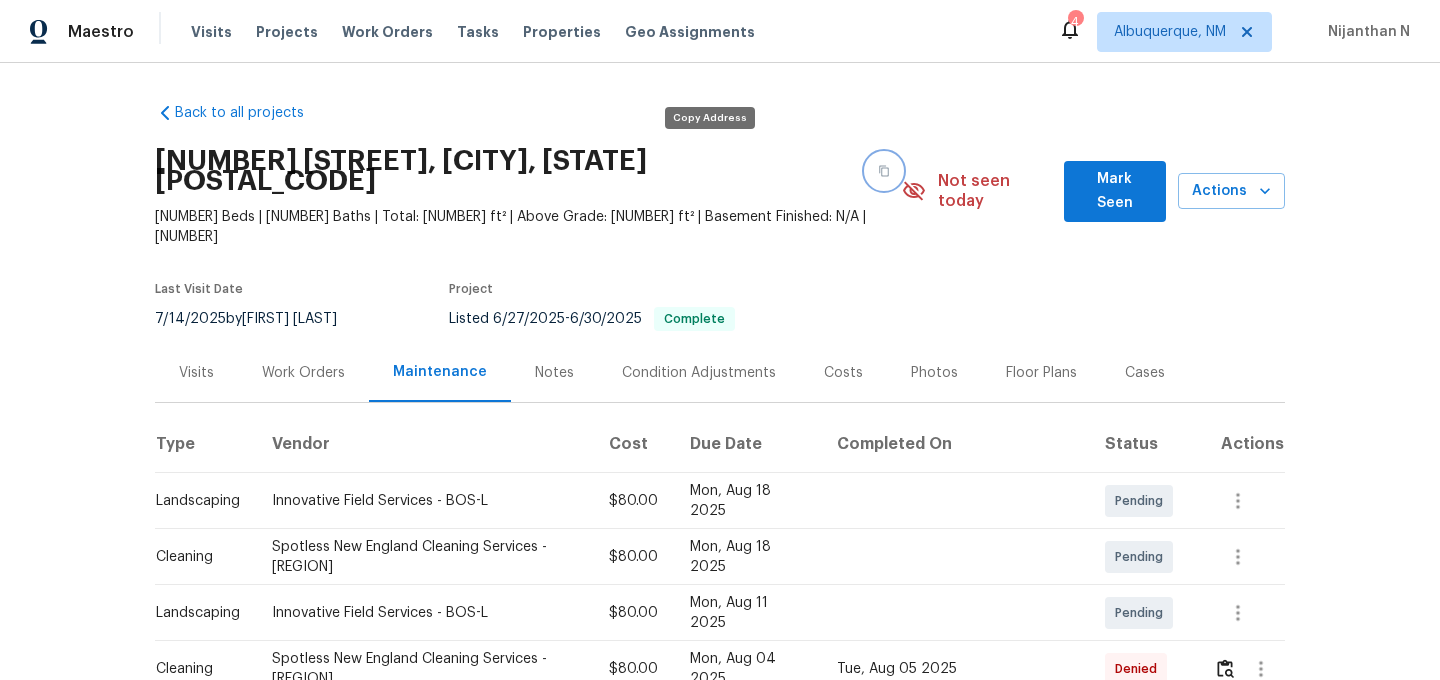 click at bounding box center (884, 171) 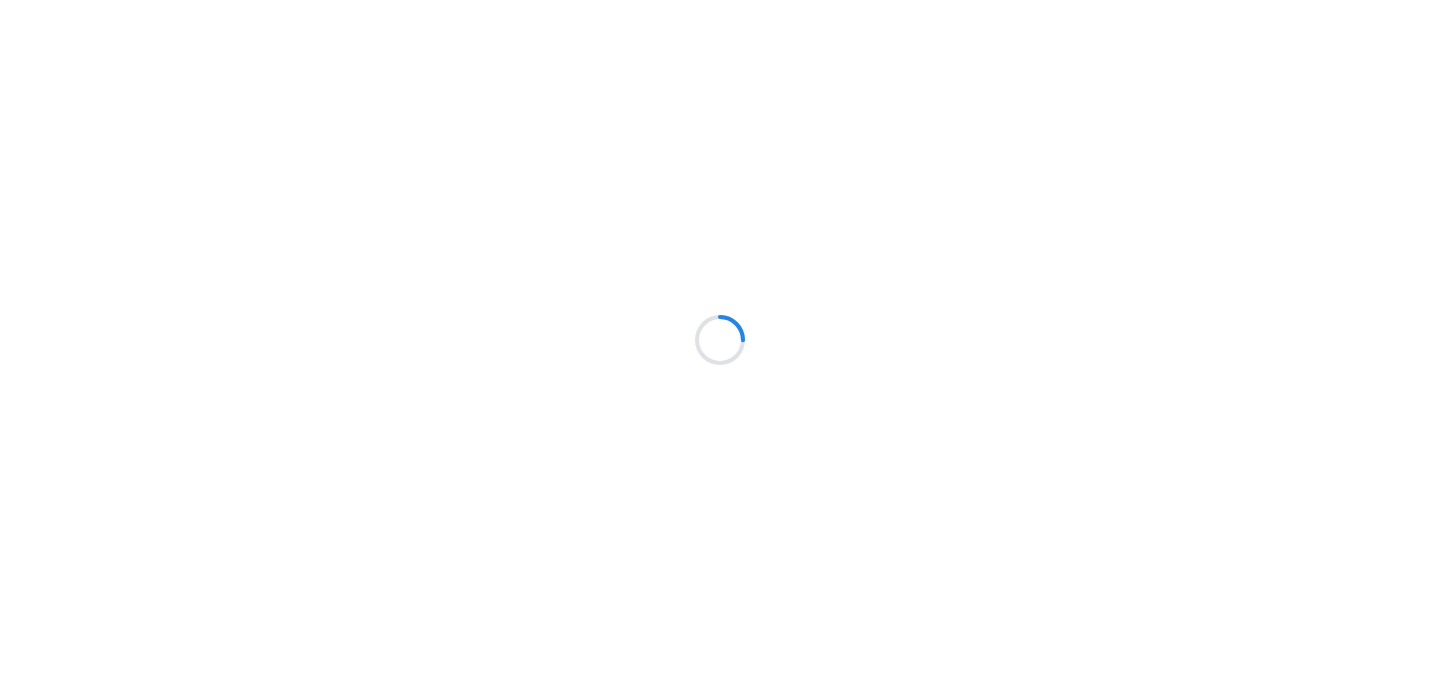 scroll, scrollTop: 0, scrollLeft: 0, axis: both 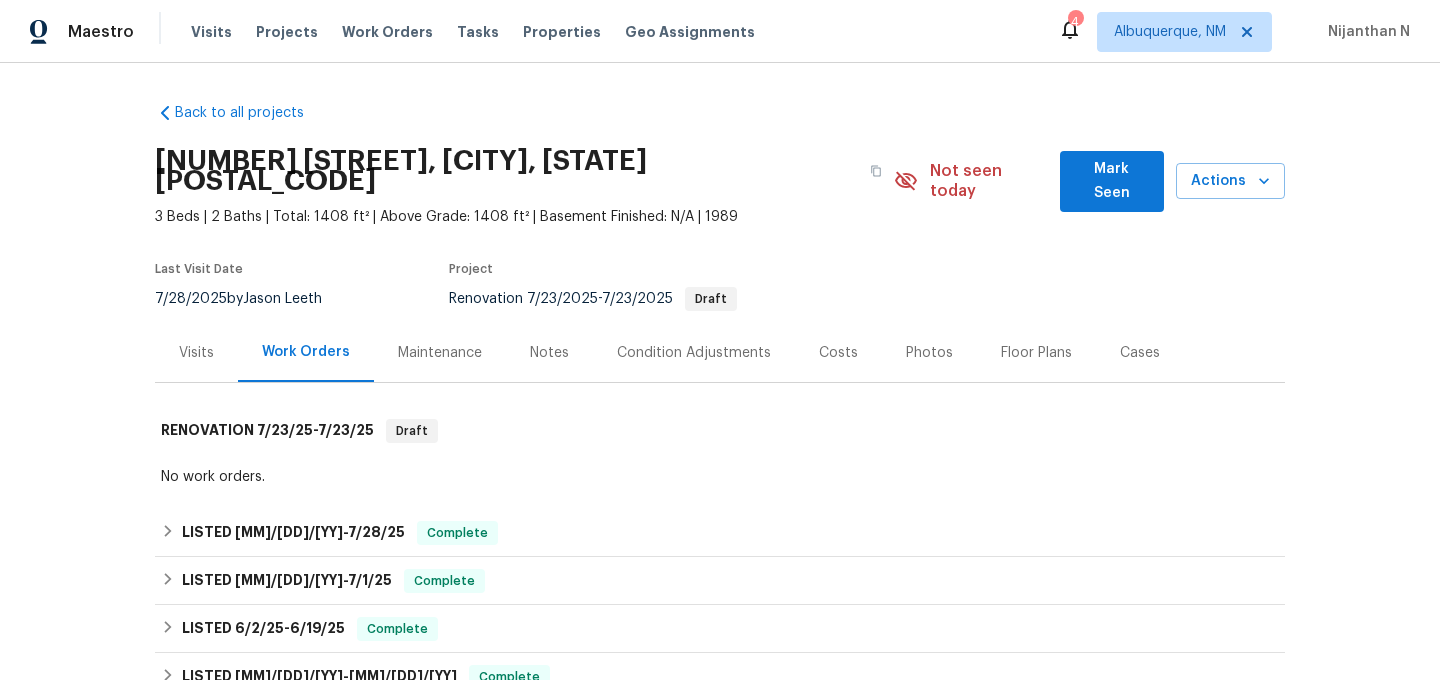 click on "Maintenance" at bounding box center [440, 353] 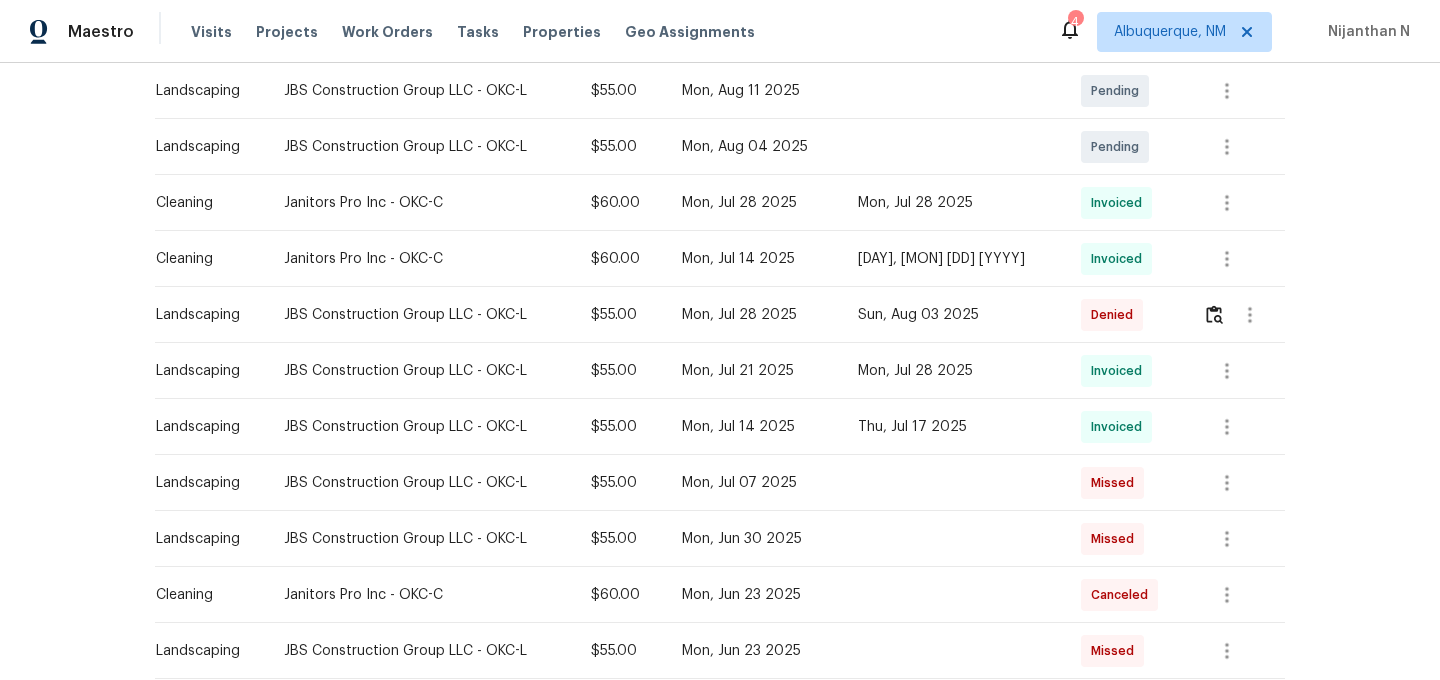 scroll, scrollTop: 538, scrollLeft: 0, axis: vertical 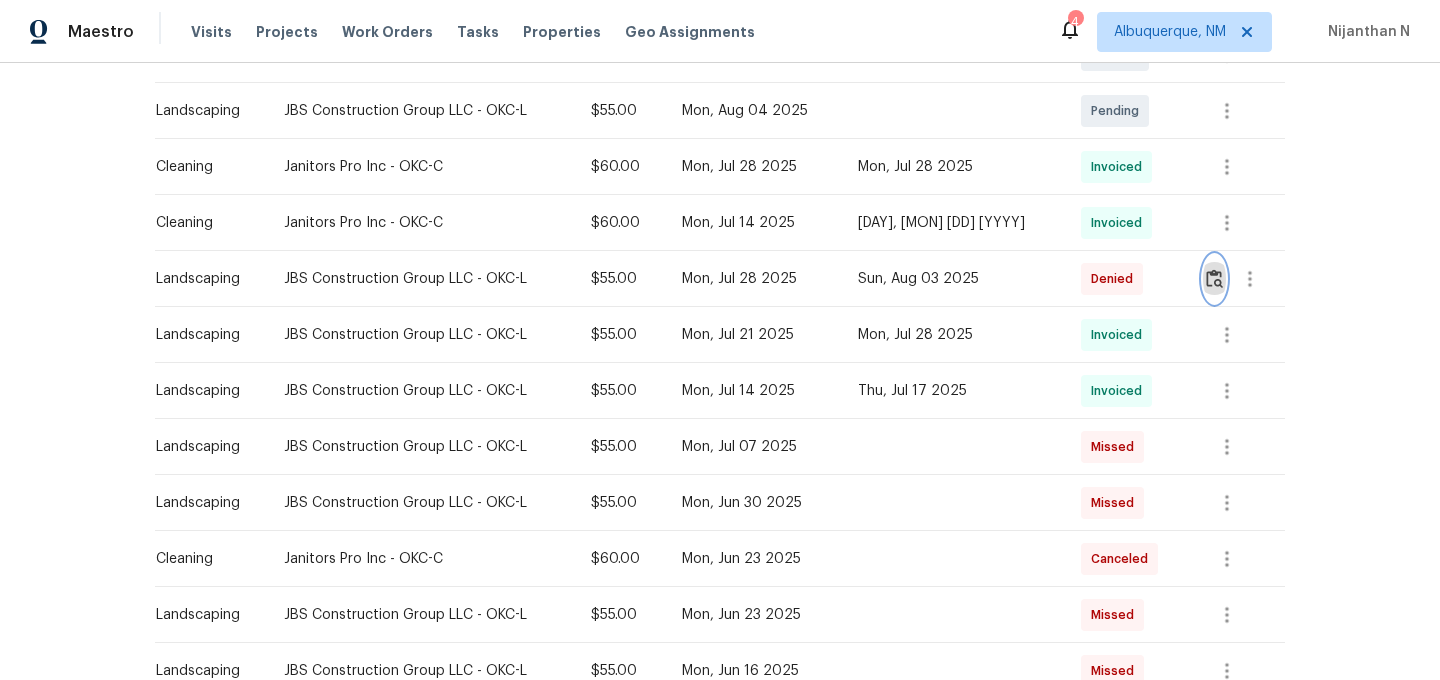 click at bounding box center (1214, 278) 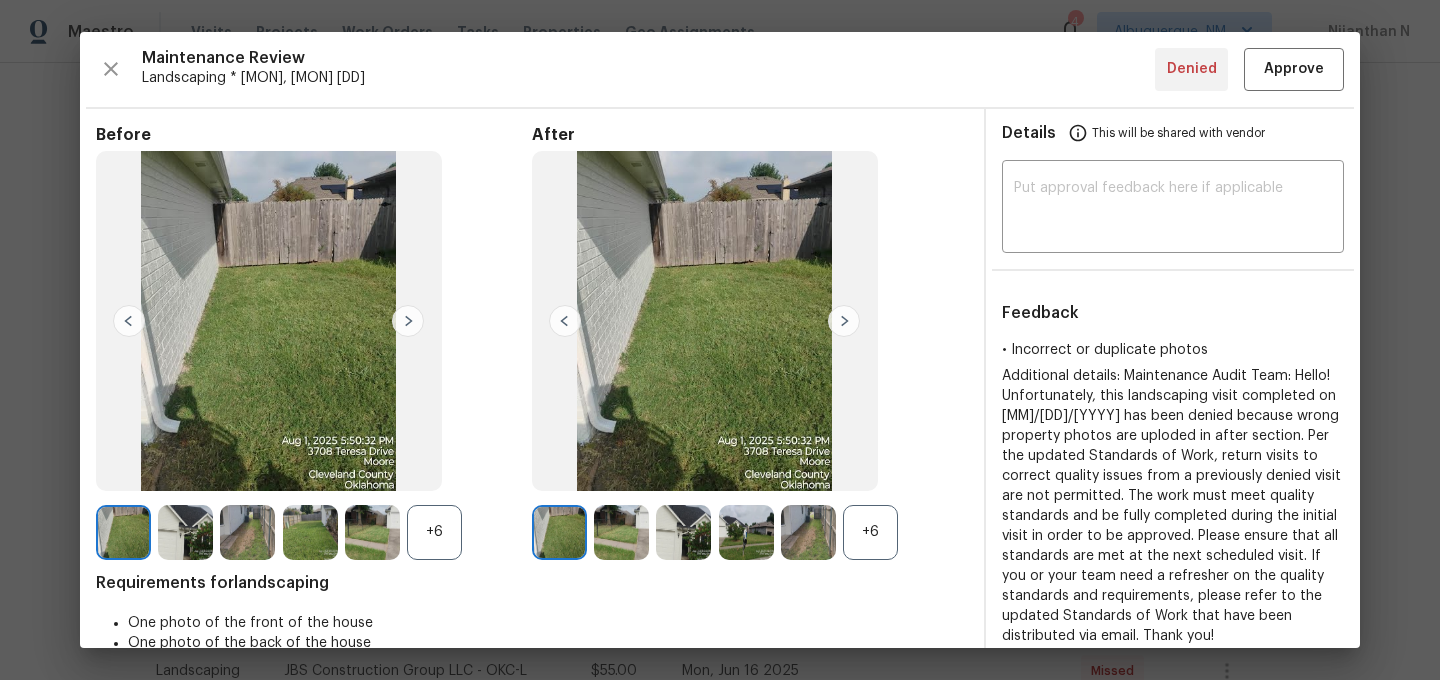 click on "+6" at bounding box center [870, 532] 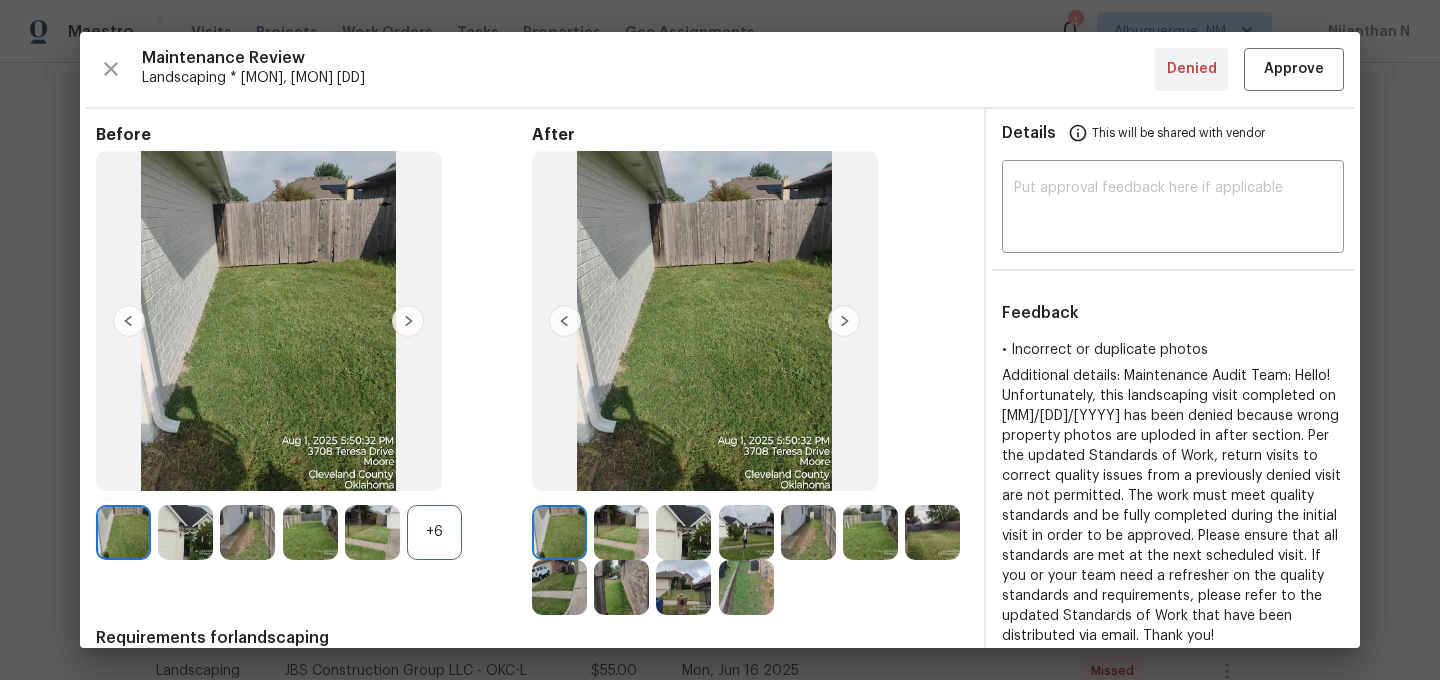 click on "+6" at bounding box center [434, 532] 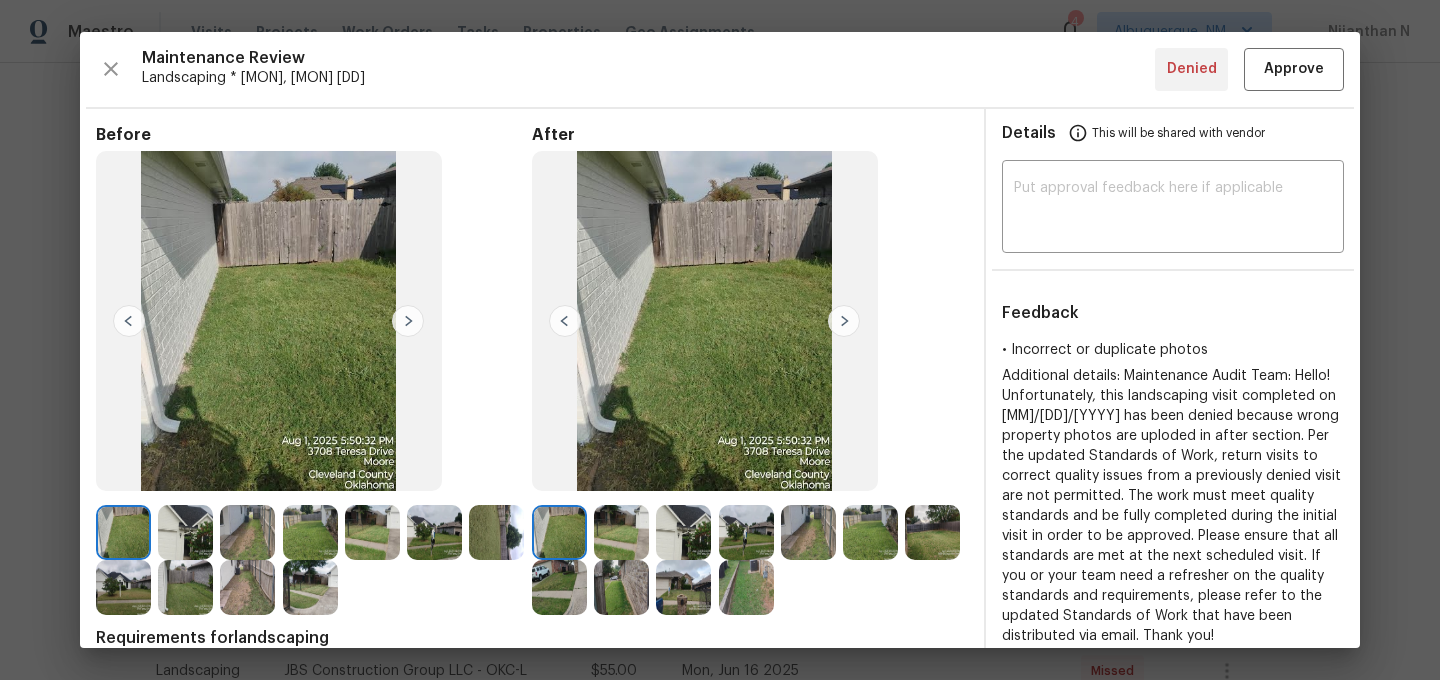 click at bounding box center (746, 587) 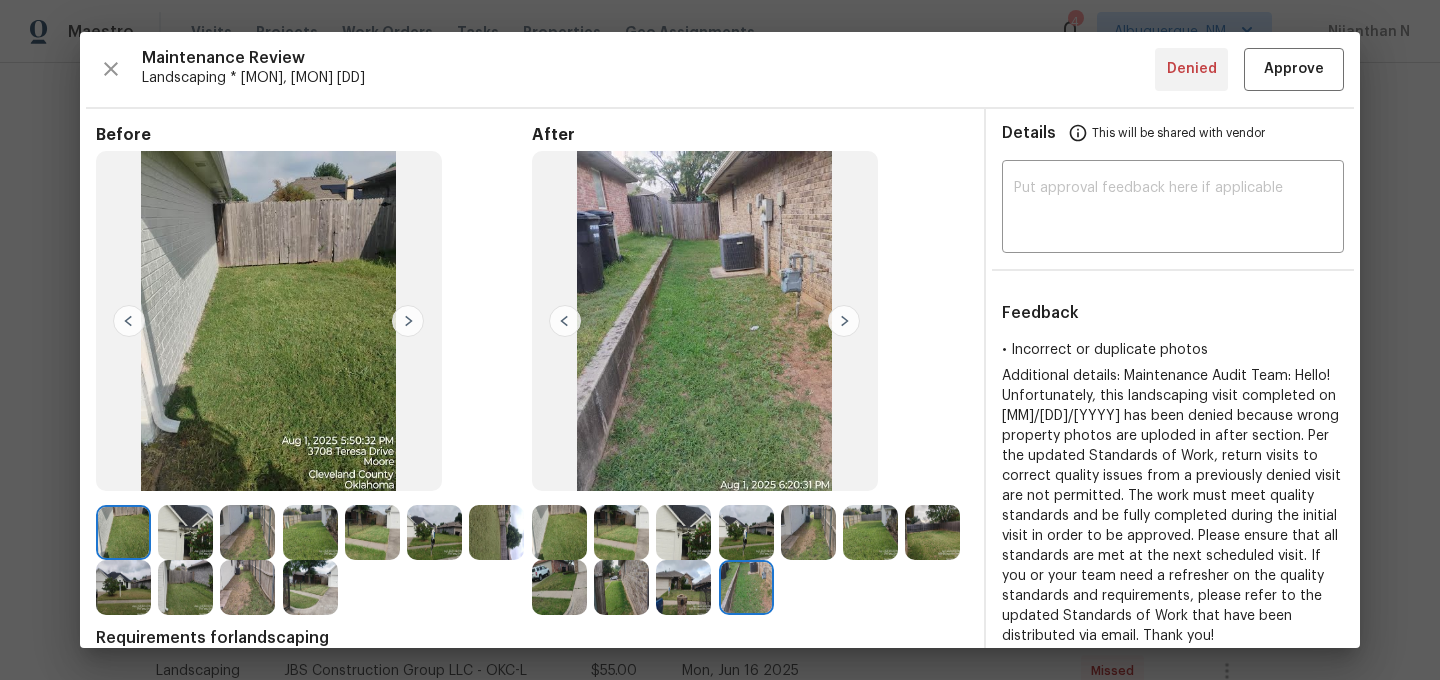 click at bounding box center (683, 587) 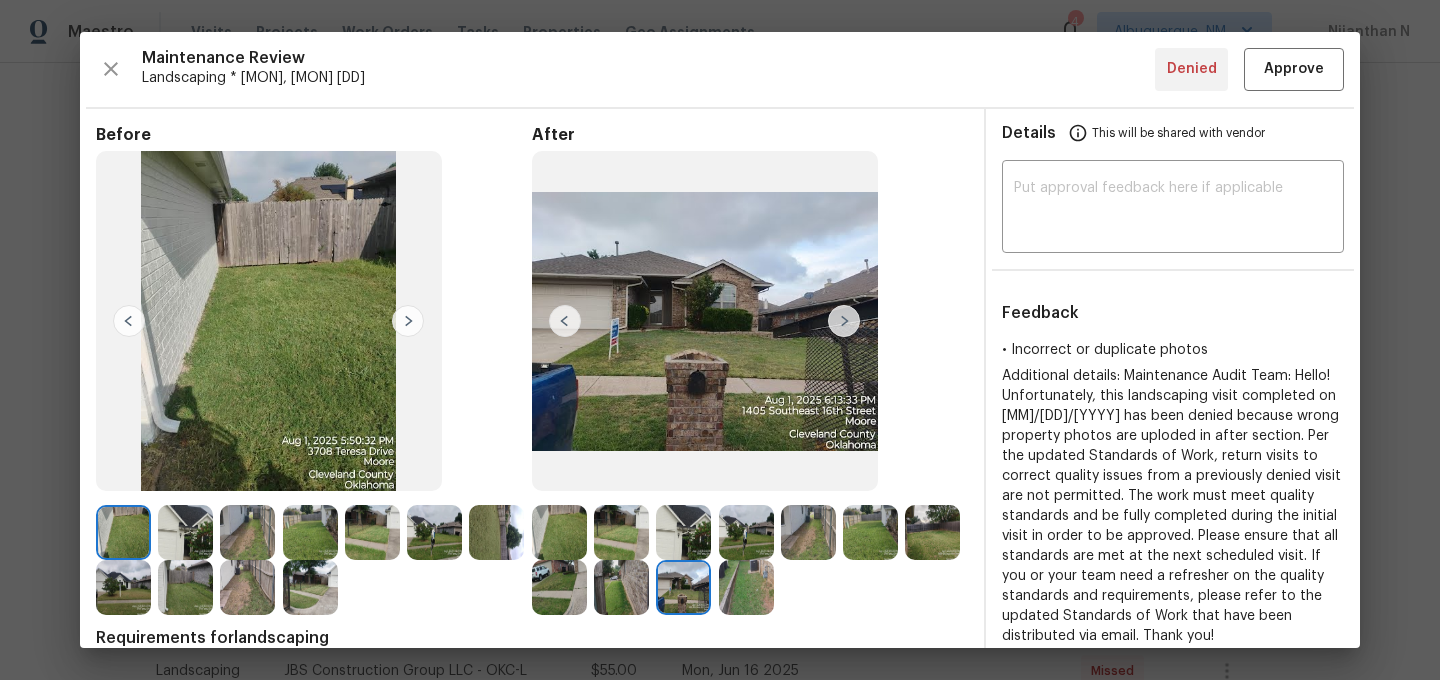 scroll, scrollTop: 242, scrollLeft: 0, axis: vertical 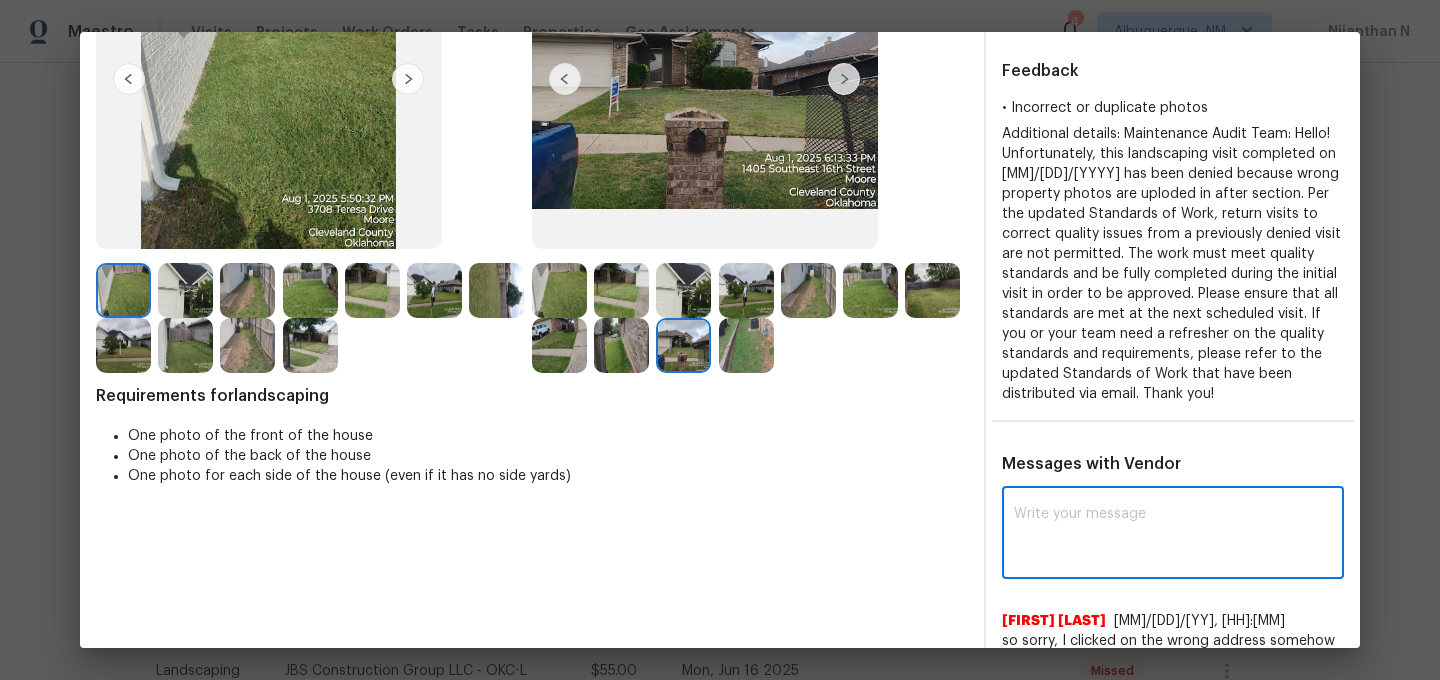 click at bounding box center [1173, 535] 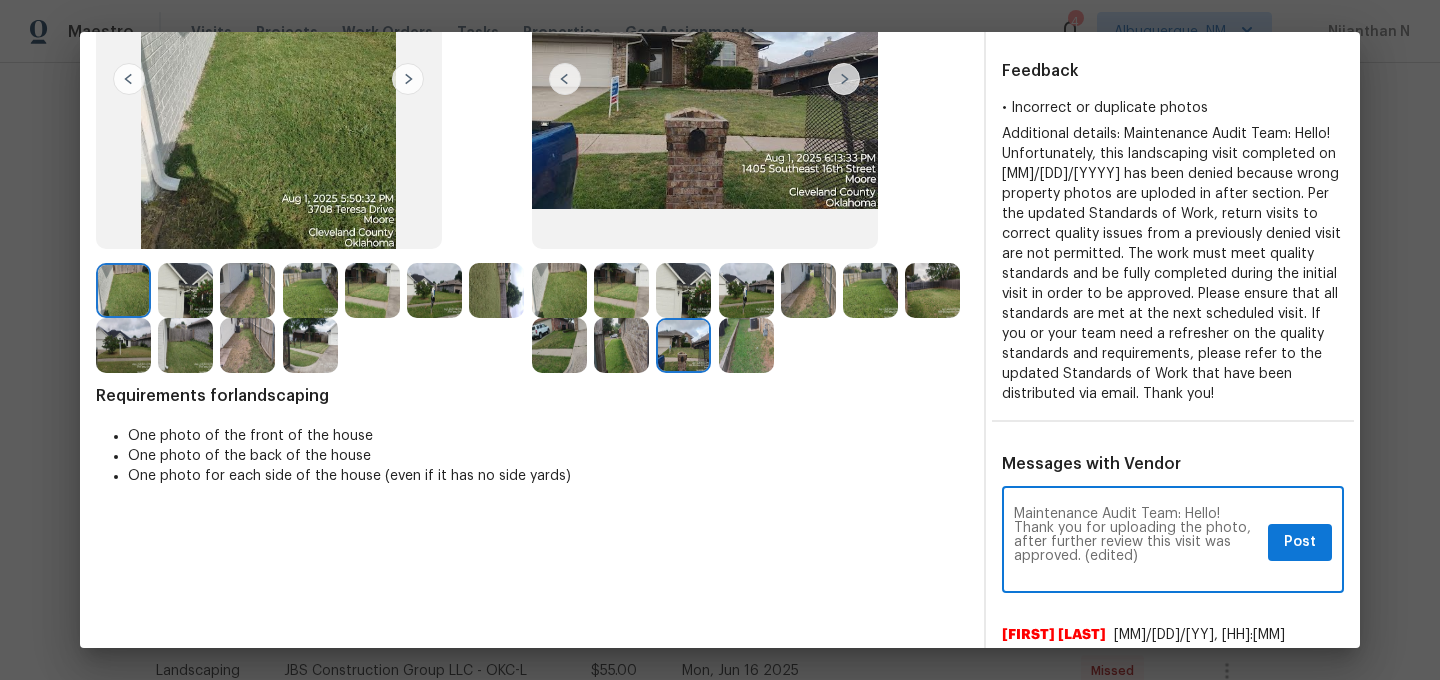 scroll, scrollTop: 0, scrollLeft: 0, axis: both 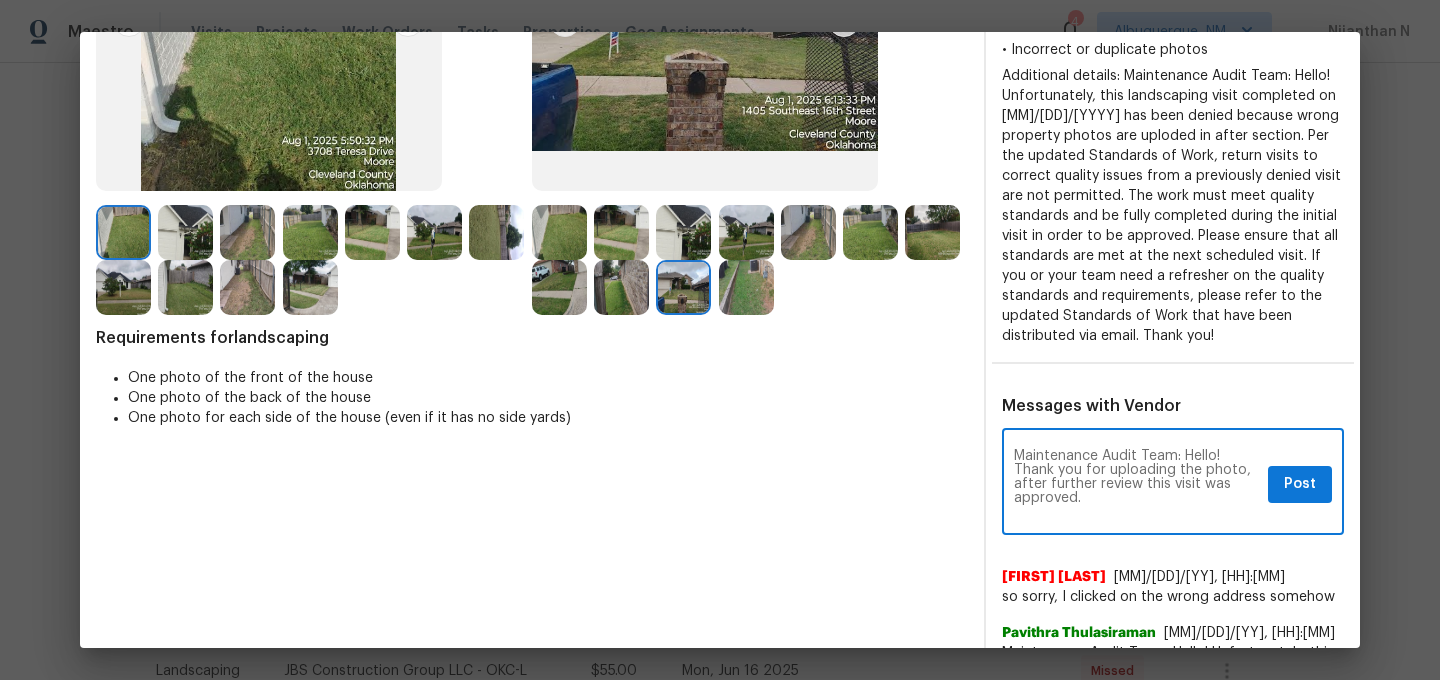 type on "Maintenance Audit Team: Hello! Thank you for uploading the photo, after further review this visit was approved." 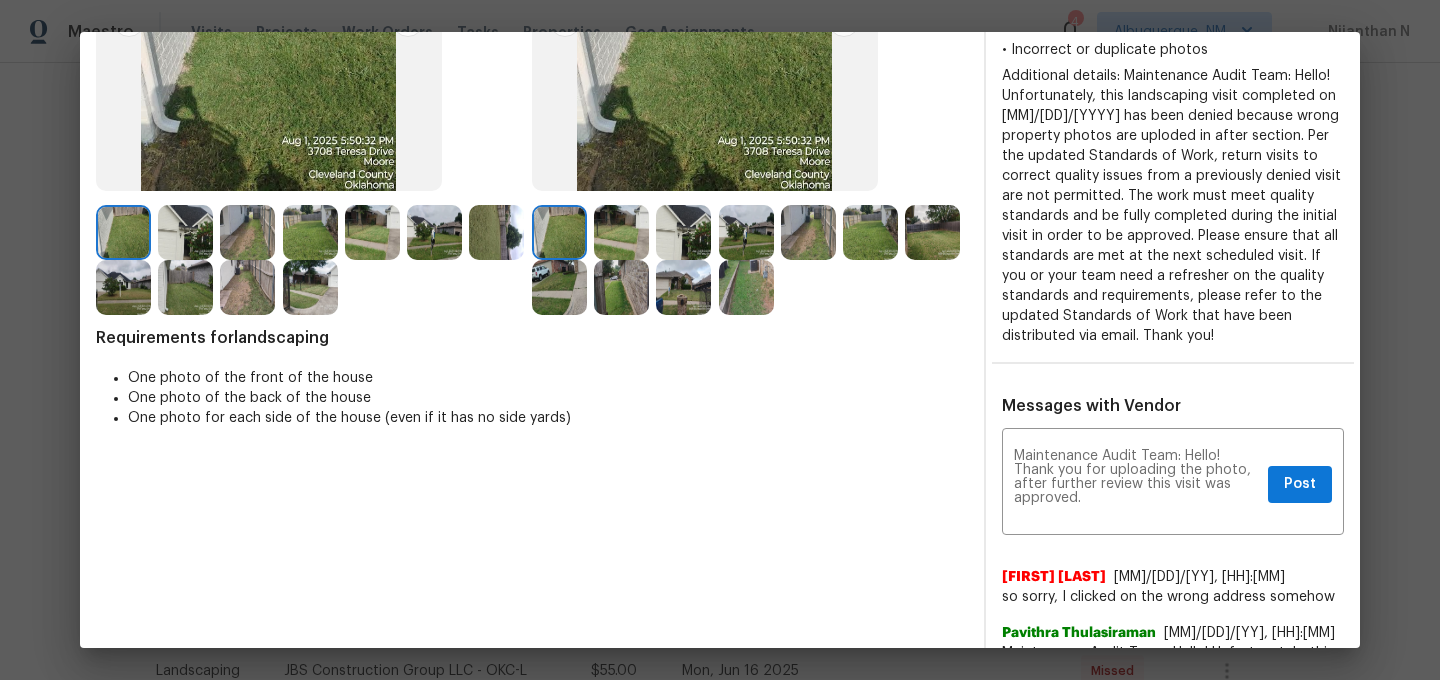 click at bounding box center [621, 232] 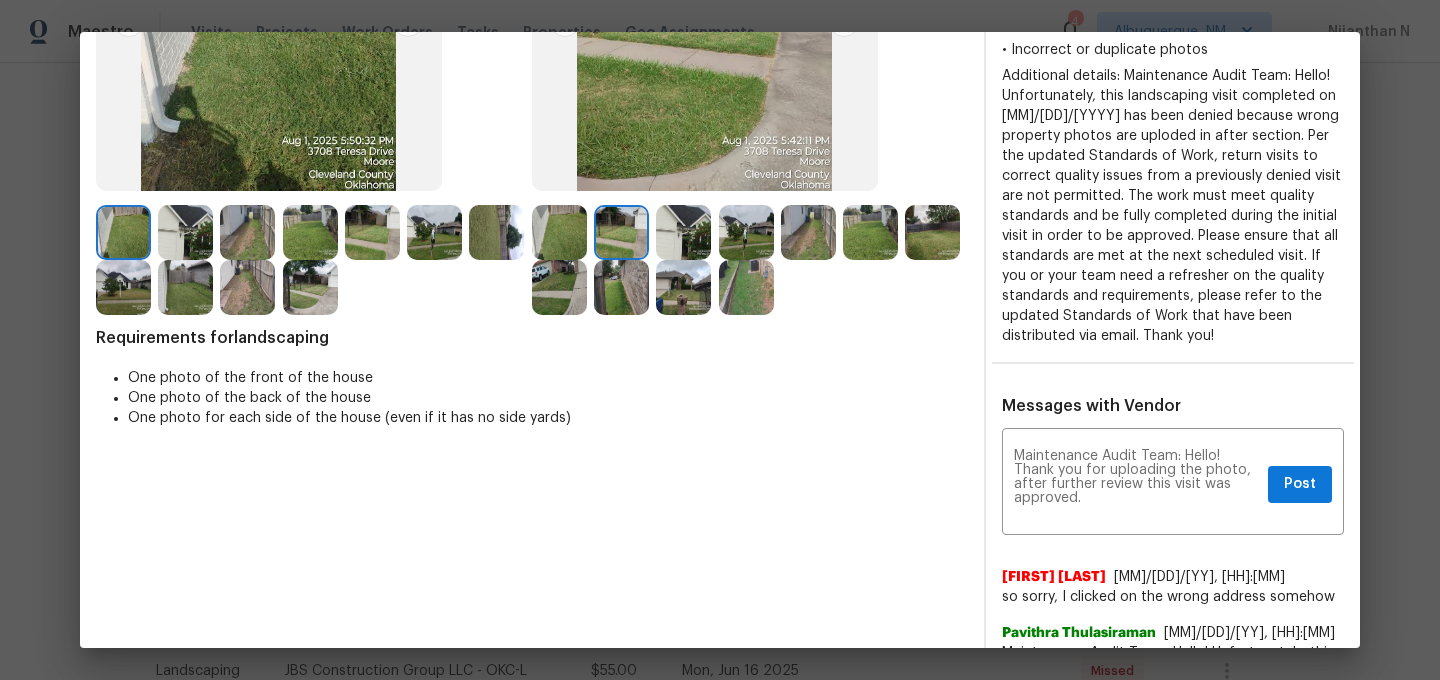 click at bounding box center [683, 232] 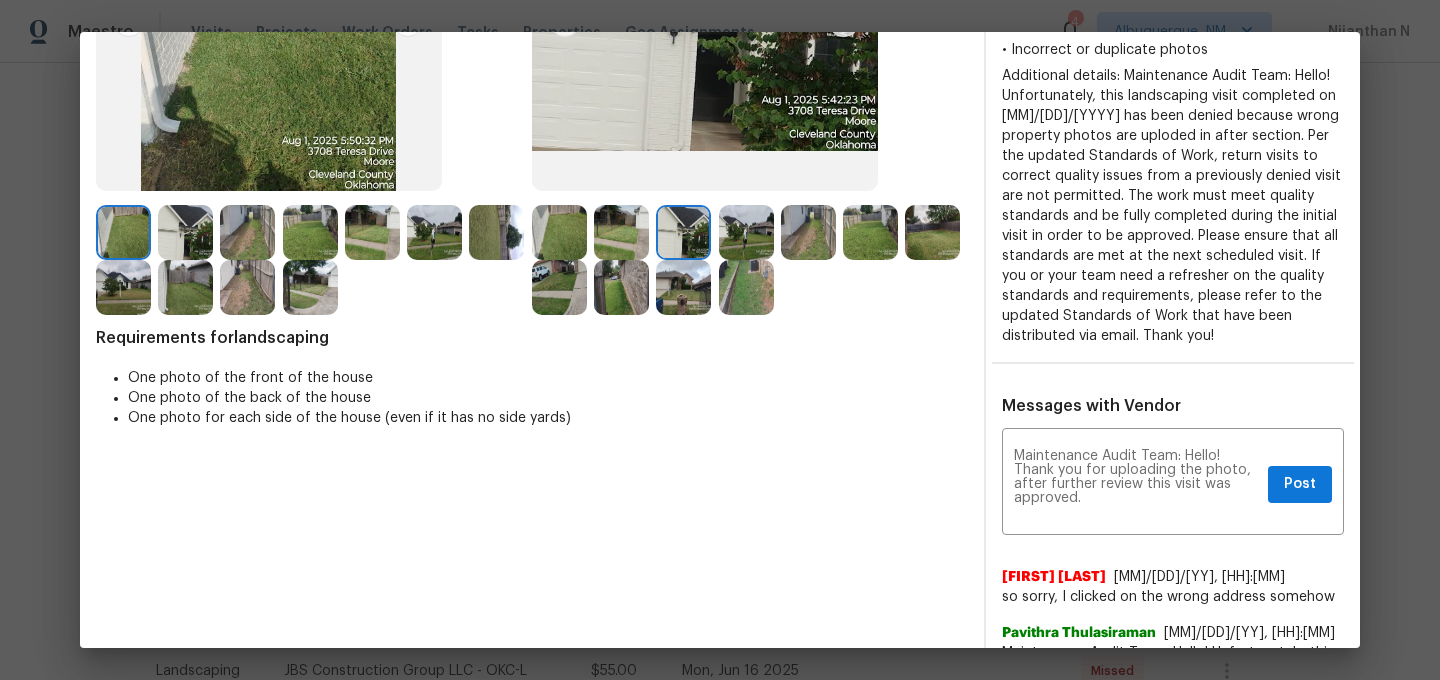 click at bounding box center [746, 232] 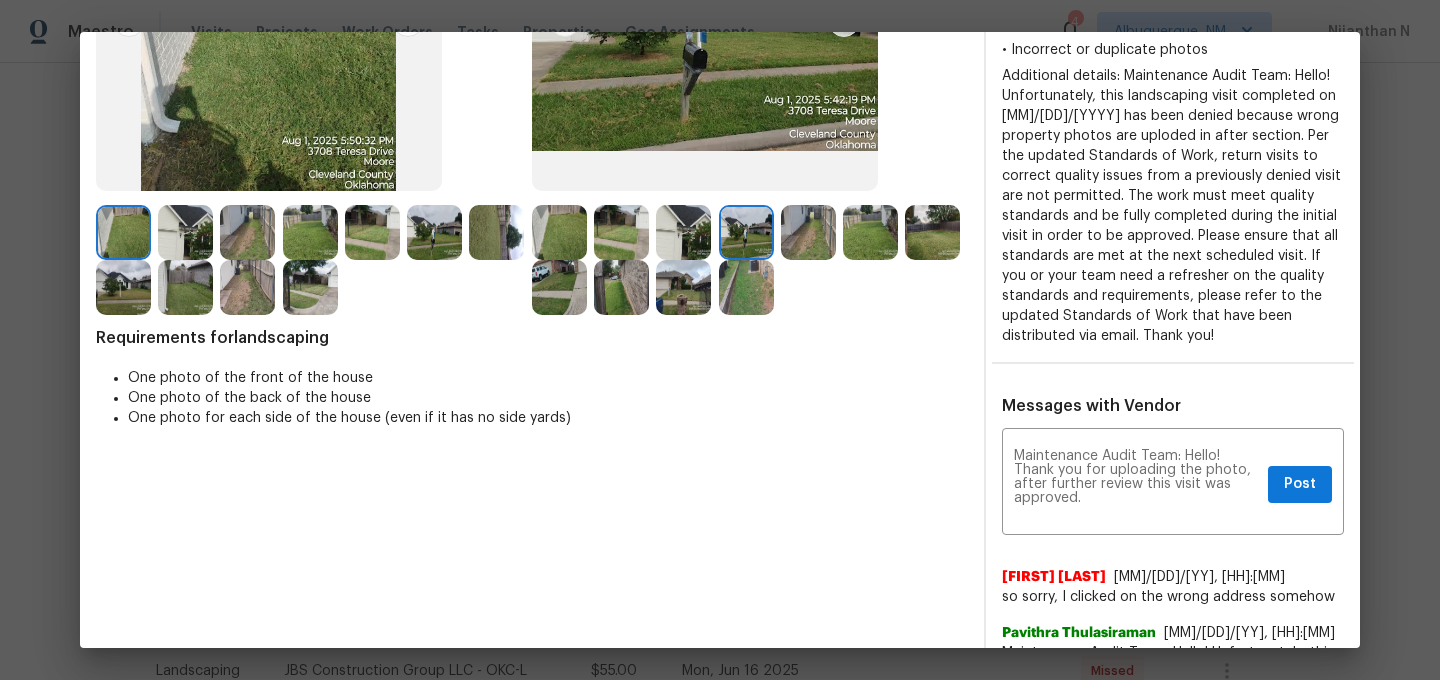 click at bounding box center [808, 232] 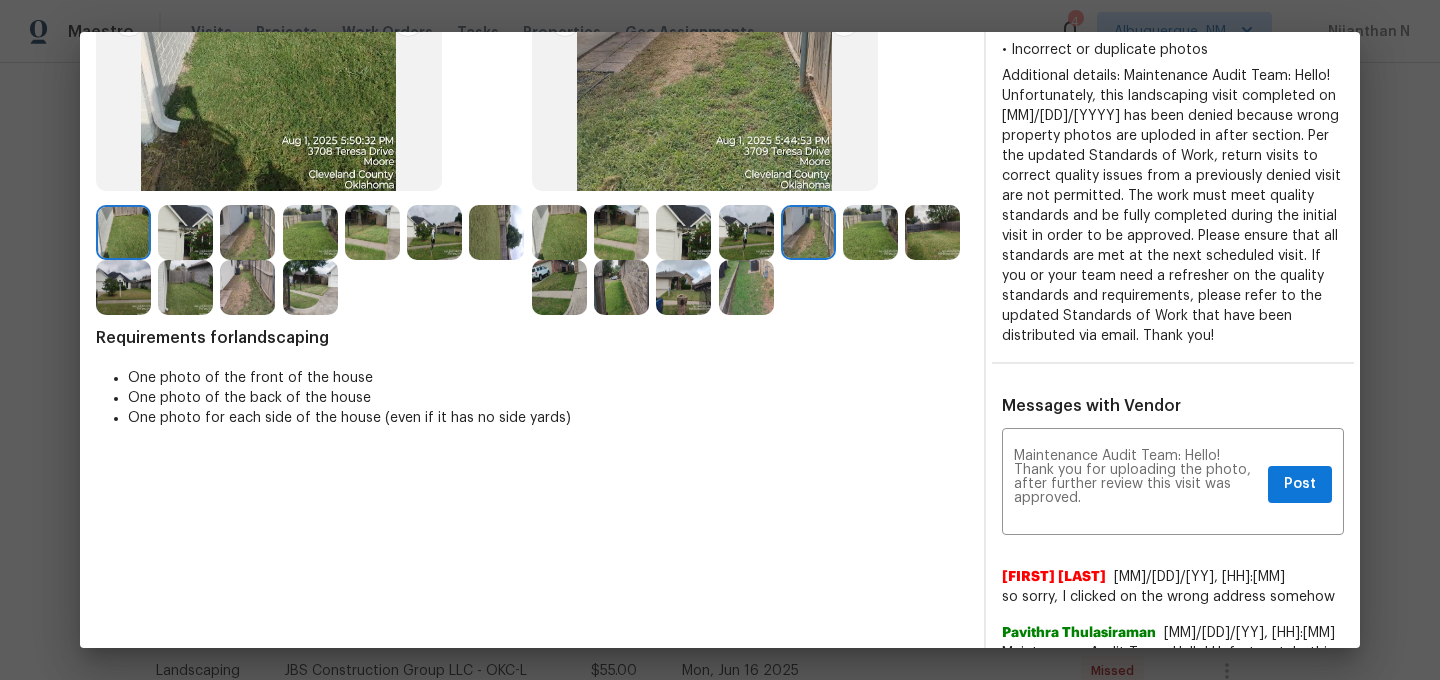 click at bounding box center [870, 232] 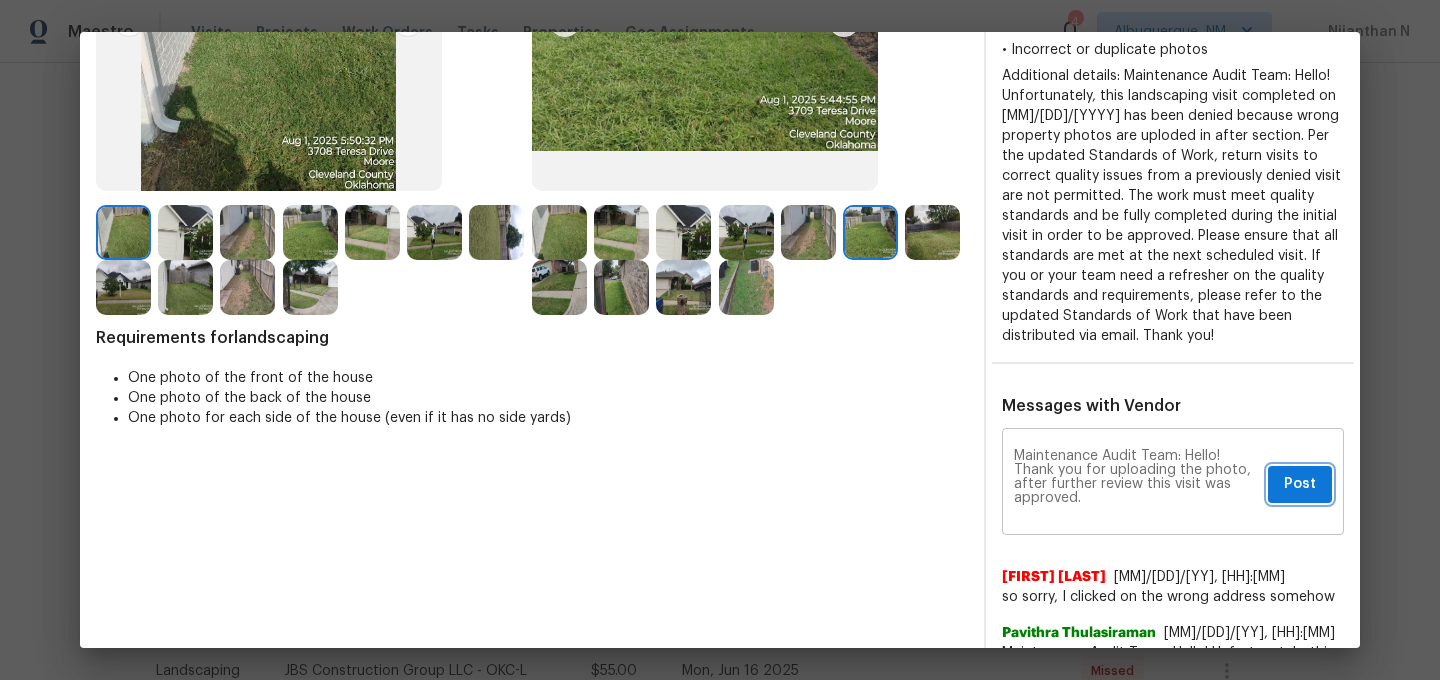 click on "Post" at bounding box center [1300, 484] 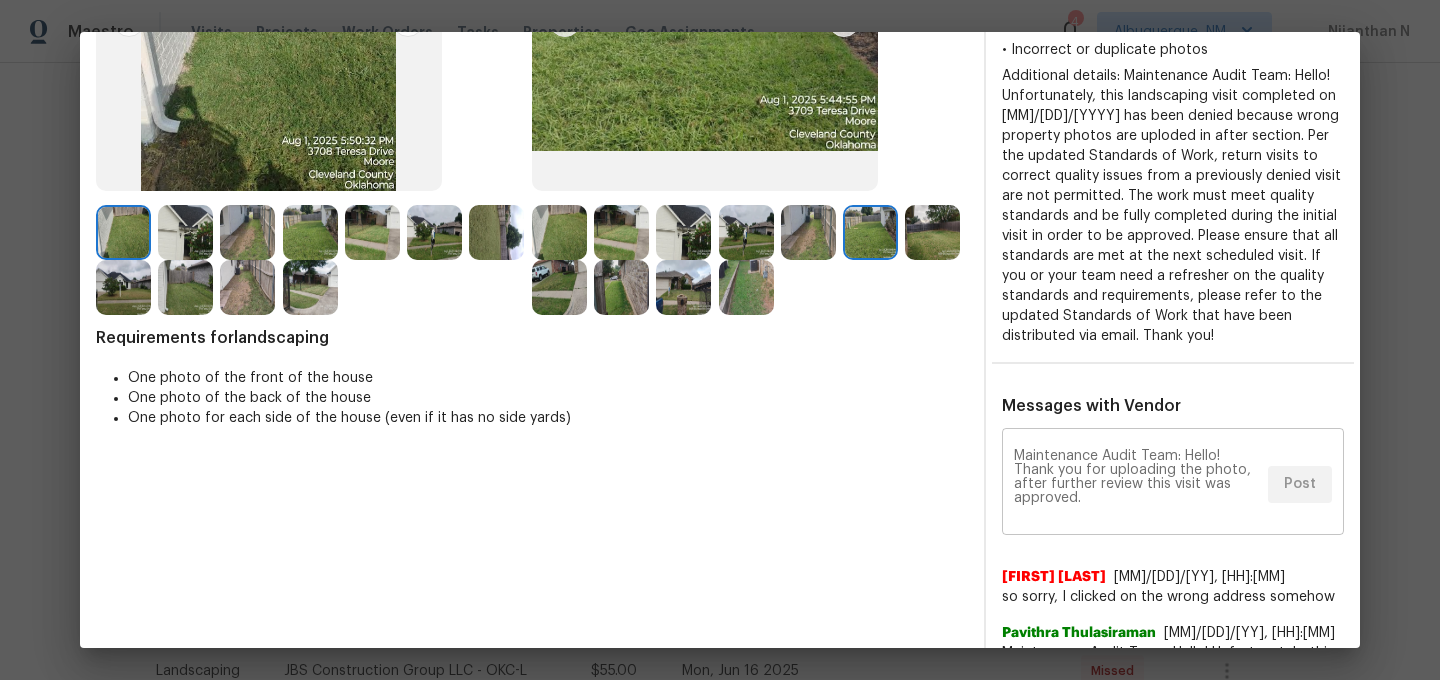 scroll, scrollTop: 0, scrollLeft: 0, axis: both 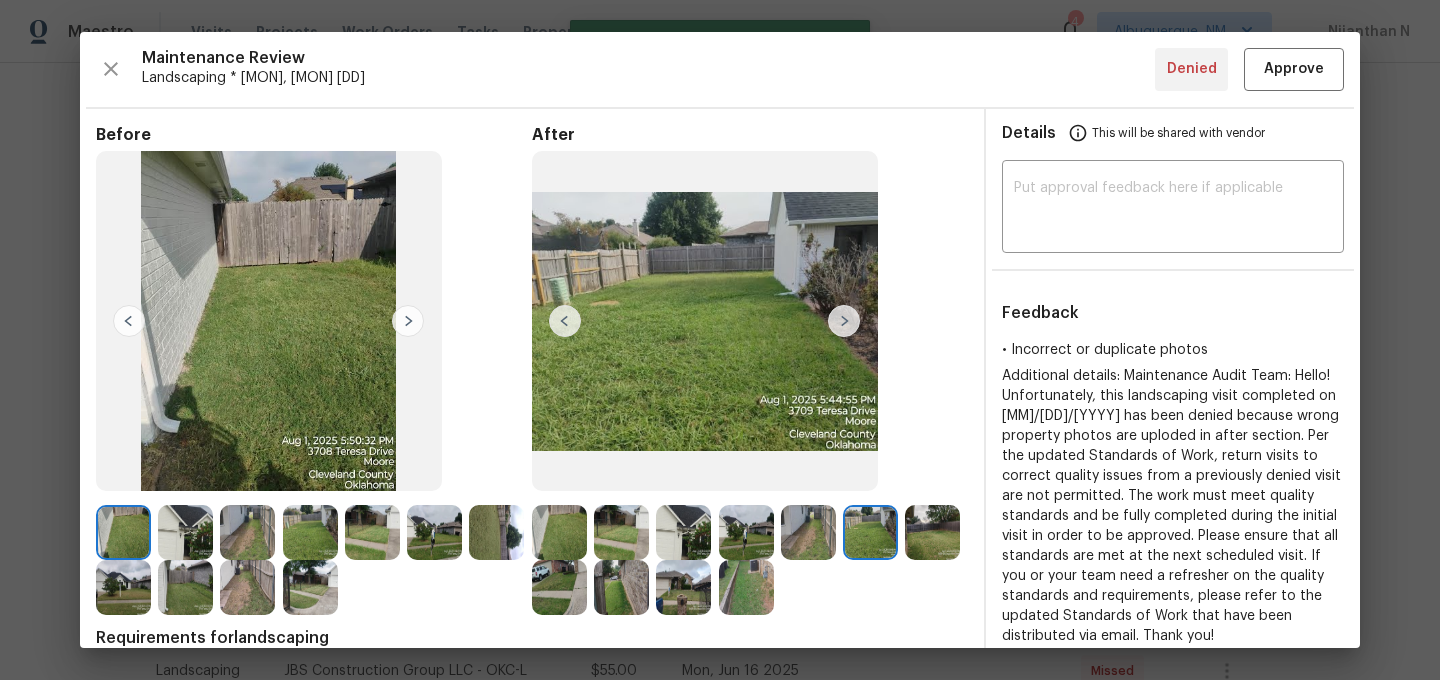 type 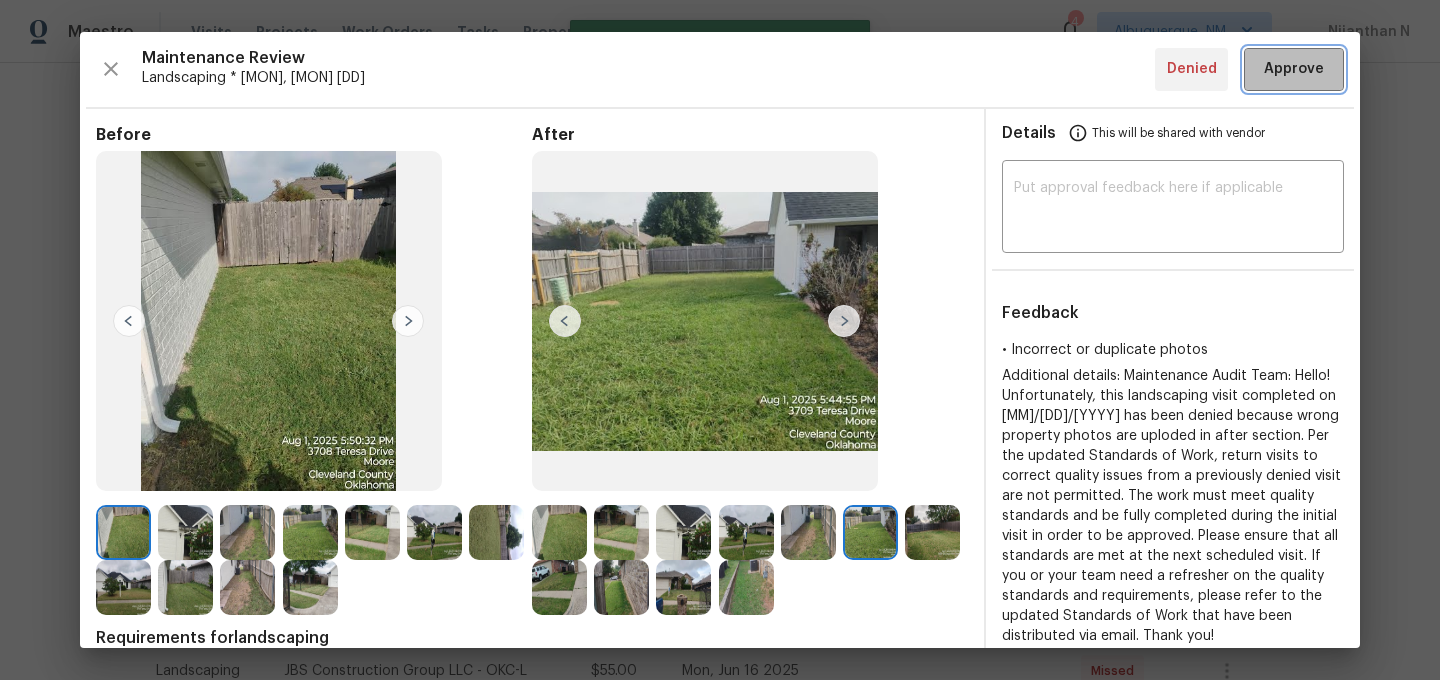 click on "Approve" at bounding box center (1294, 69) 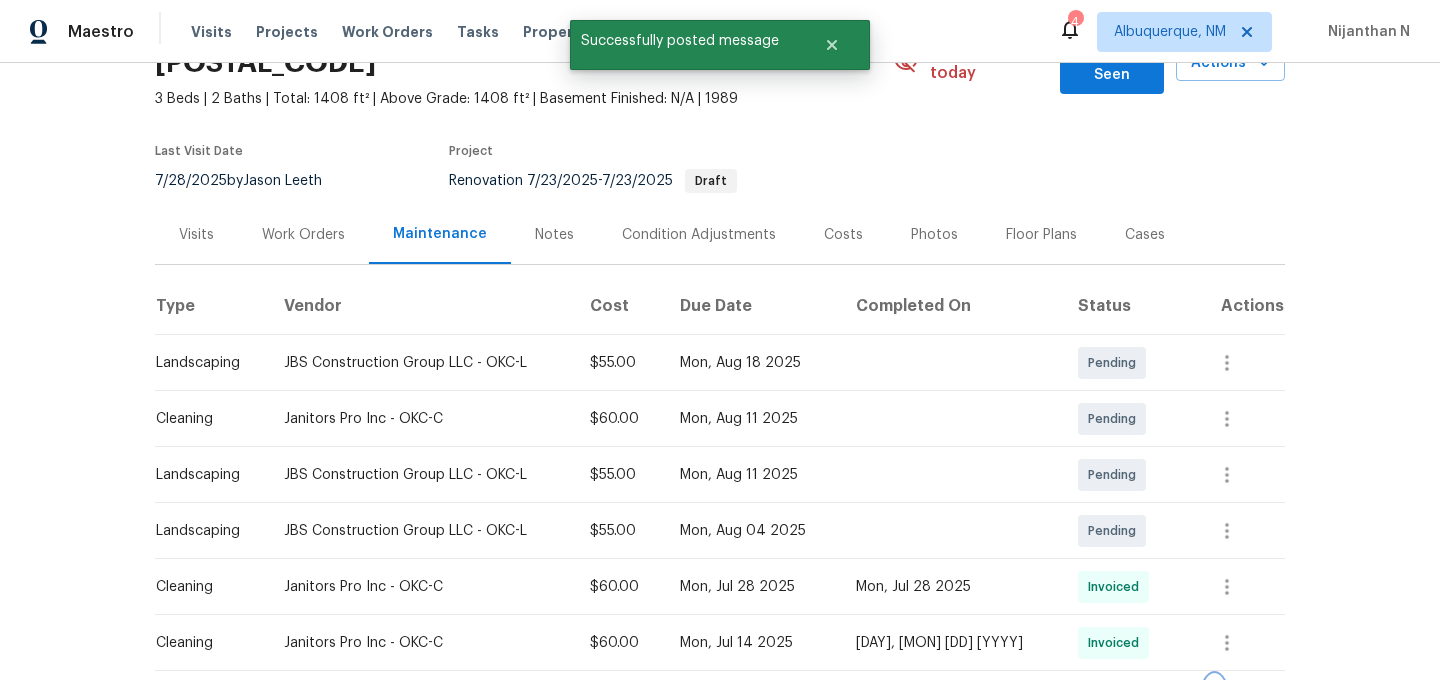 scroll, scrollTop: 0, scrollLeft: 0, axis: both 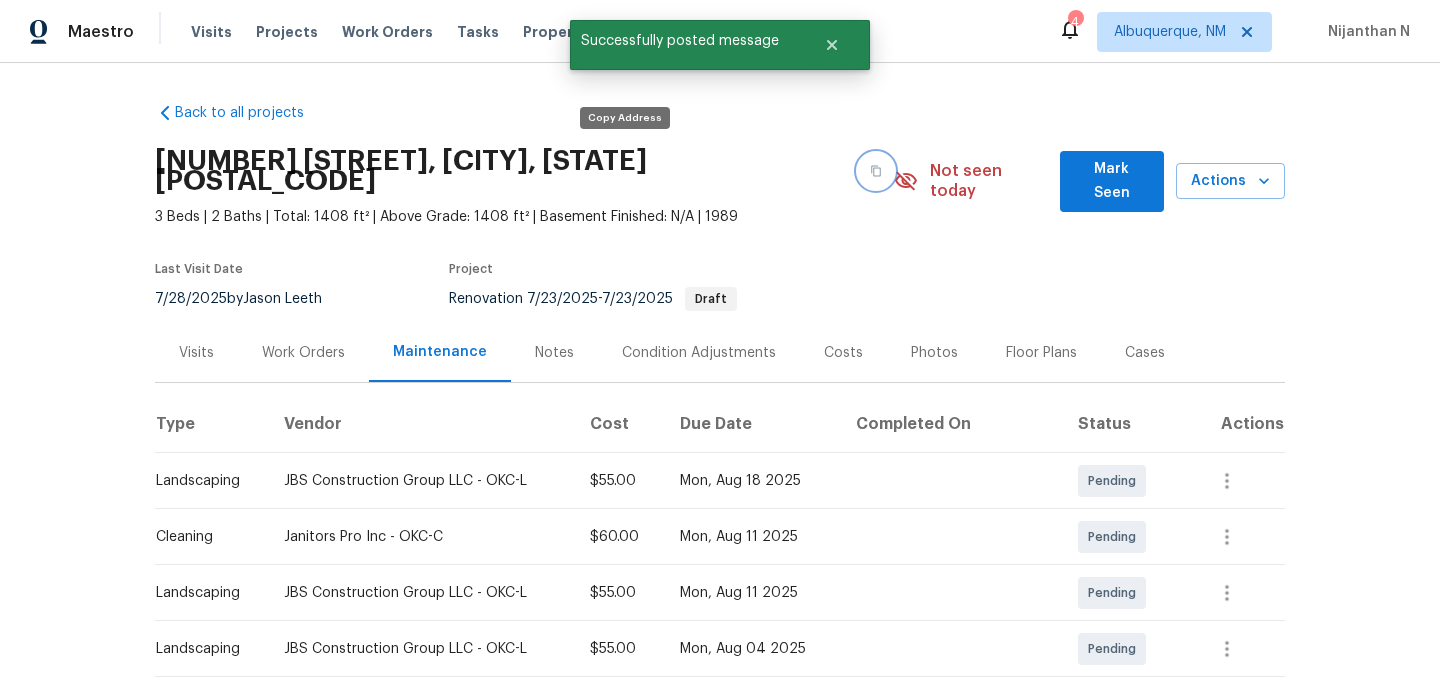 click at bounding box center [876, 171] 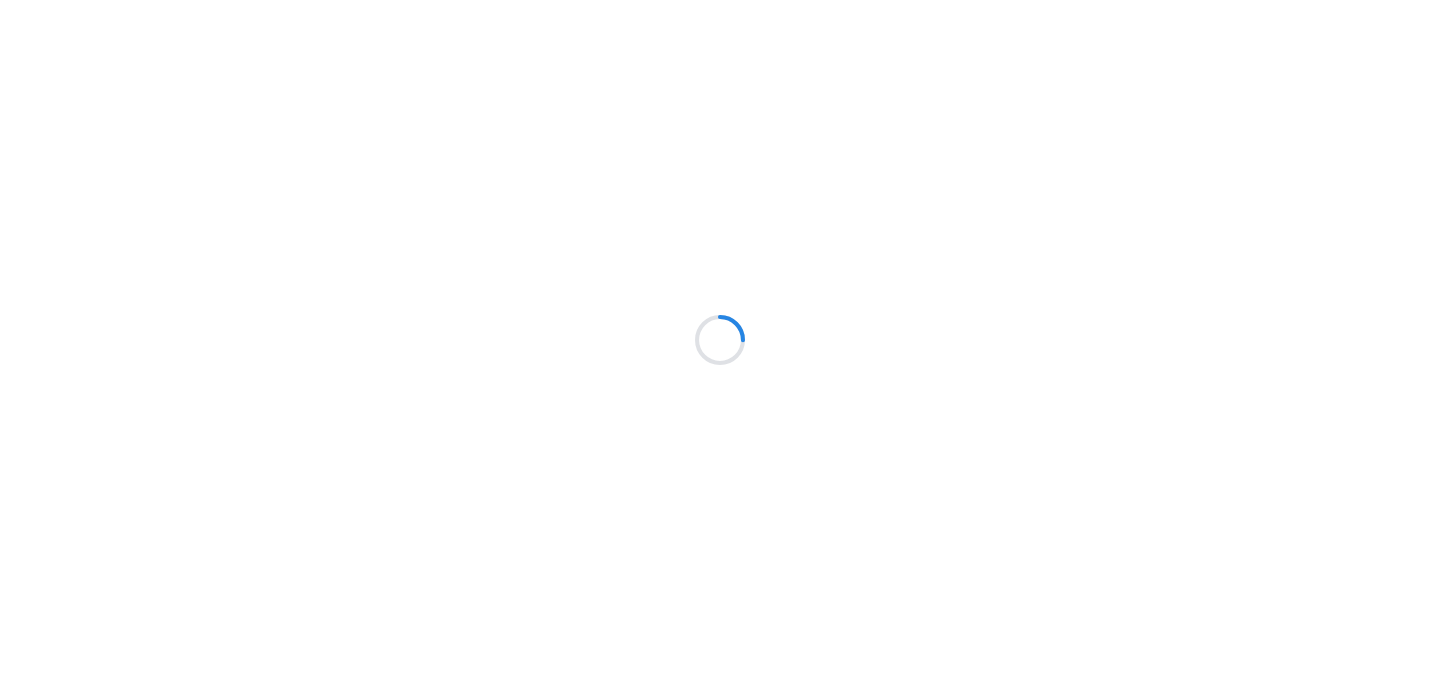 scroll, scrollTop: 0, scrollLeft: 0, axis: both 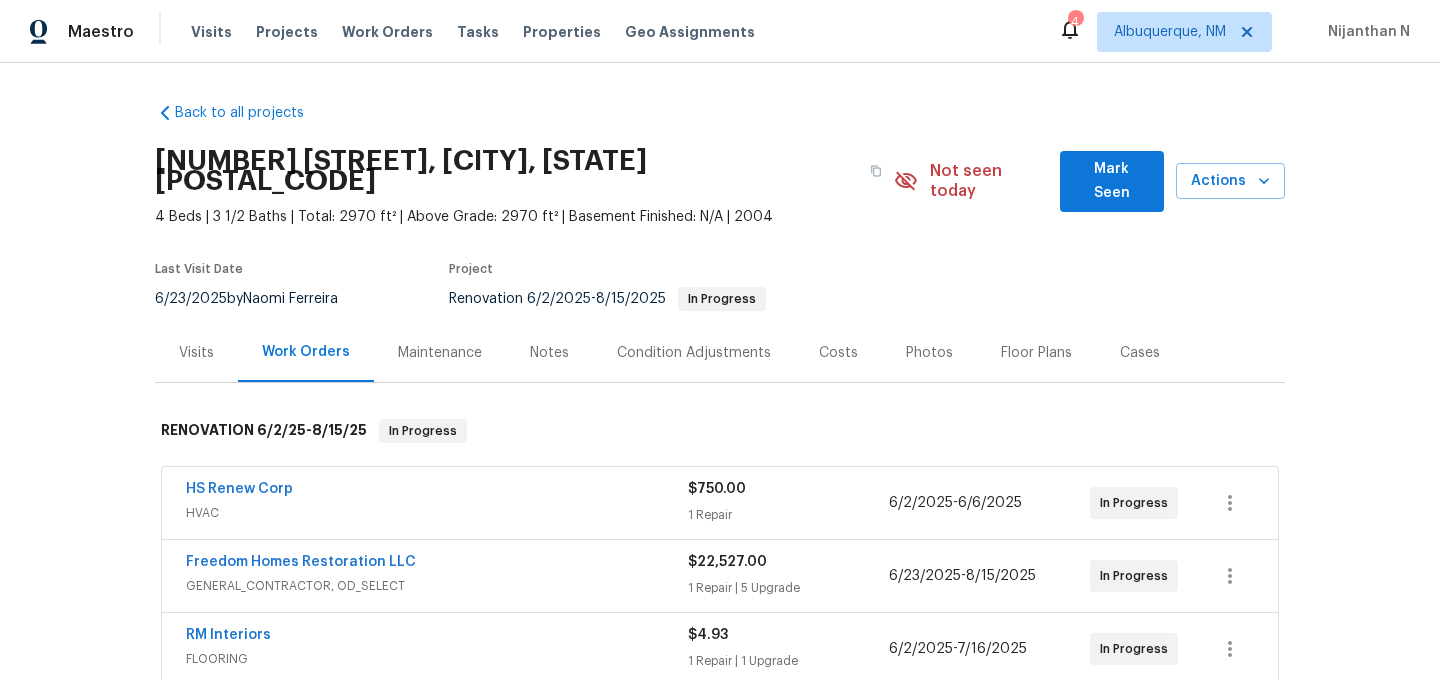 click on "Maintenance" at bounding box center [440, 352] 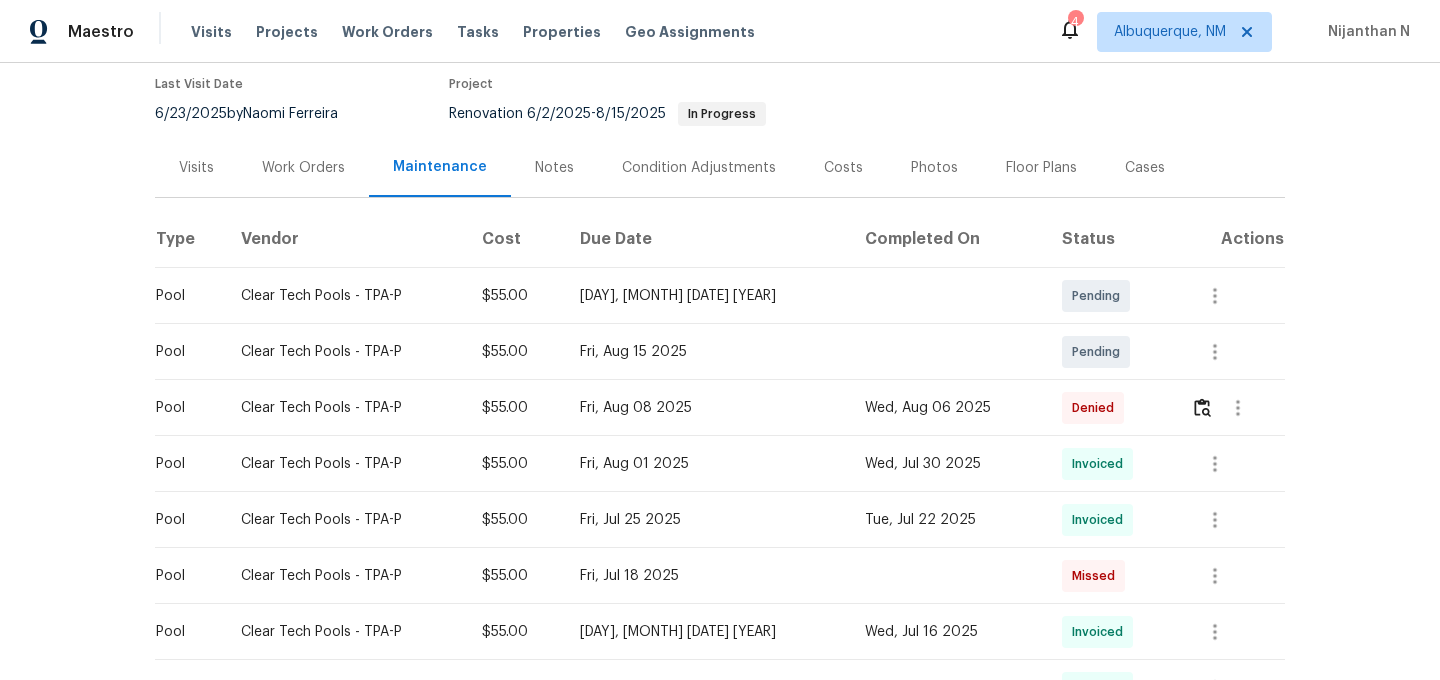 scroll, scrollTop: 198, scrollLeft: 0, axis: vertical 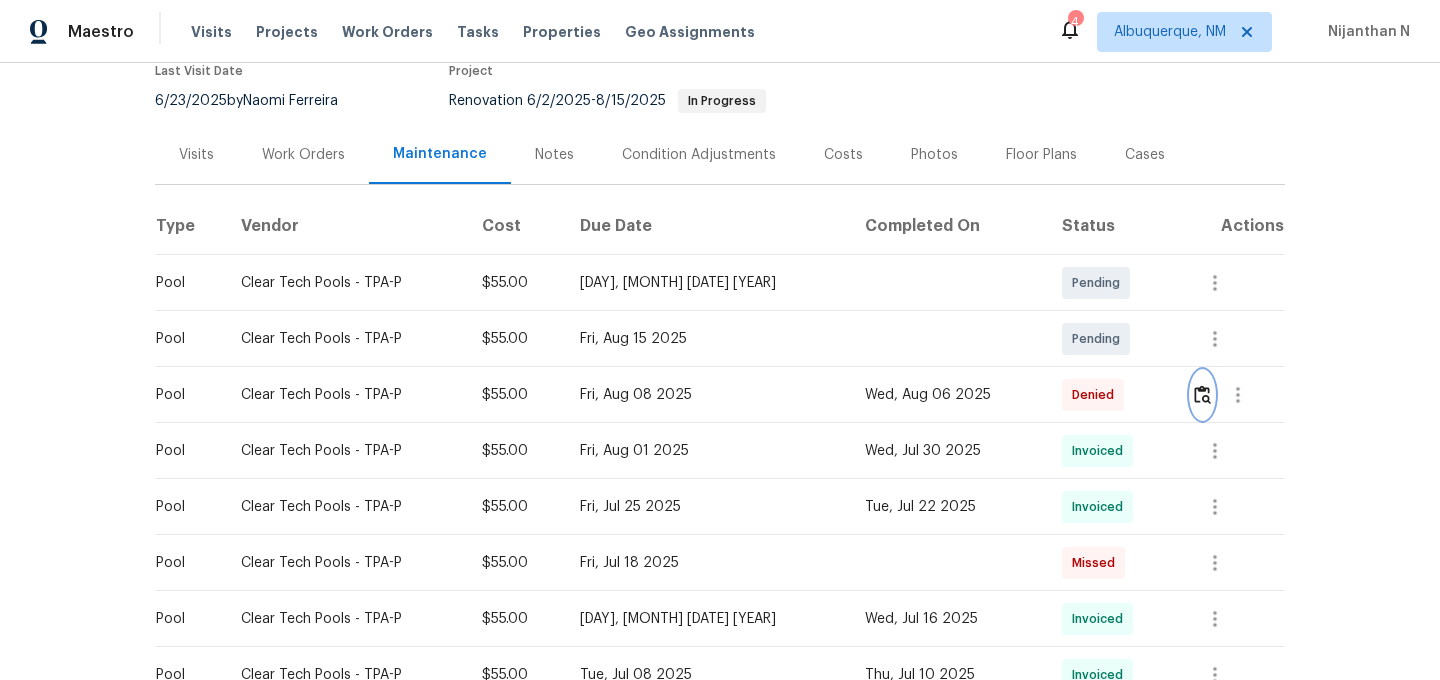 click at bounding box center (1202, 395) 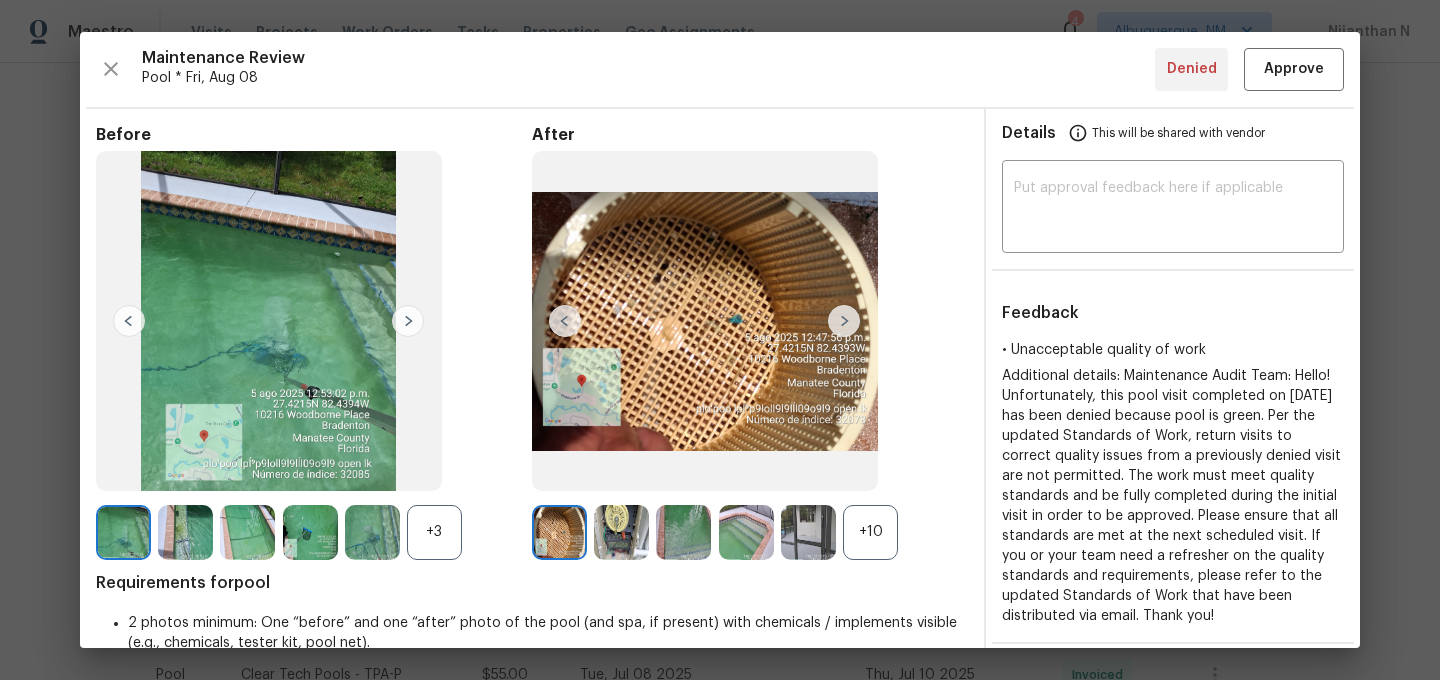 click on "+10" at bounding box center [870, 532] 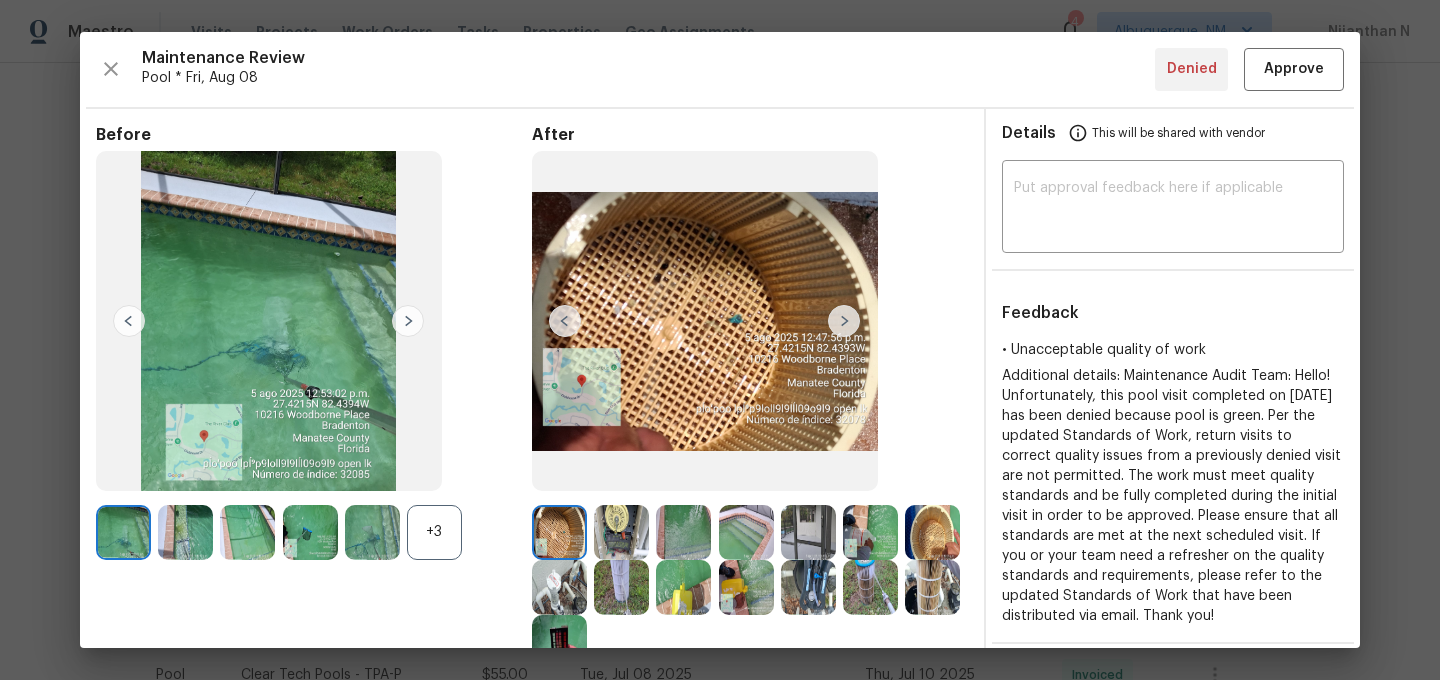 click on "+3" at bounding box center (434, 532) 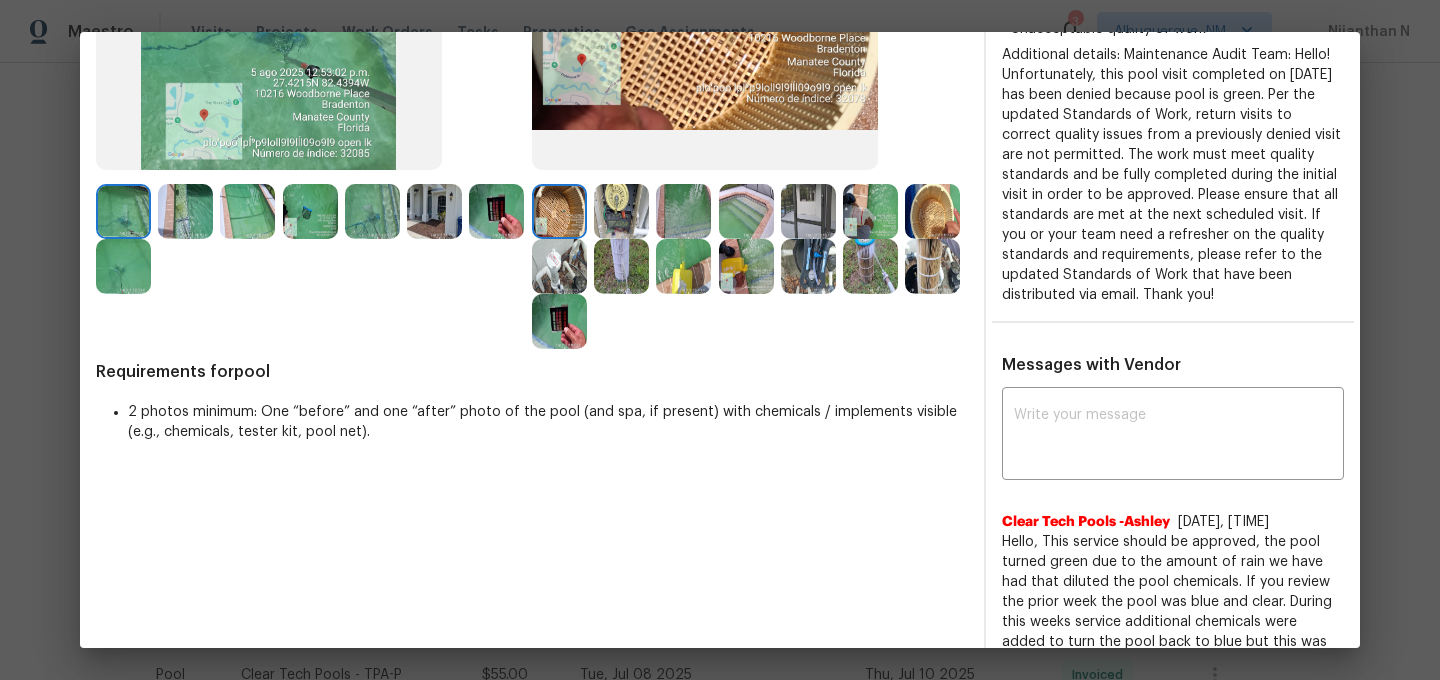 scroll, scrollTop: 336, scrollLeft: 0, axis: vertical 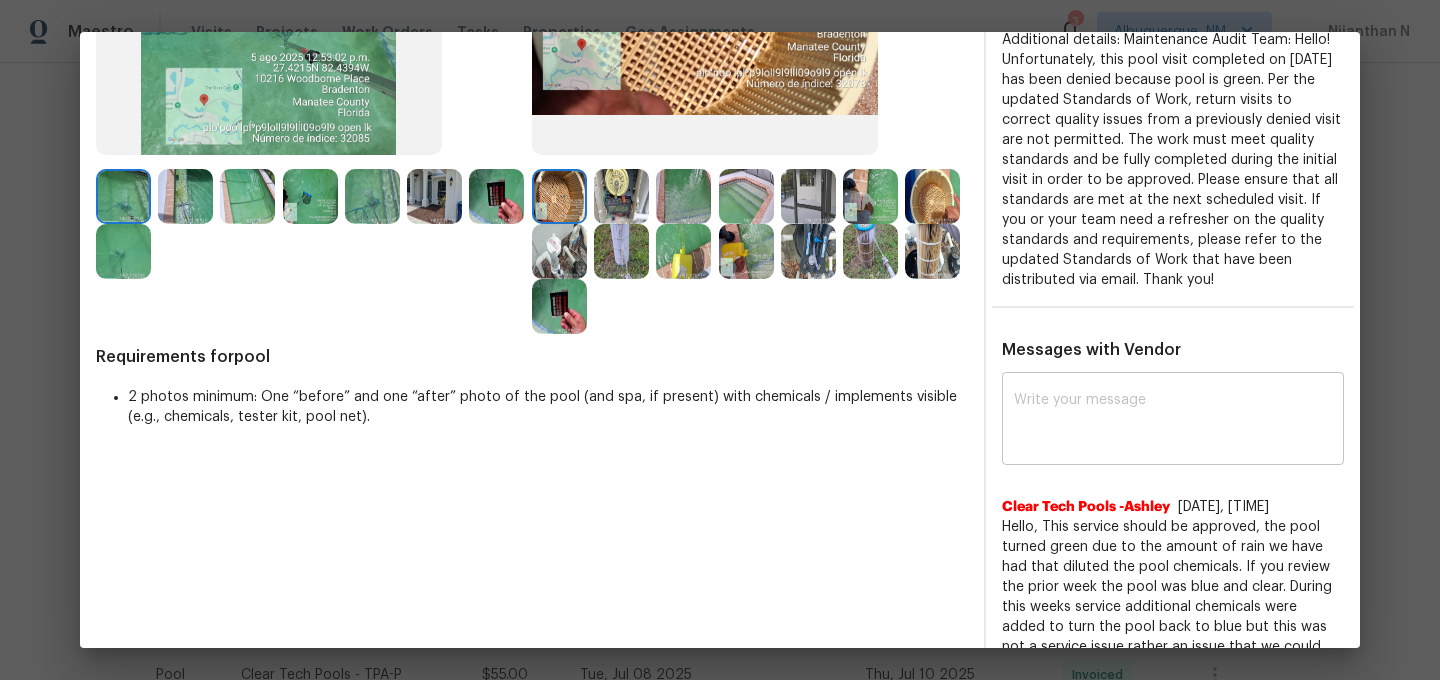 click at bounding box center [1173, 421] 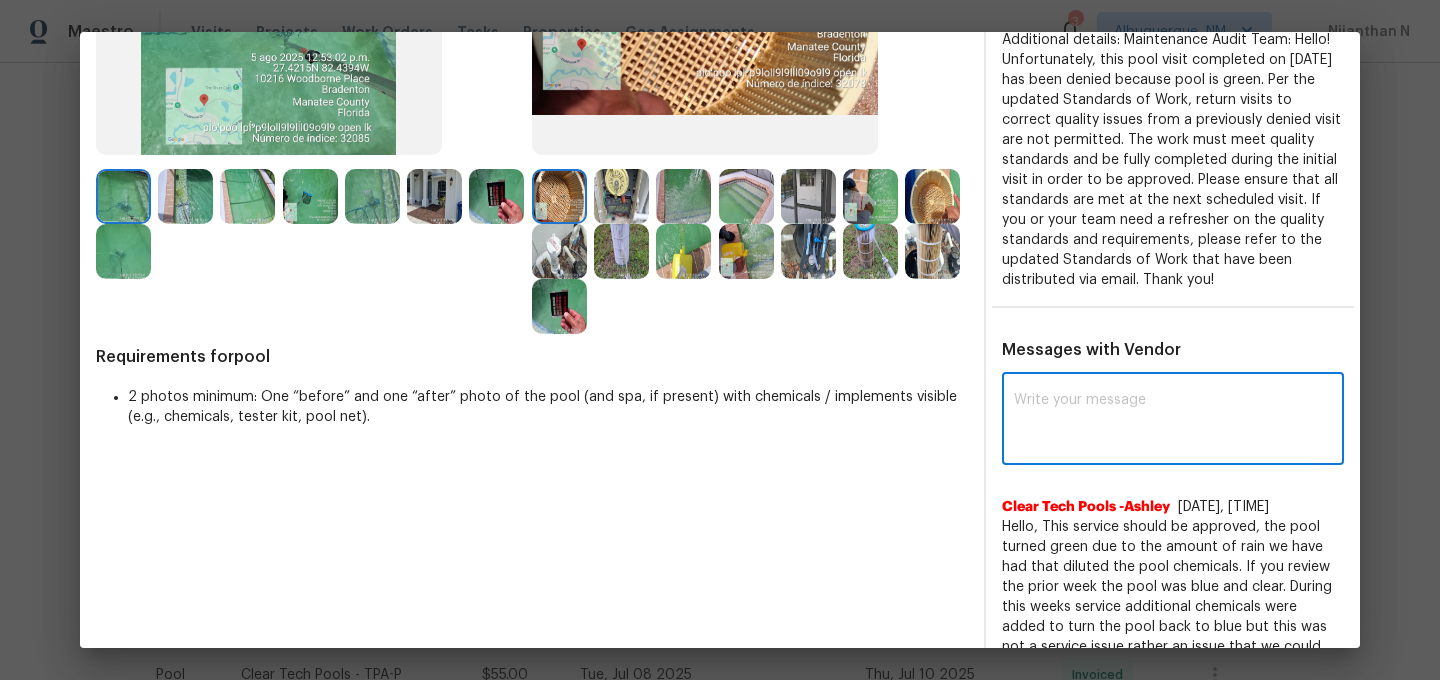 paste on "Maintenance Audit Team: Hello! Thank you for the feedback after further review this visit was approved." 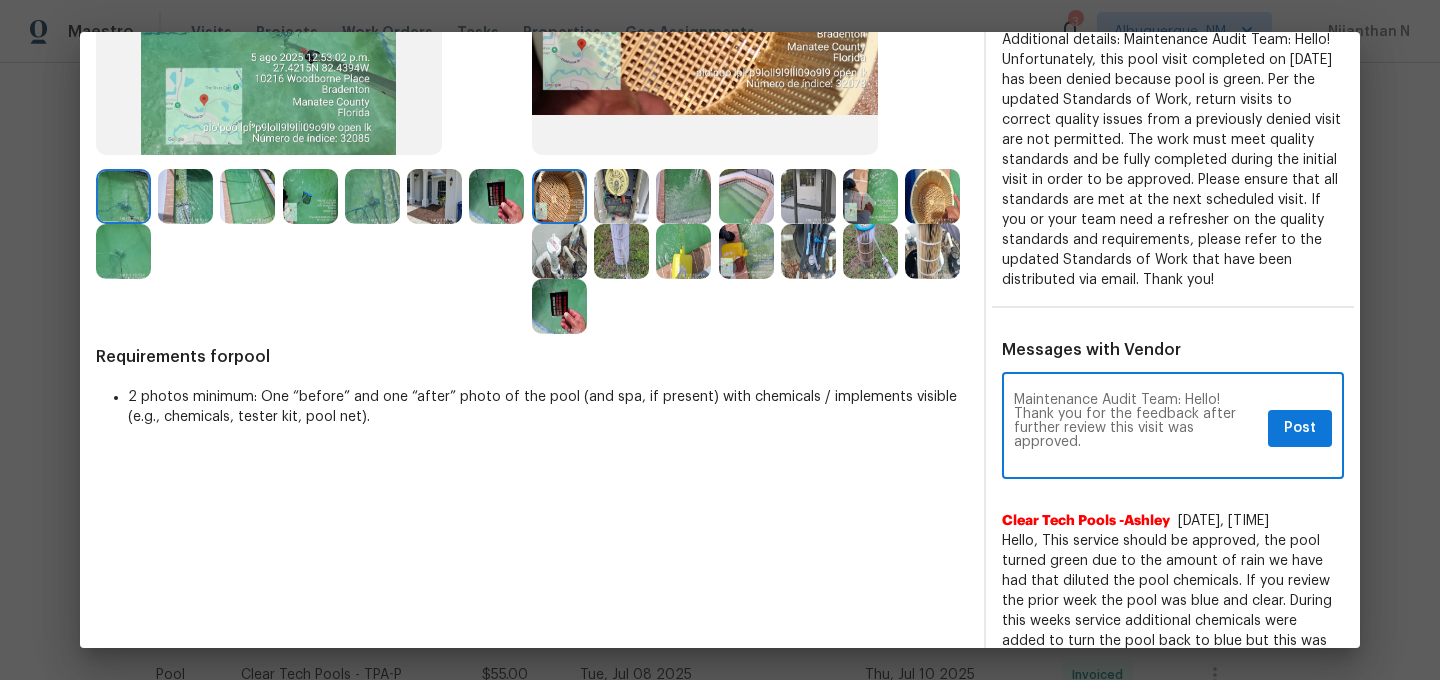 scroll, scrollTop: 0, scrollLeft: 0, axis: both 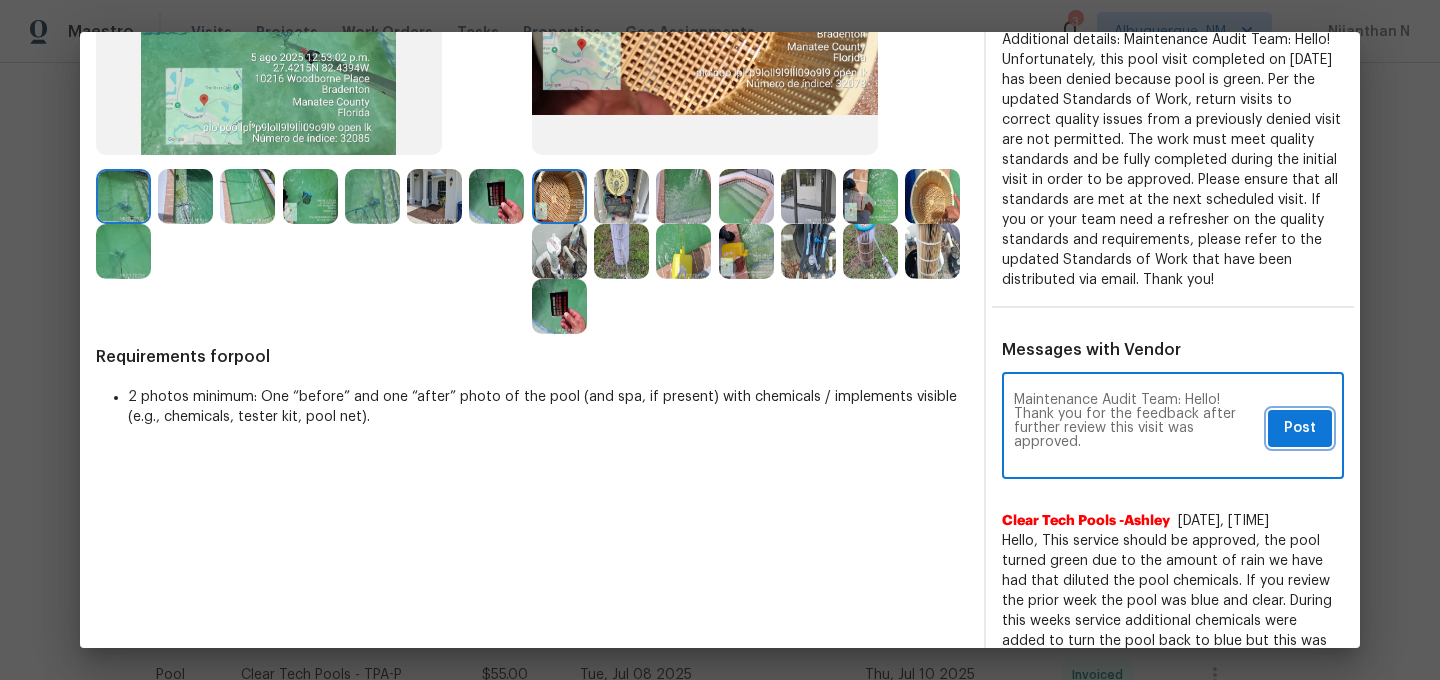 click on "Post" at bounding box center (1300, 428) 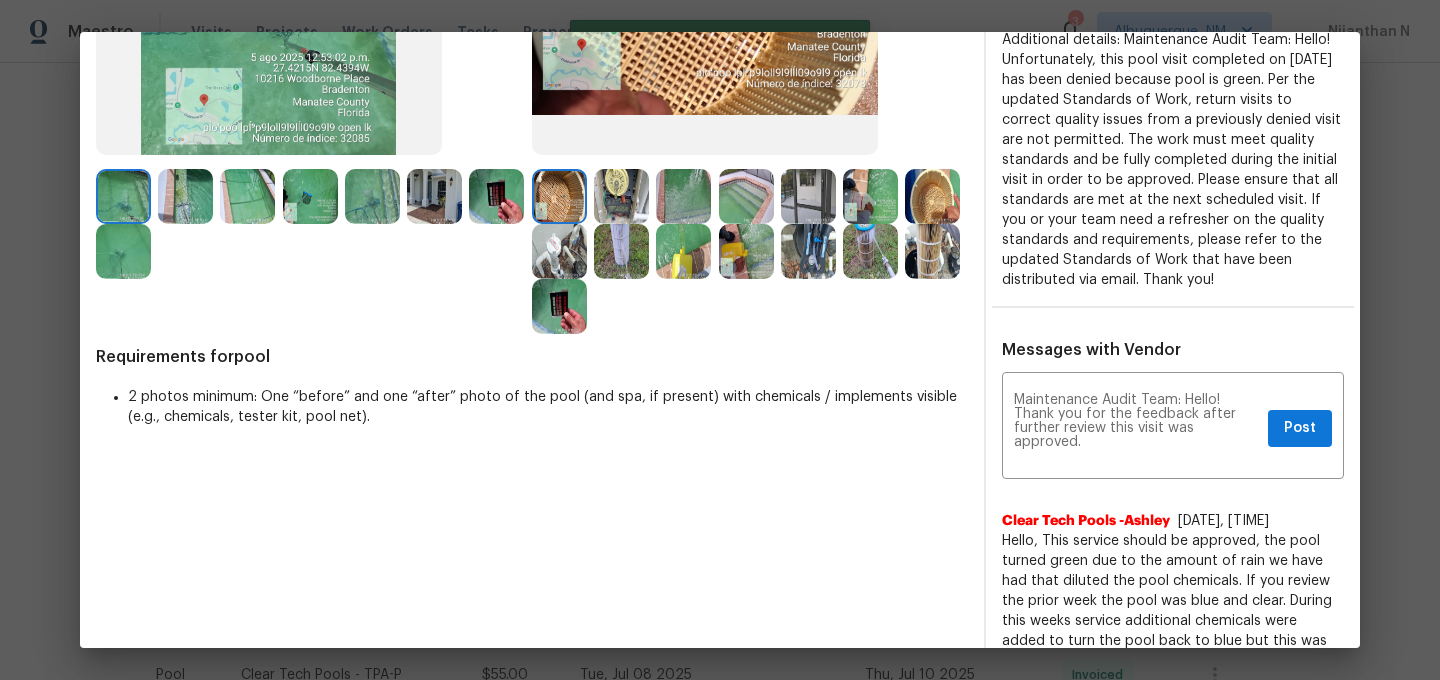 scroll, scrollTop: 0, scrollLeft: 0, axis: both 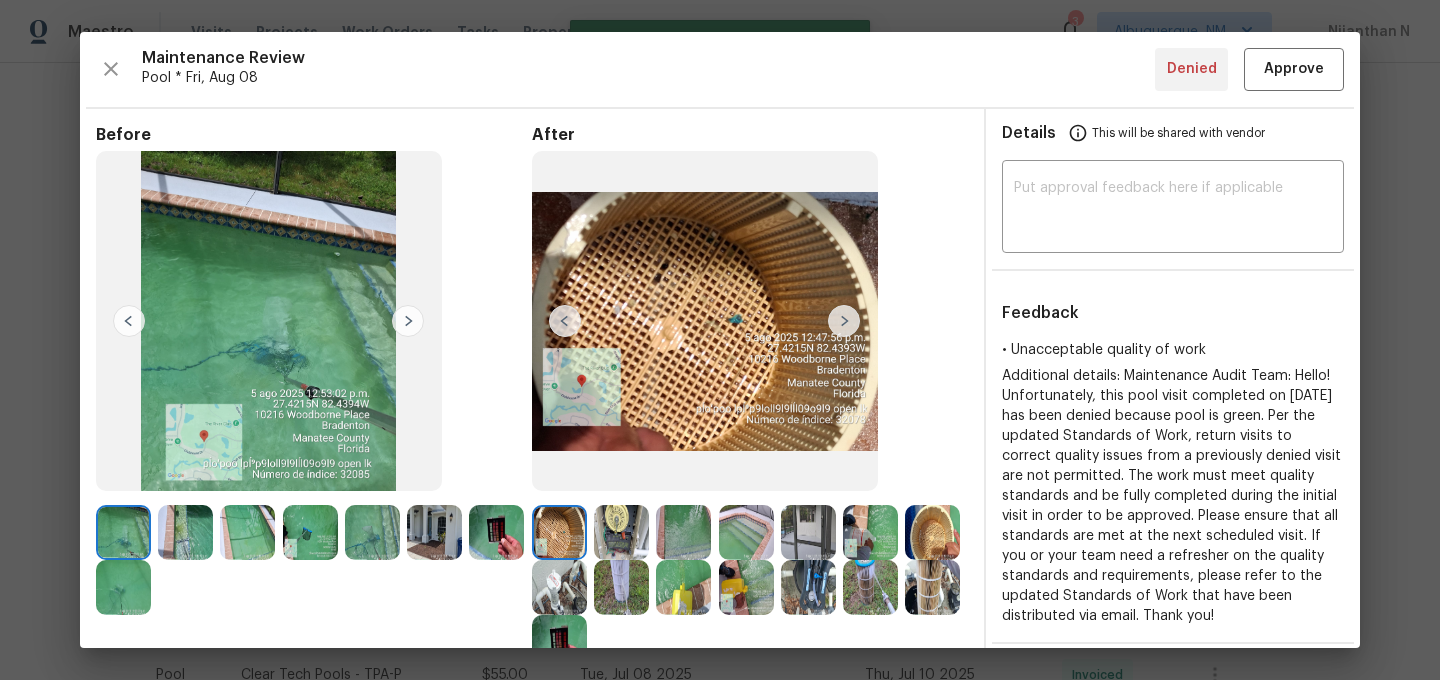 type 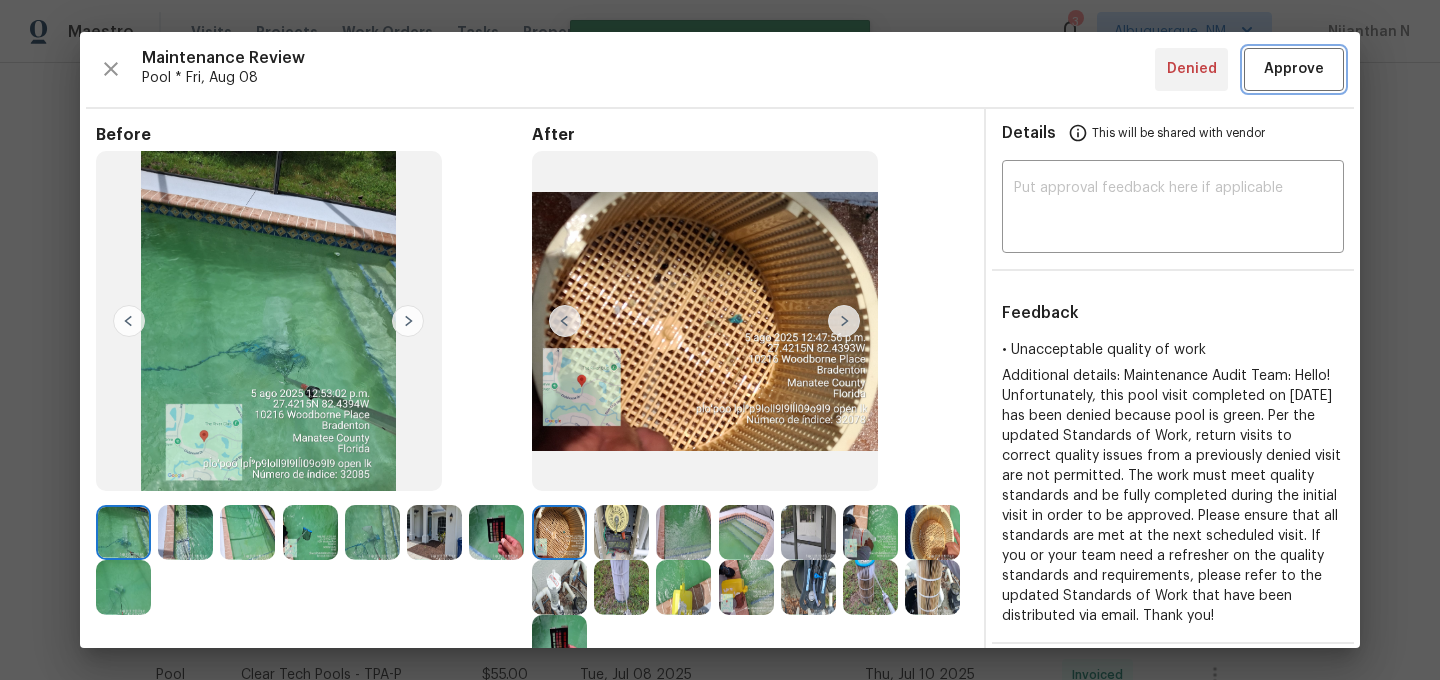 click on "Approve" at bounding box center [1294, 69] 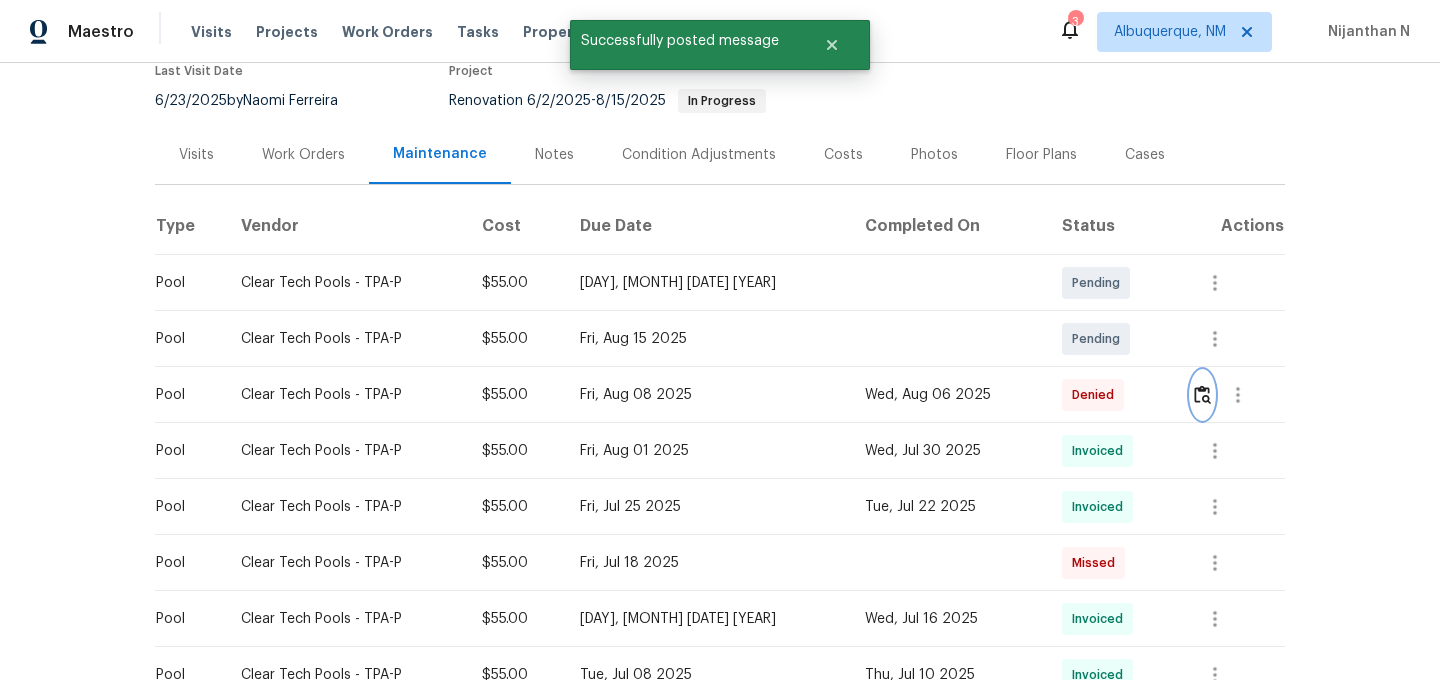 scroll, scrollTop: 0, scrollLeft: 0, axis: both 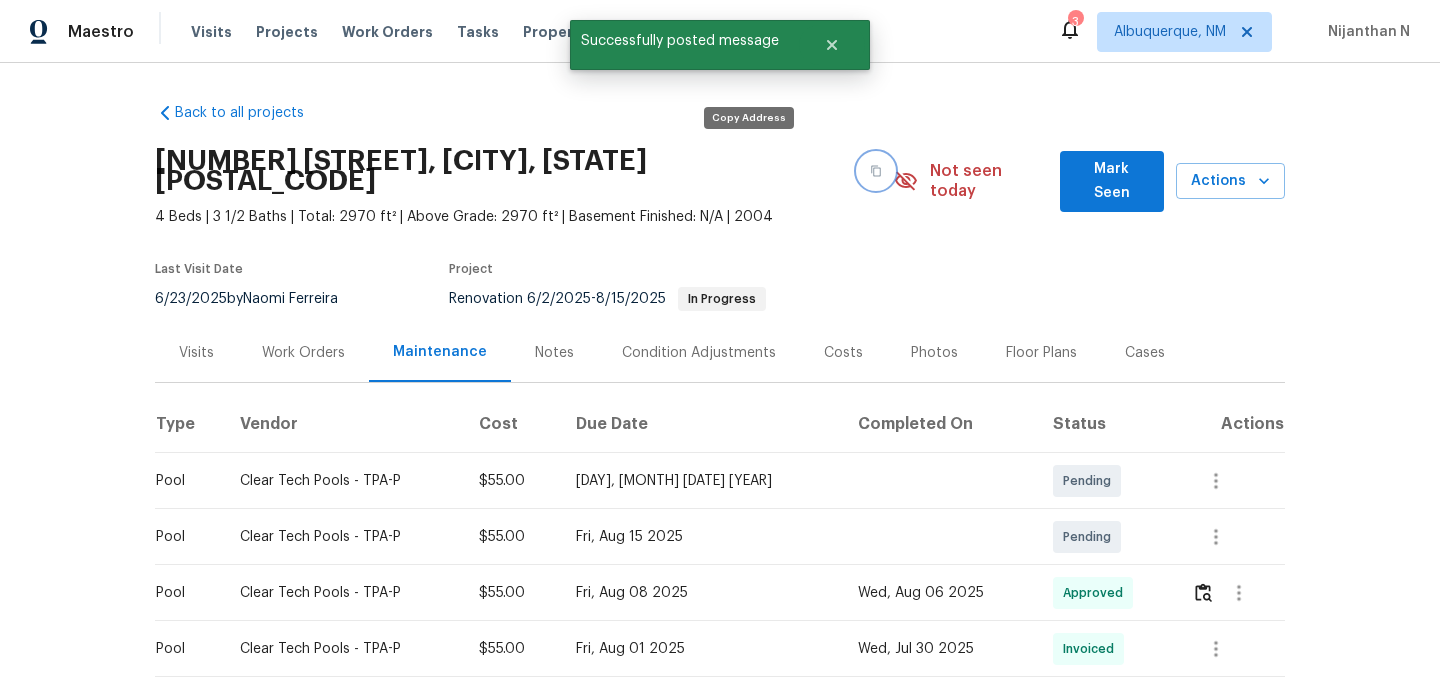 click 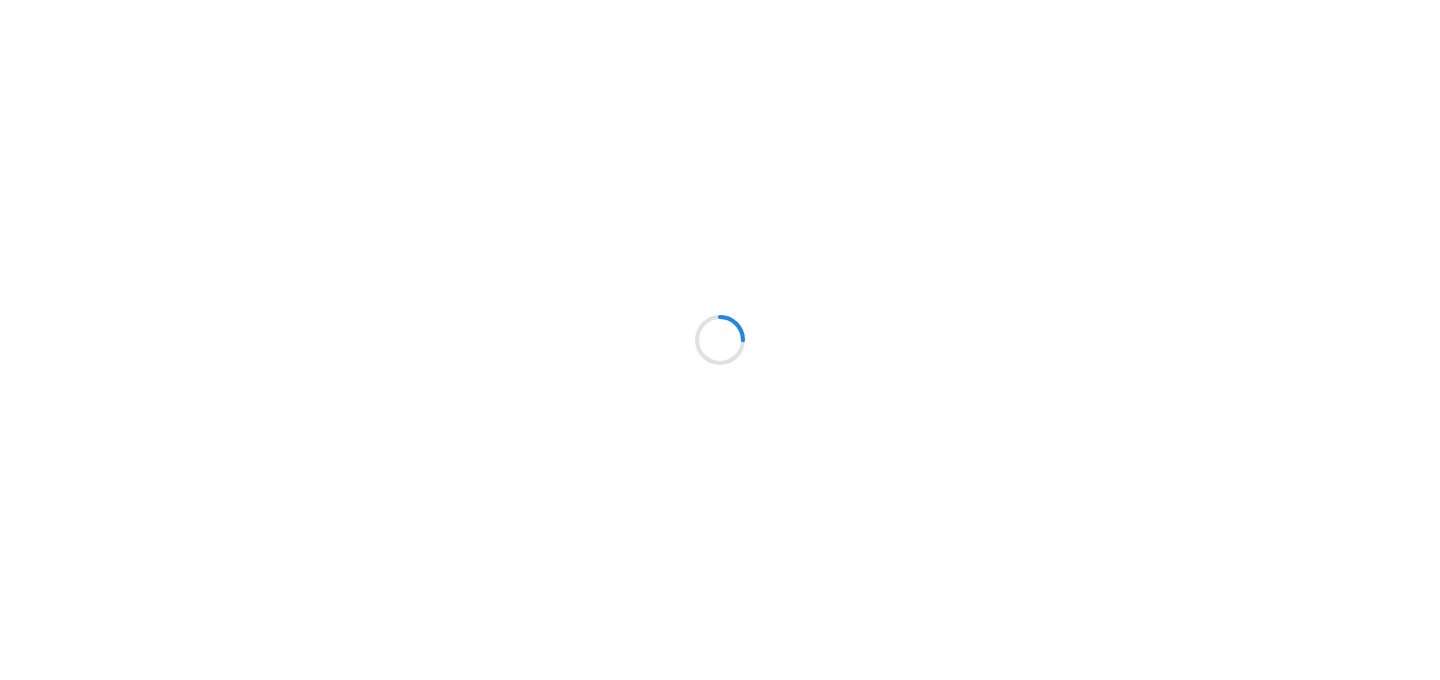 scroll, scrollTop: 0, scrollLeft: 0, axis: both 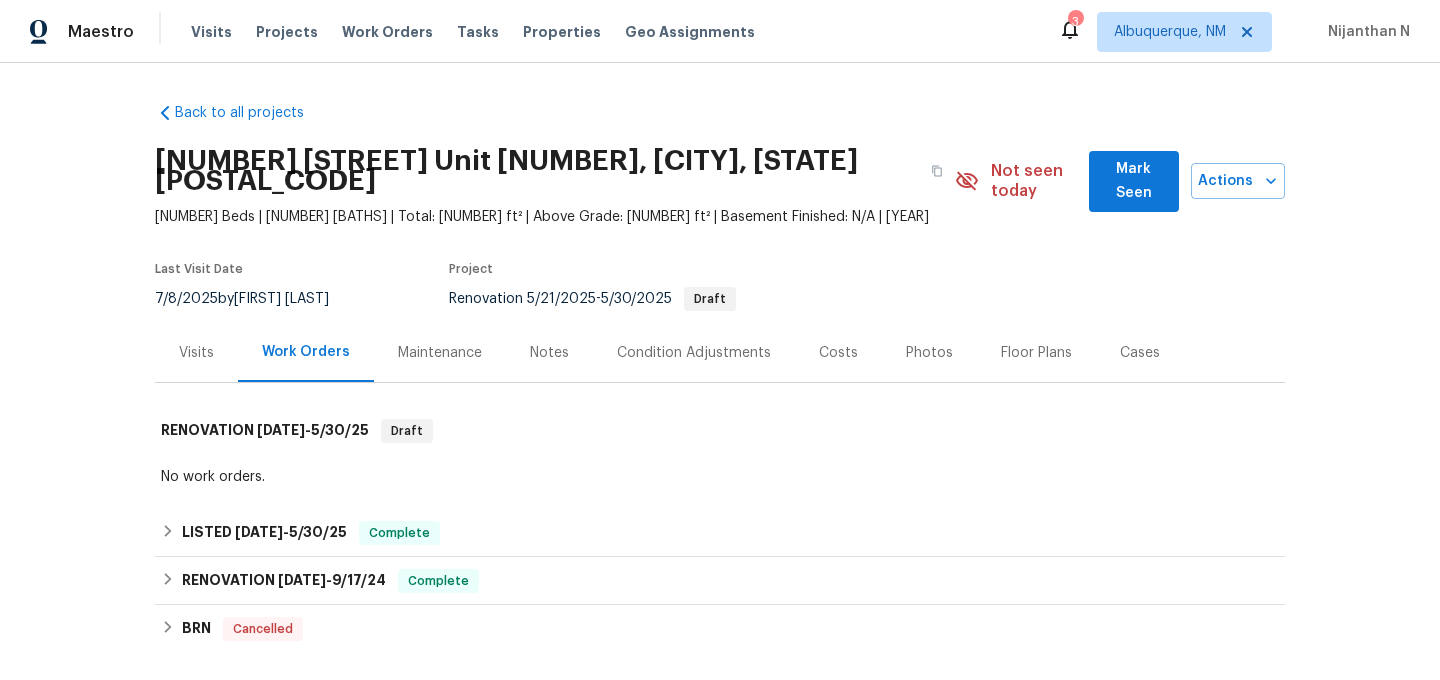 click on "Maintenance" at bounding box center (440, 353) 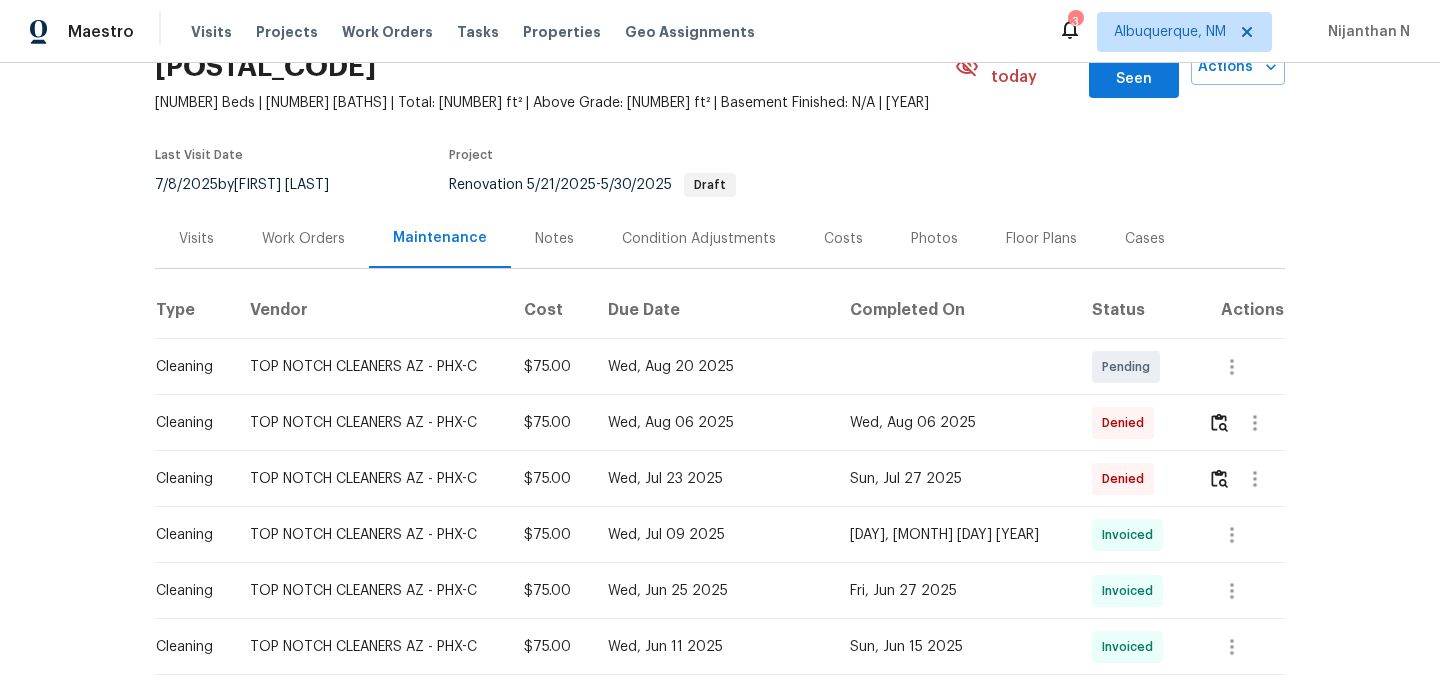 scroll, scrollTop: 235, scrollLeft: 0, axis: vertical 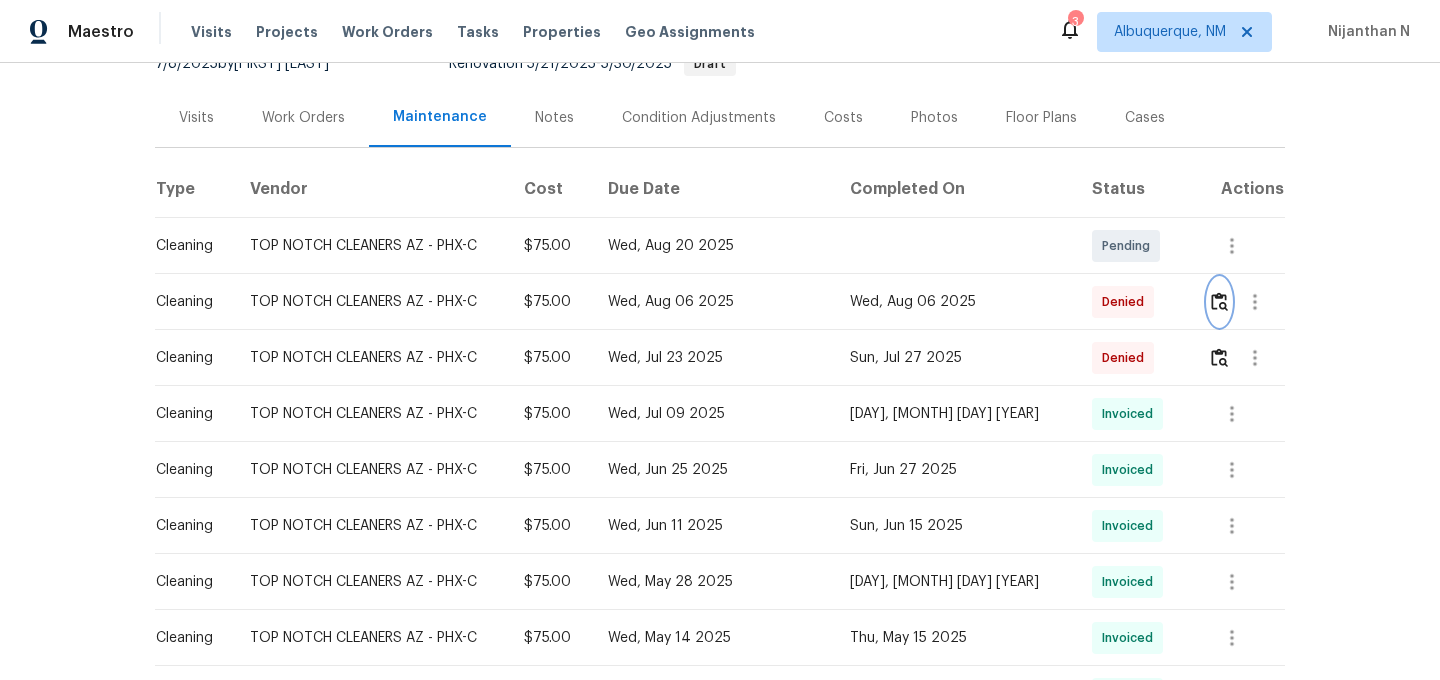 click at bounding box center (1219, 302) 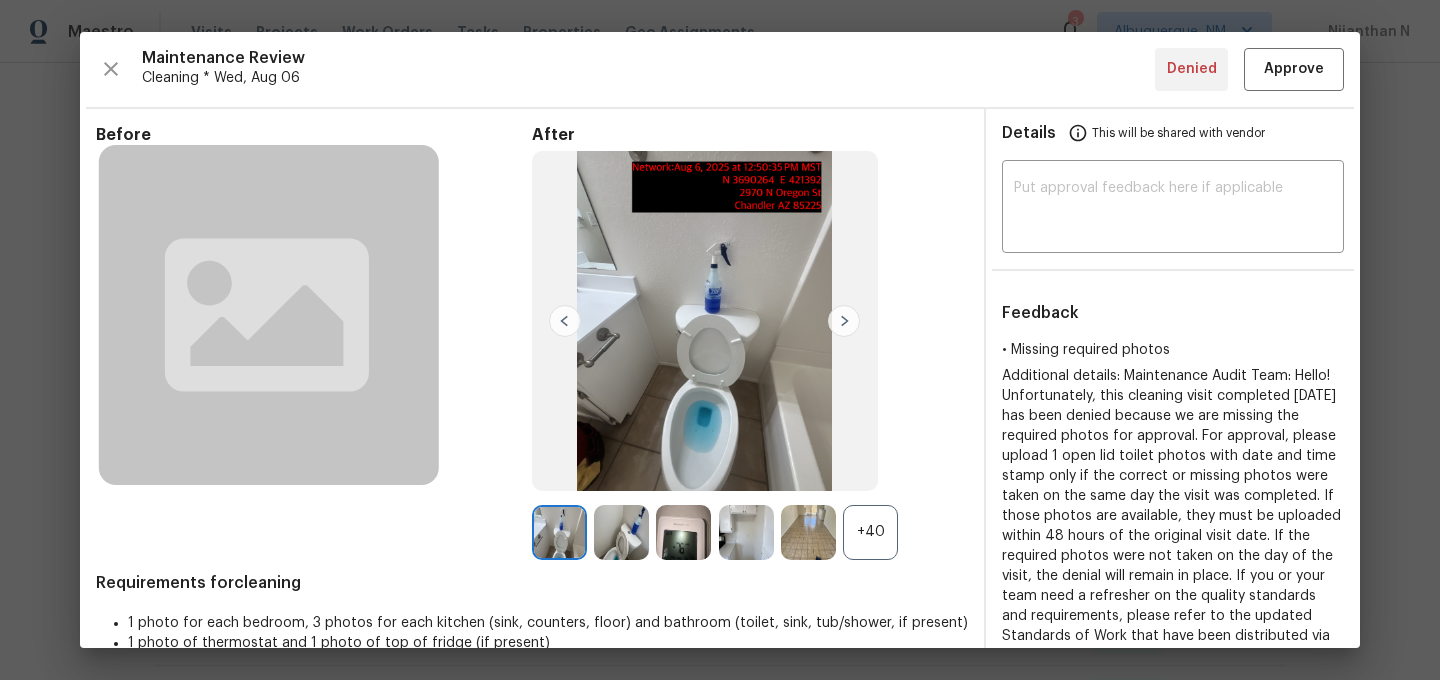 click on "+40" at bounding box center (870, 532) 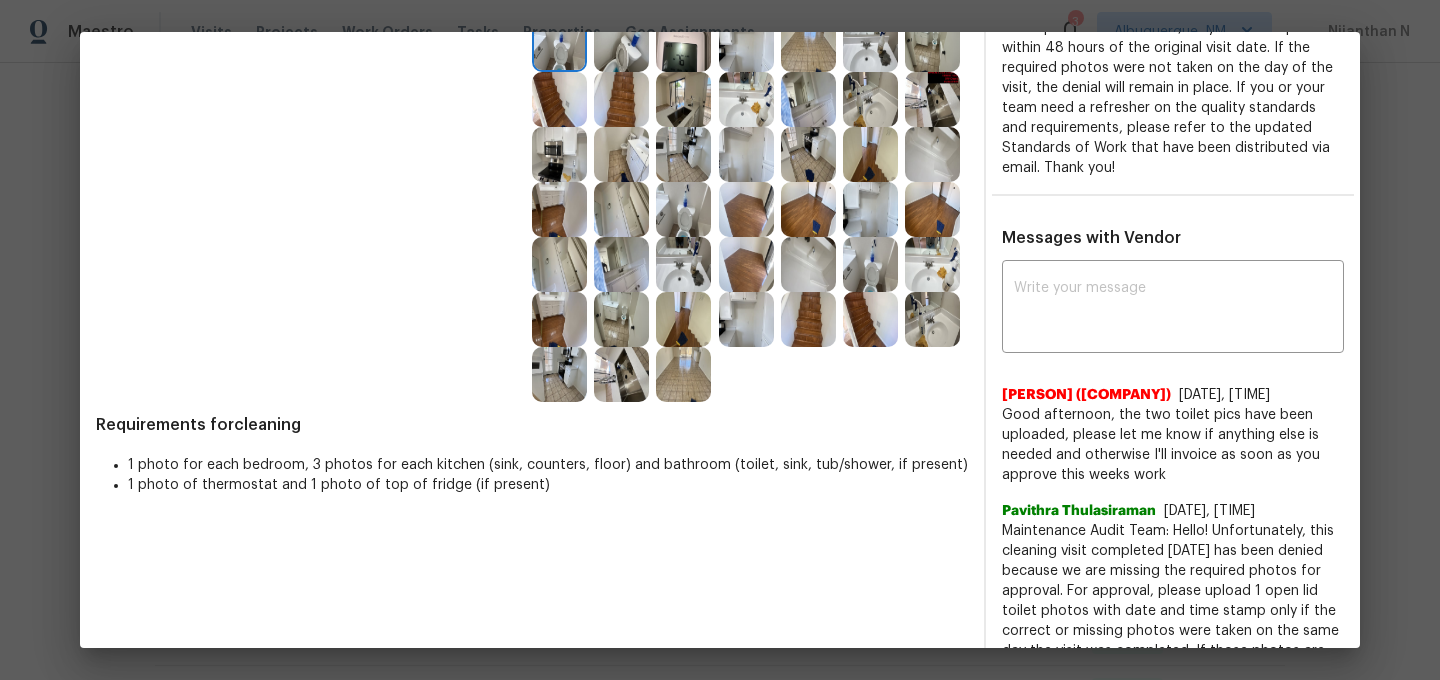 scroll, scrollTop: 395, scrollLeft: 0, axis: vertical 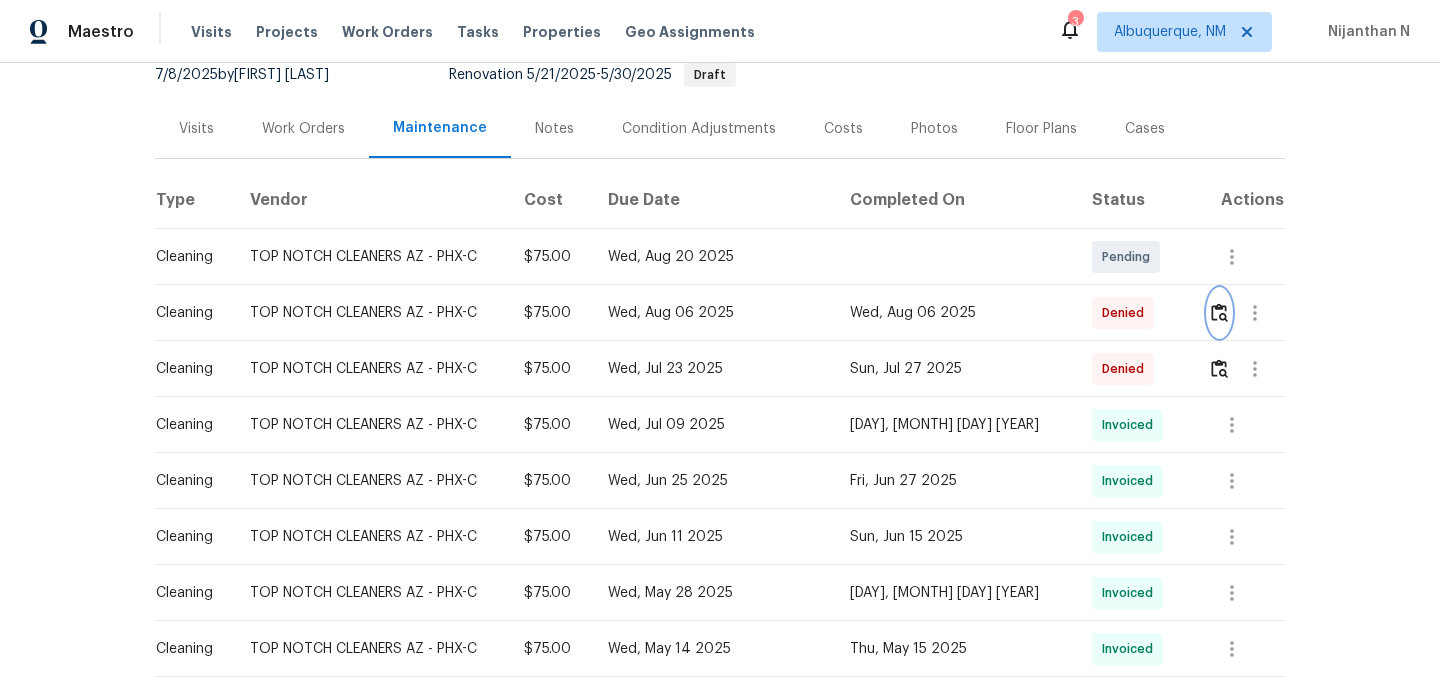 click at bounding box center (1219, 312) 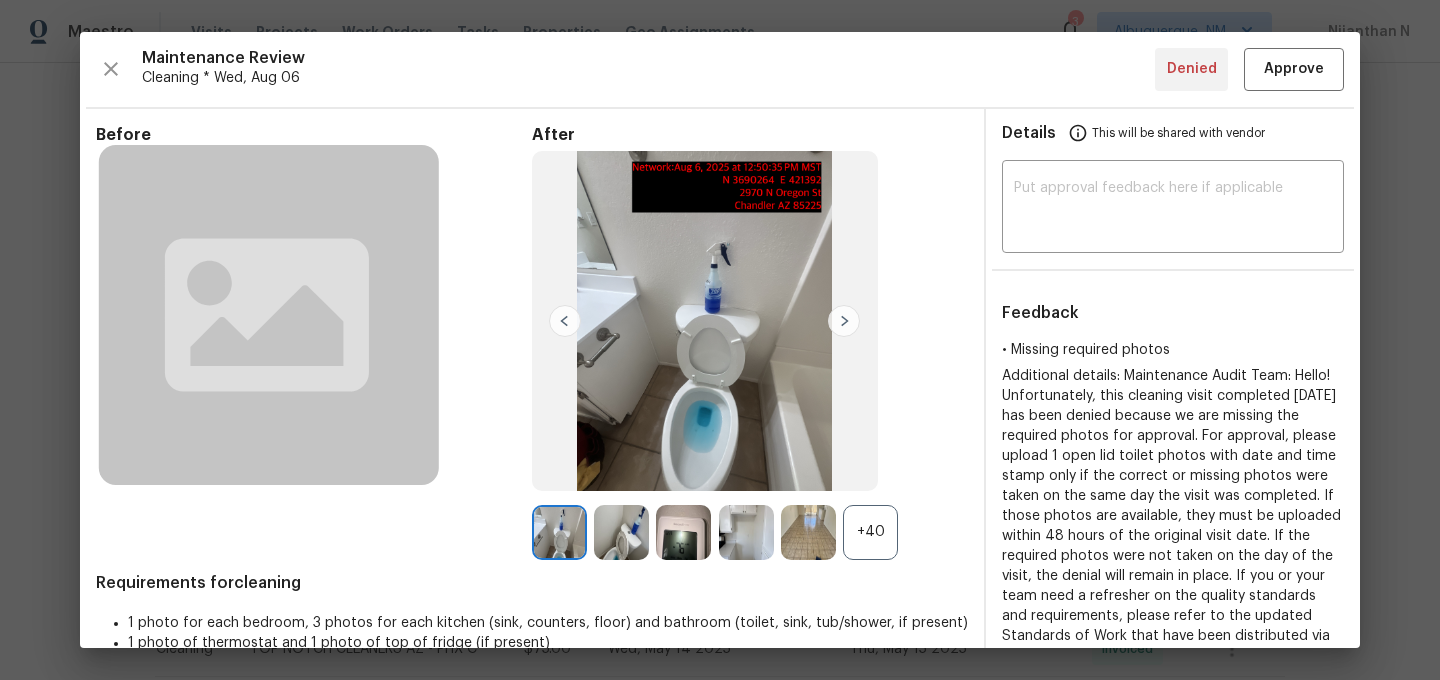 scroll, scrollTop: 70, scrollLeft: 0, axis: vertical 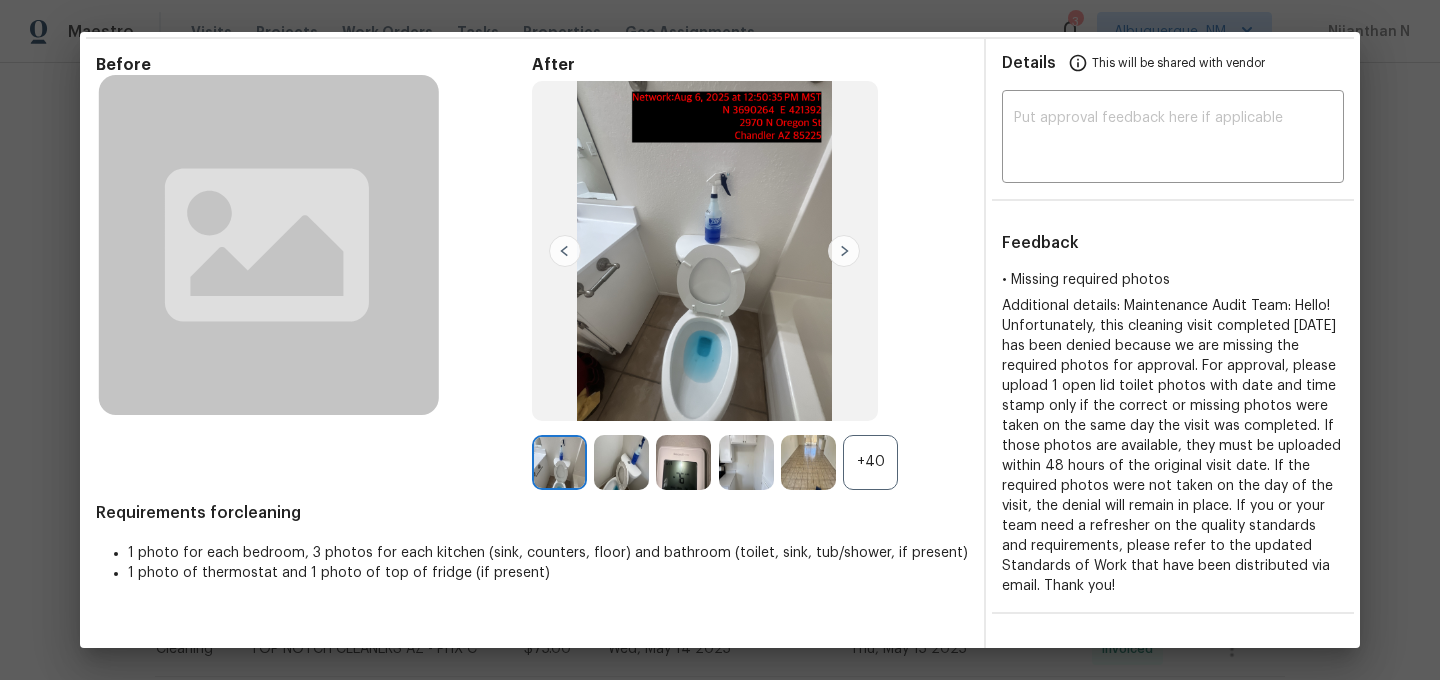 click on "+40" at bounding box center (870, 462) 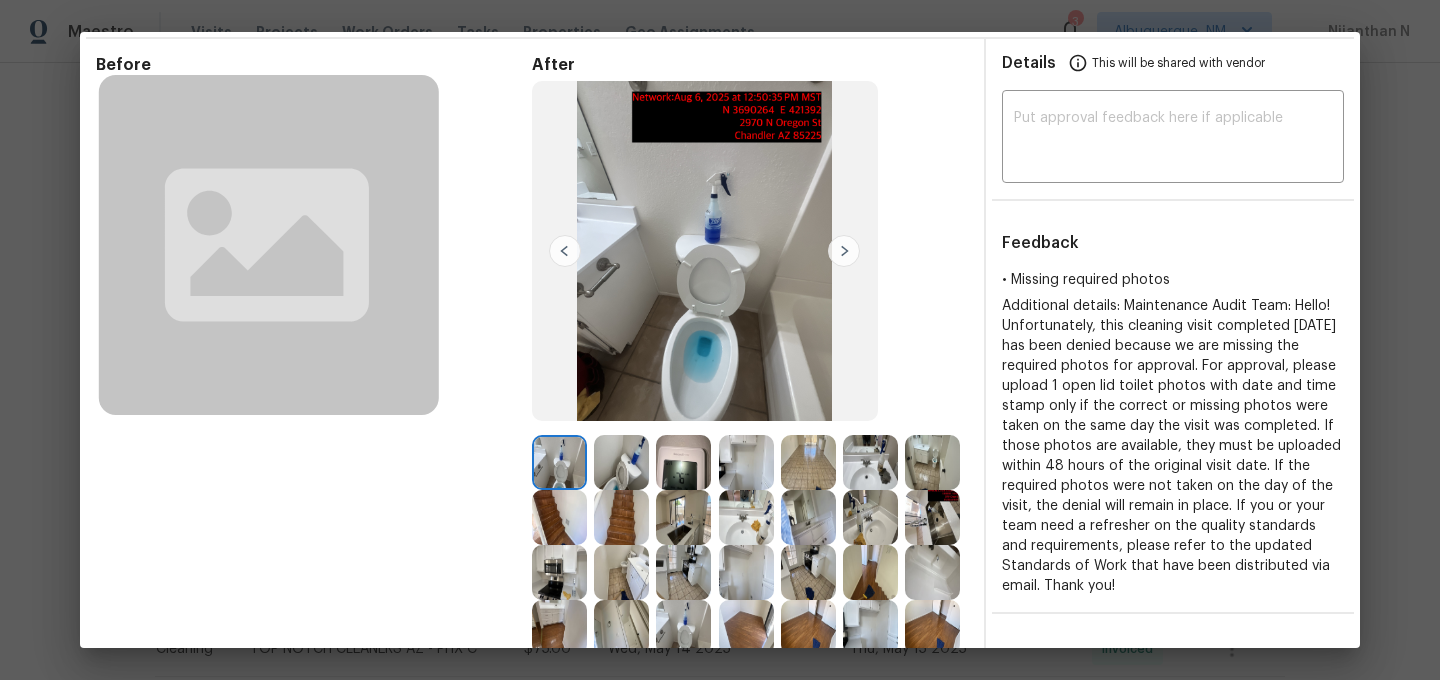 click at bounding box center (559, 462) 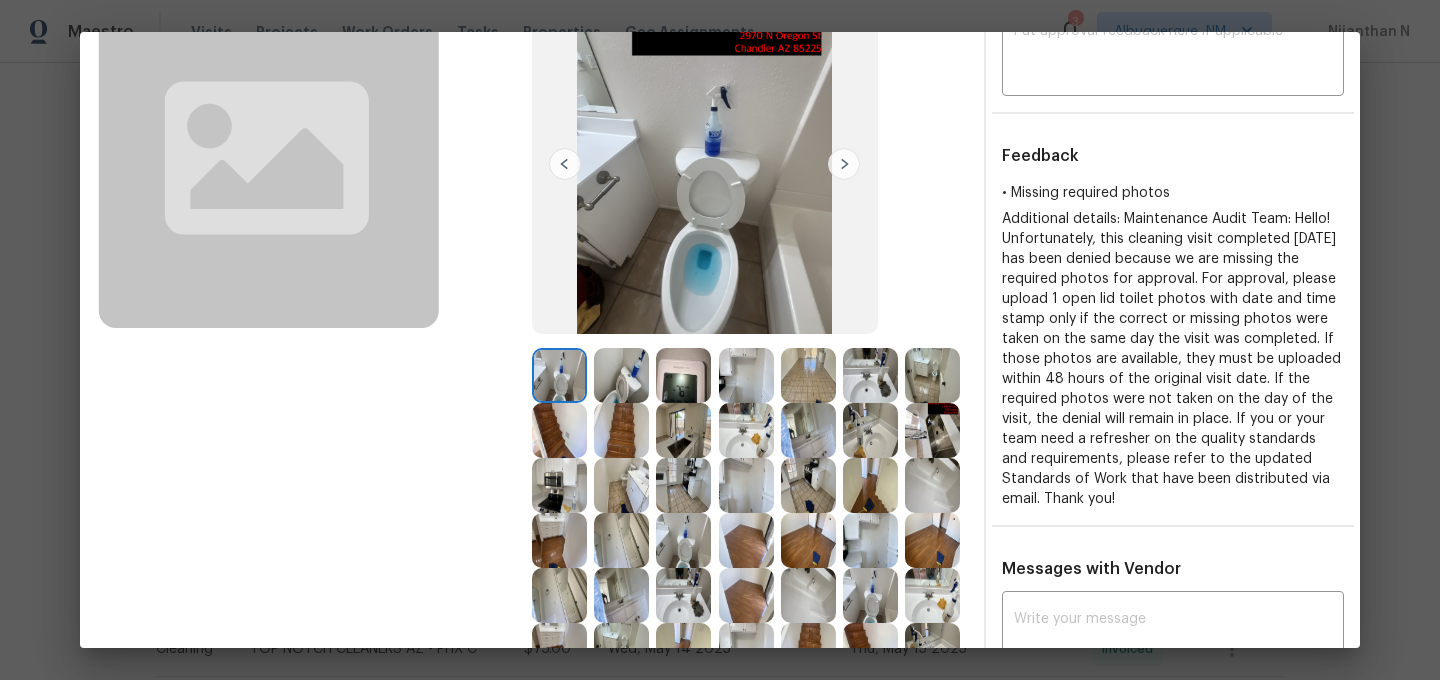 scroll, scrollTop: 254, scrollLeft: 0, axis: vertical 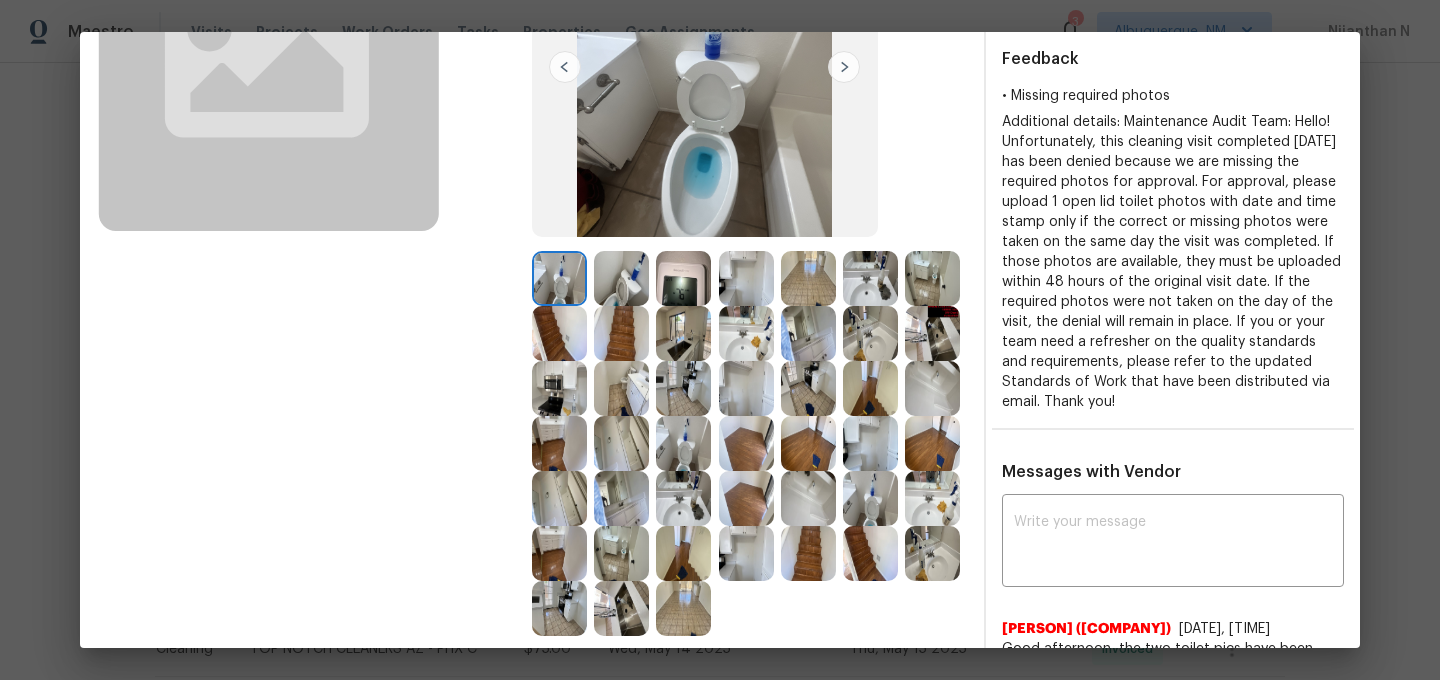 click at bounding box center (932, 553) 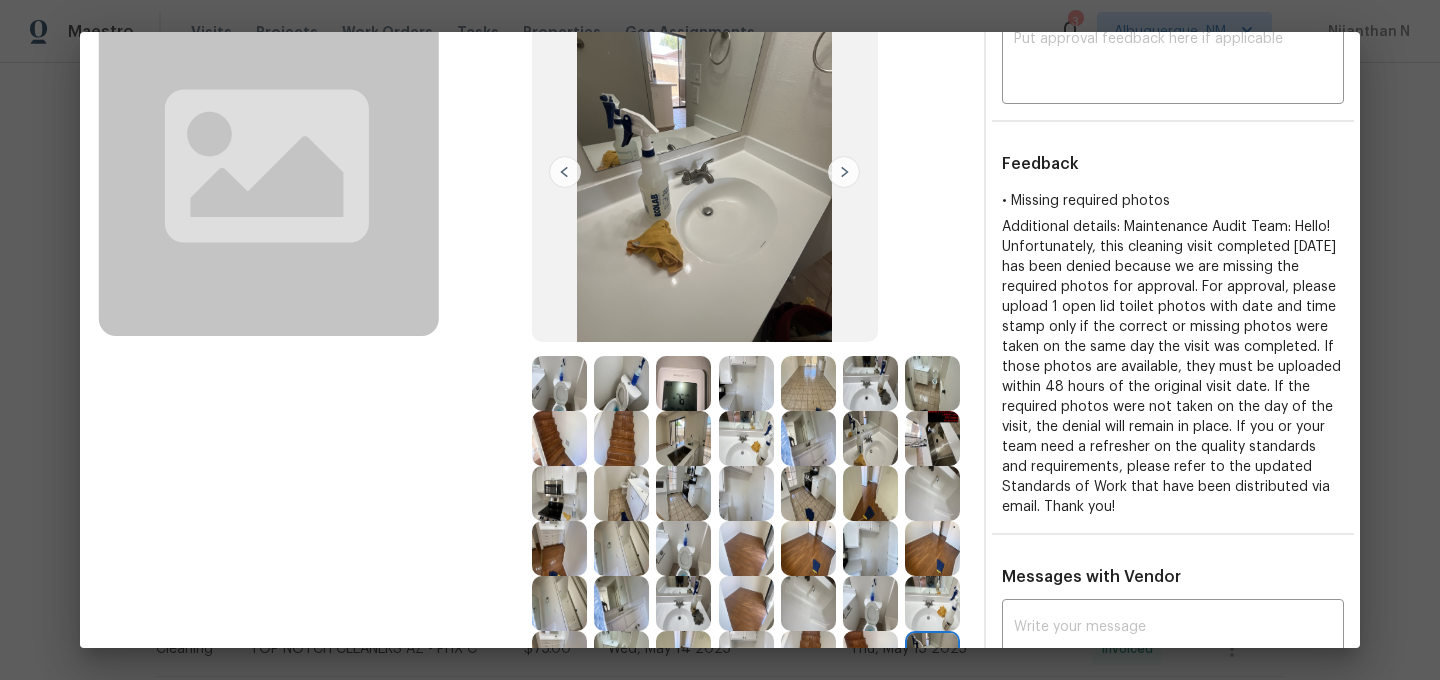 scroll, scrollTop: 201, scrollLeft: 0, axis: vertical 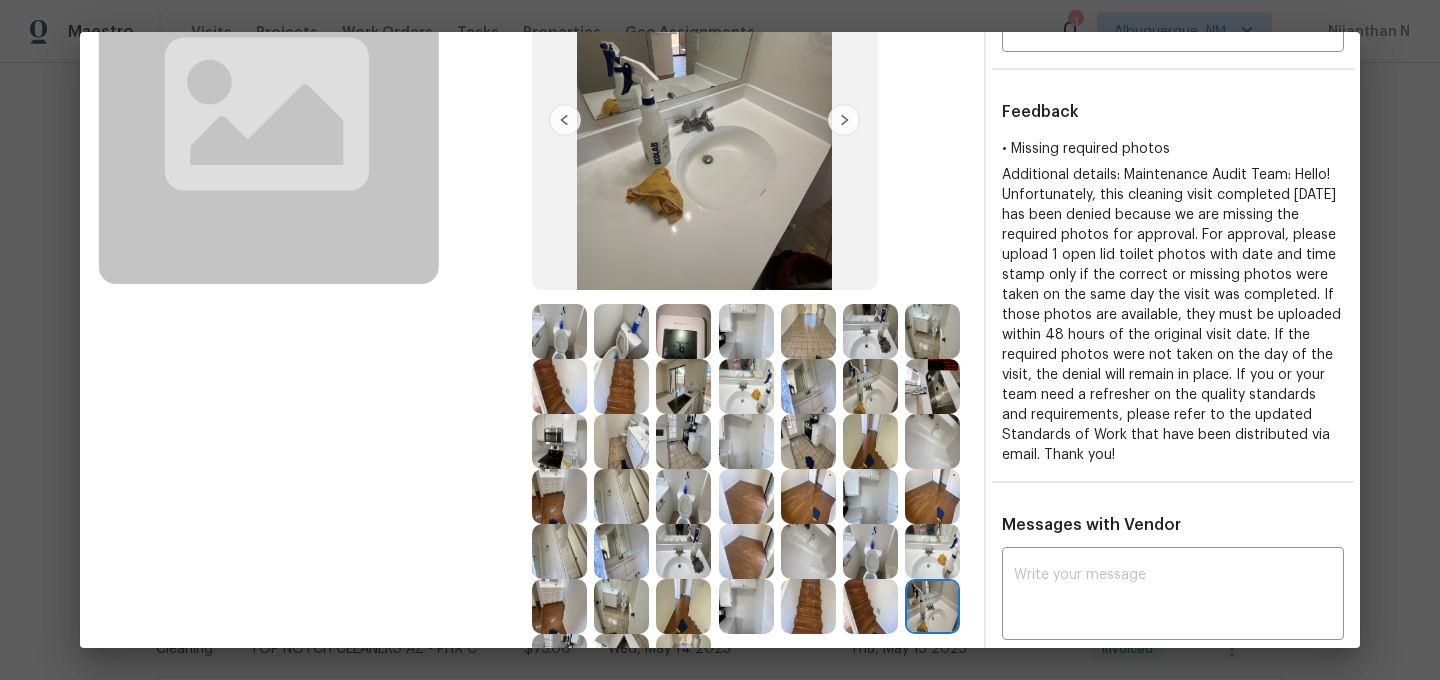 click at bounding box center (870, 496) 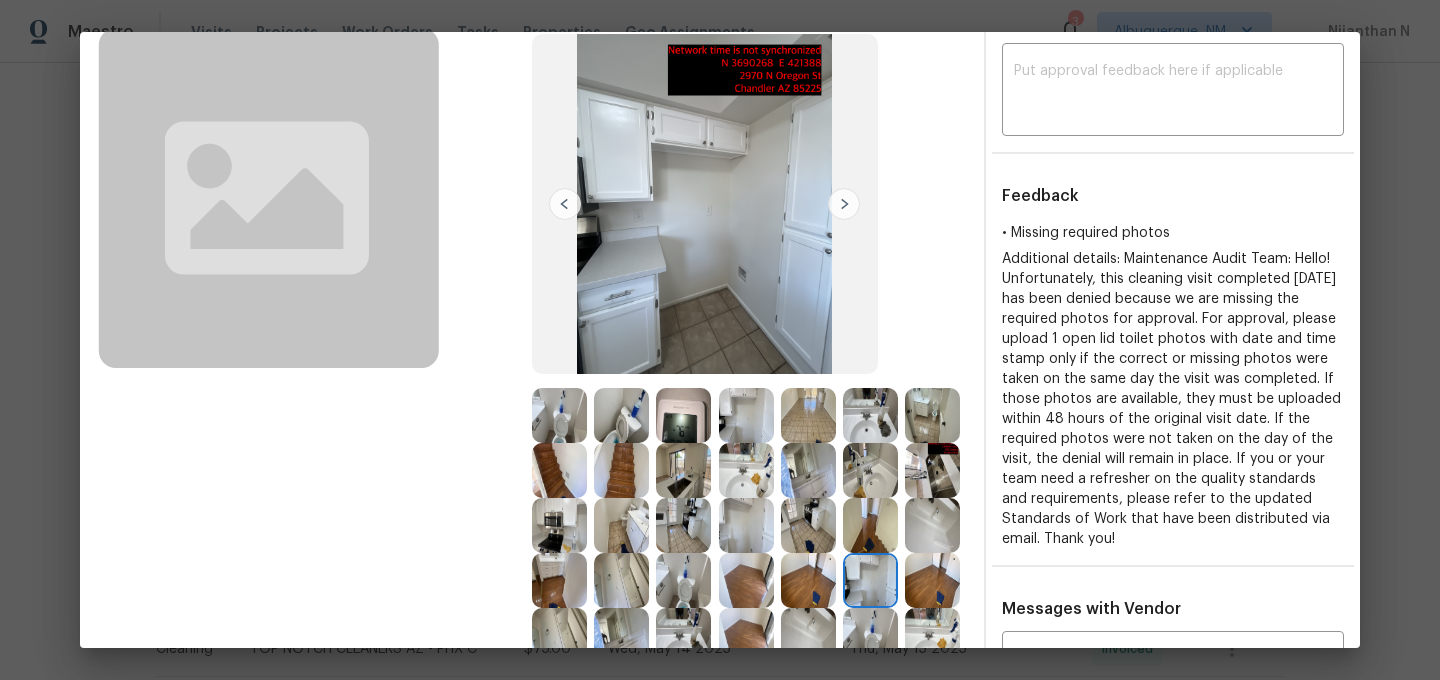 scroll, scrollTop: 68, scrollLeft: 0, axis: vertical 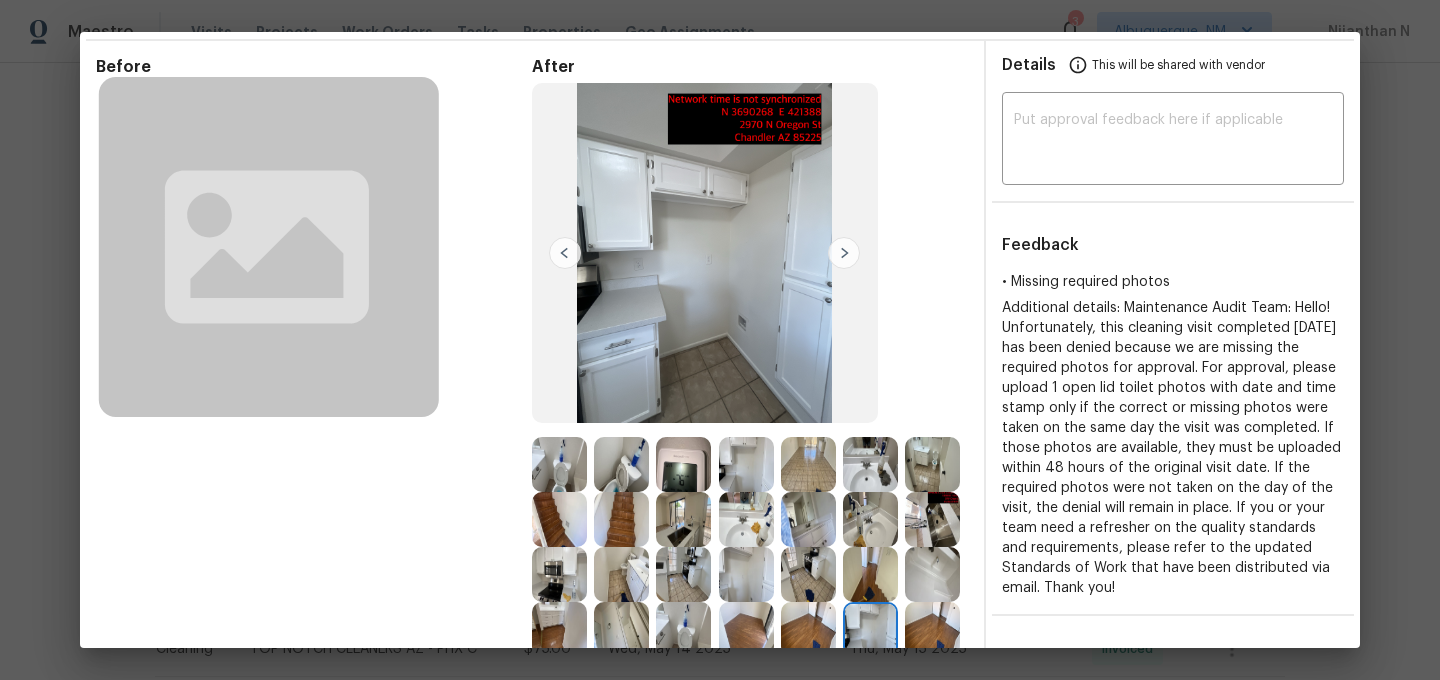click at bounding box center [683, 574] 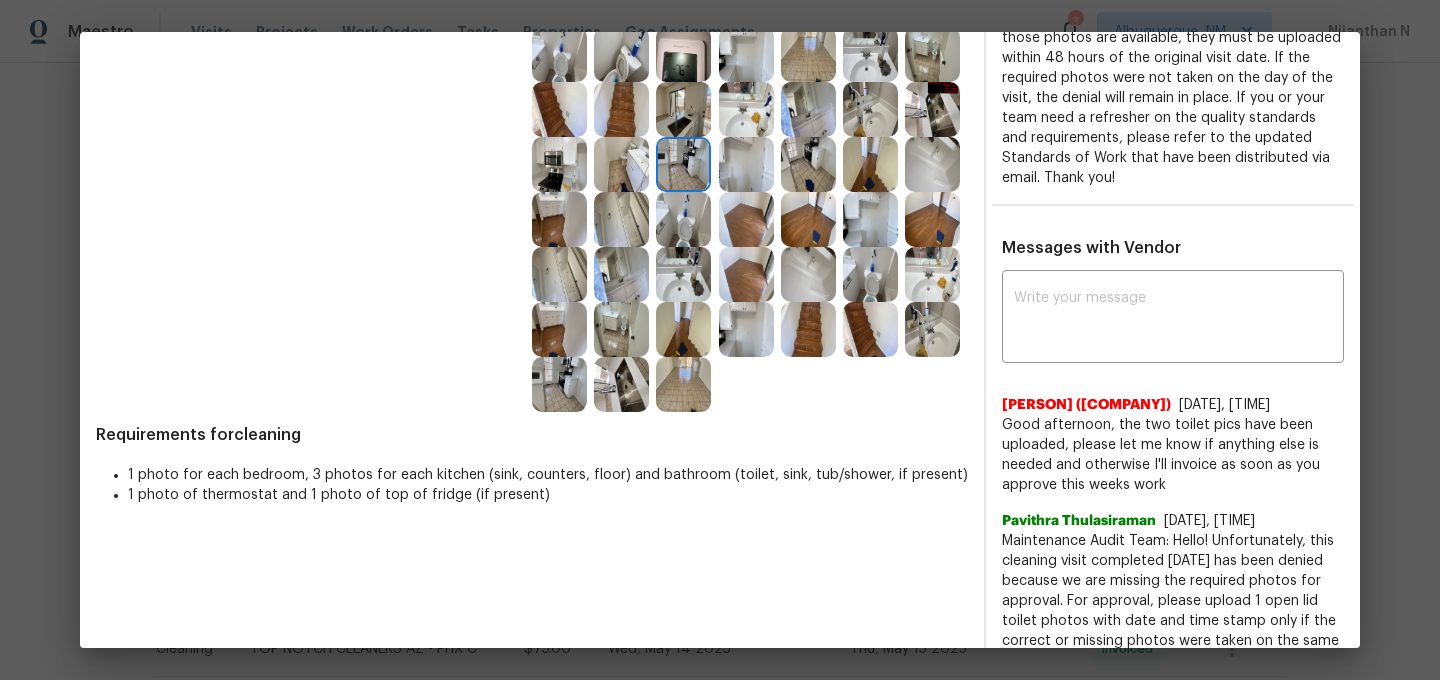 scroll, scrollTop: 479, scrollLeft: 0, axis: vertical 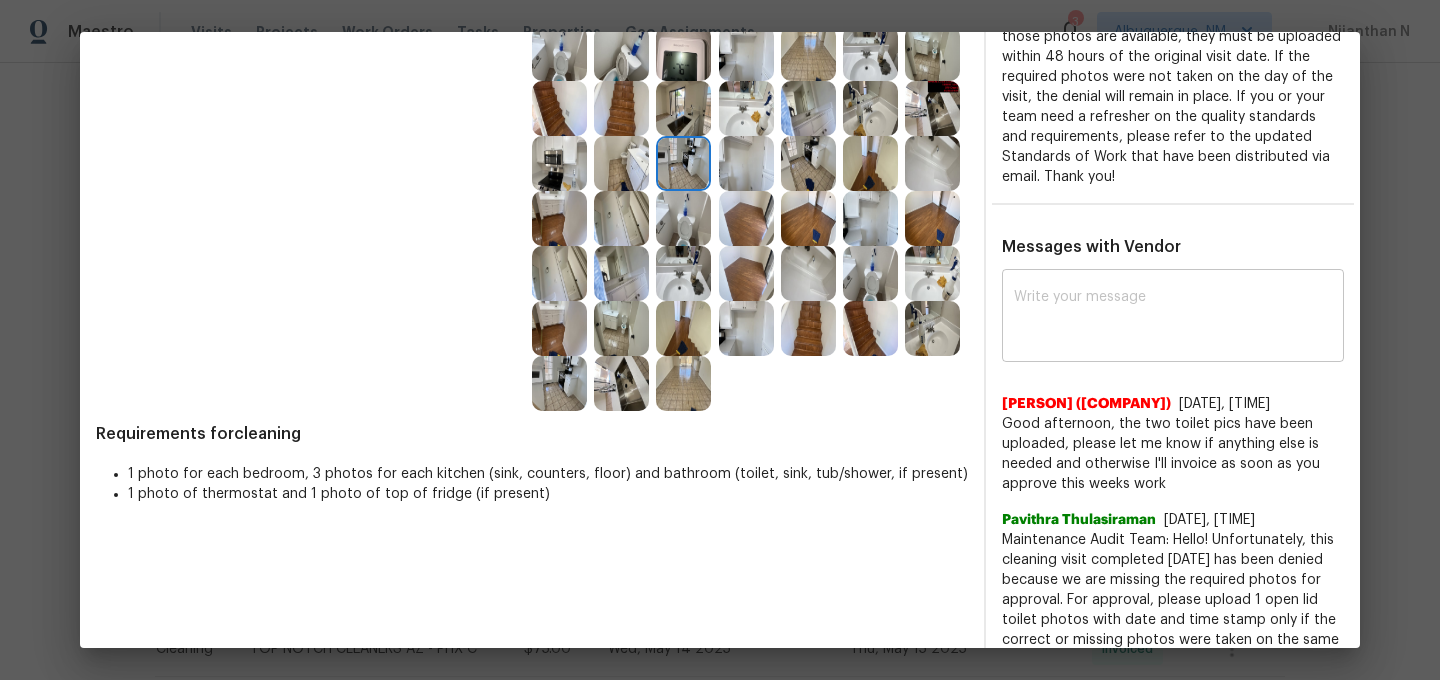 click on "x ​" at bounding box center [1173, 318] 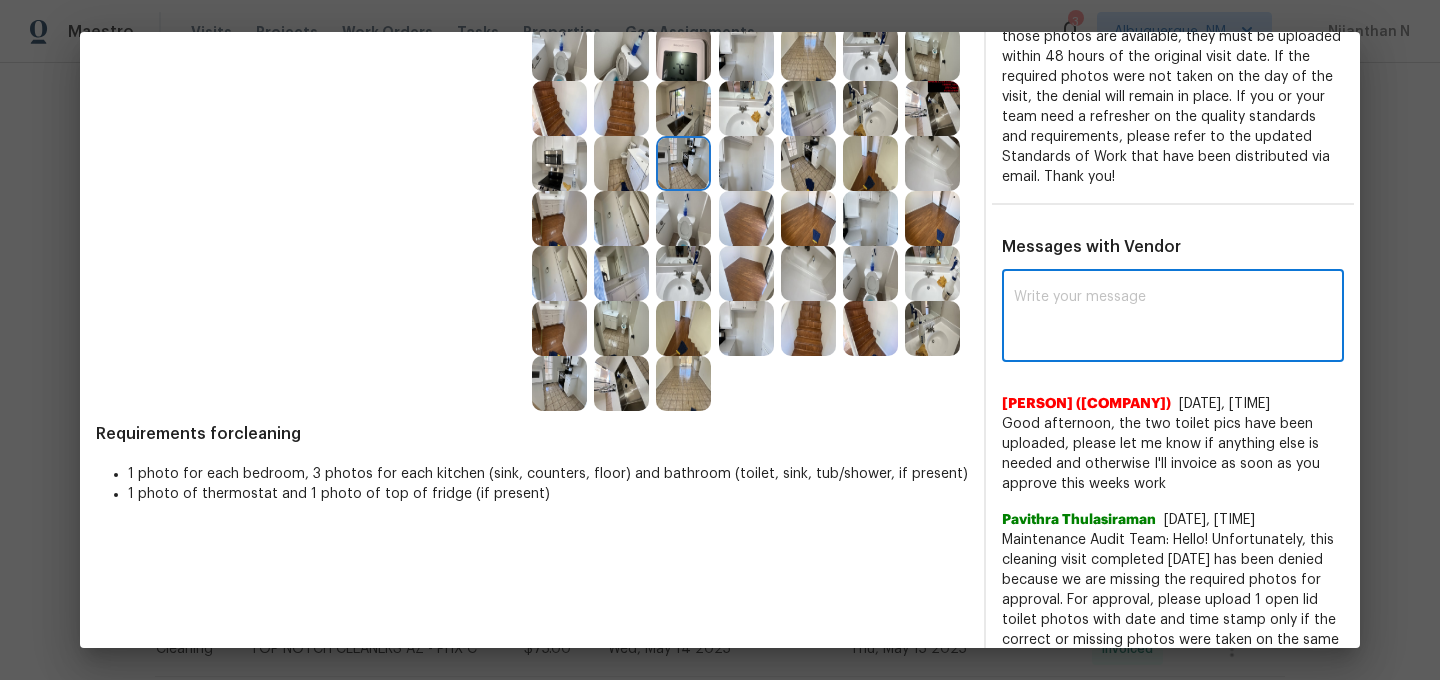 paste on "Maintenance Audit Team: Hello! Thank you for uploading the photo, after further review this visit was approved. (edited)" 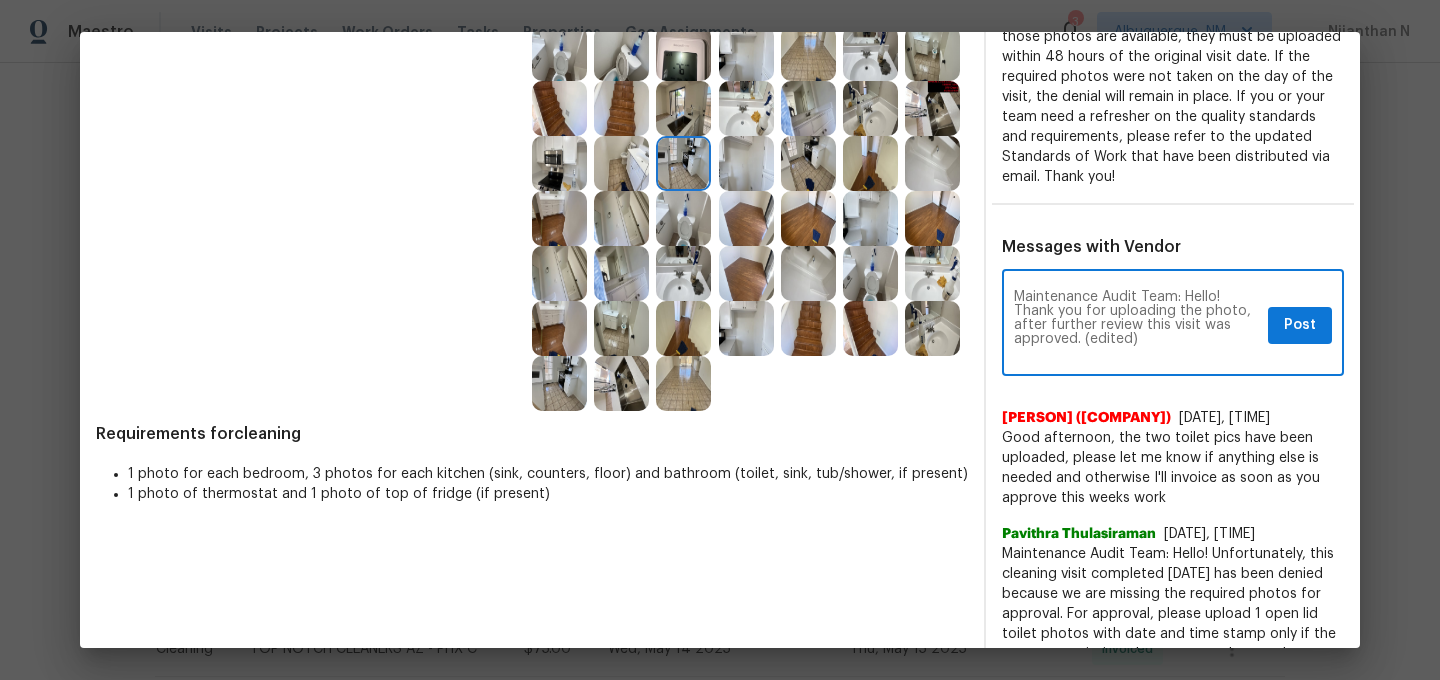 scroll, scrollTop: 0, scrollLeft: 0, axis: both 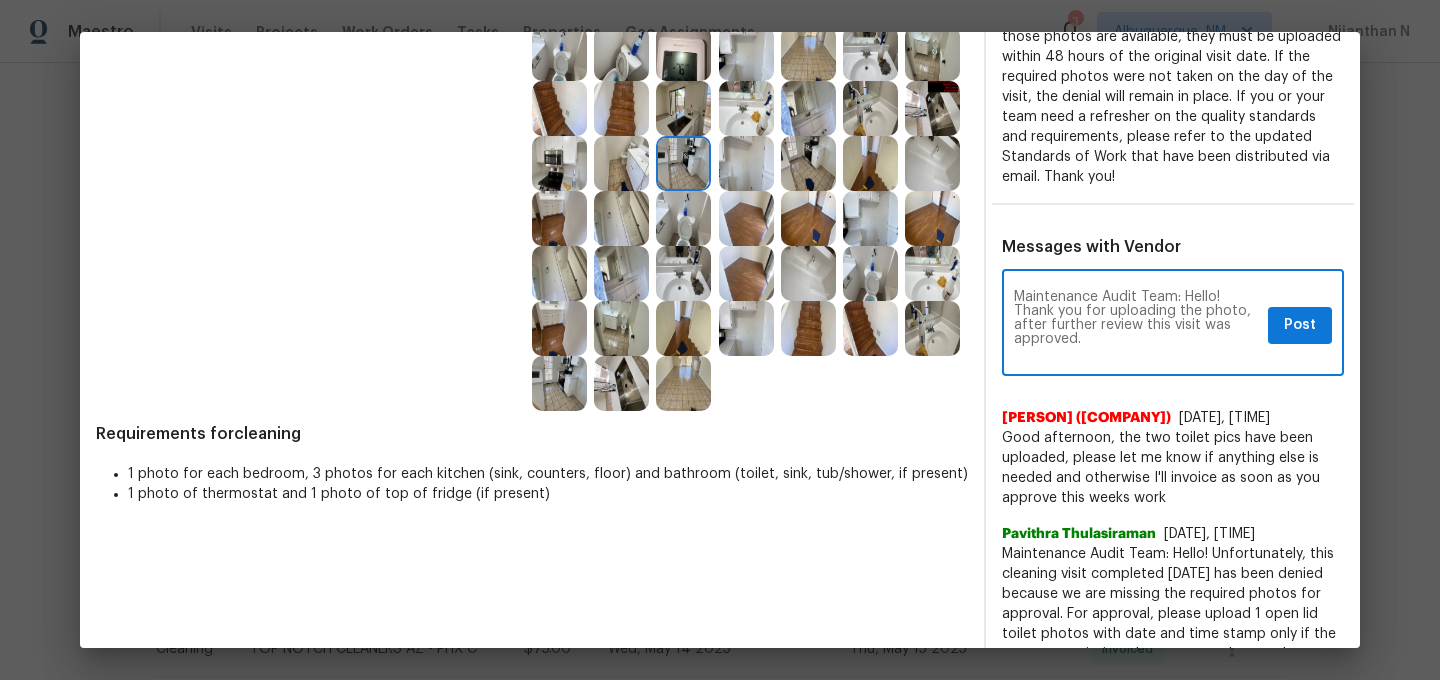 type on "Maintenance Audit Team: Hello! Thank you for uploading the photo, after further review this visit was approved." 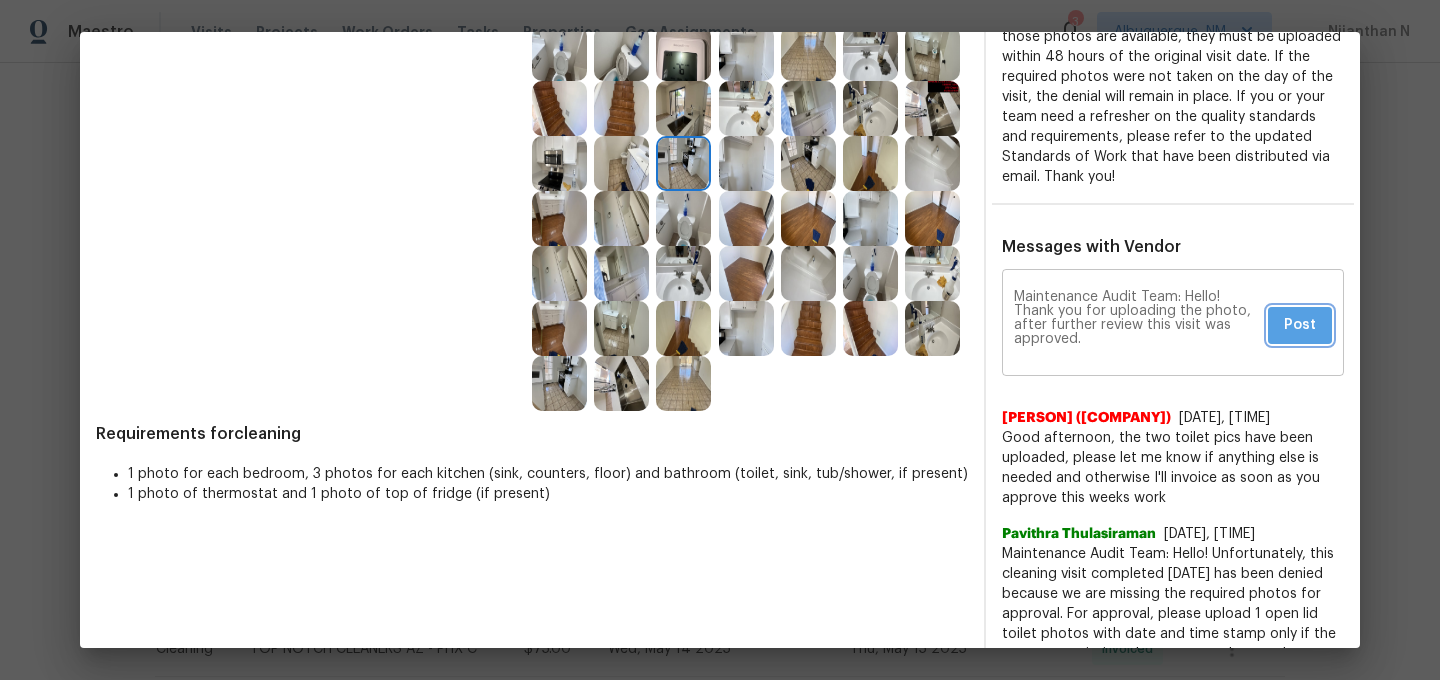 click on "Post" at bounding box center (1300, 325) 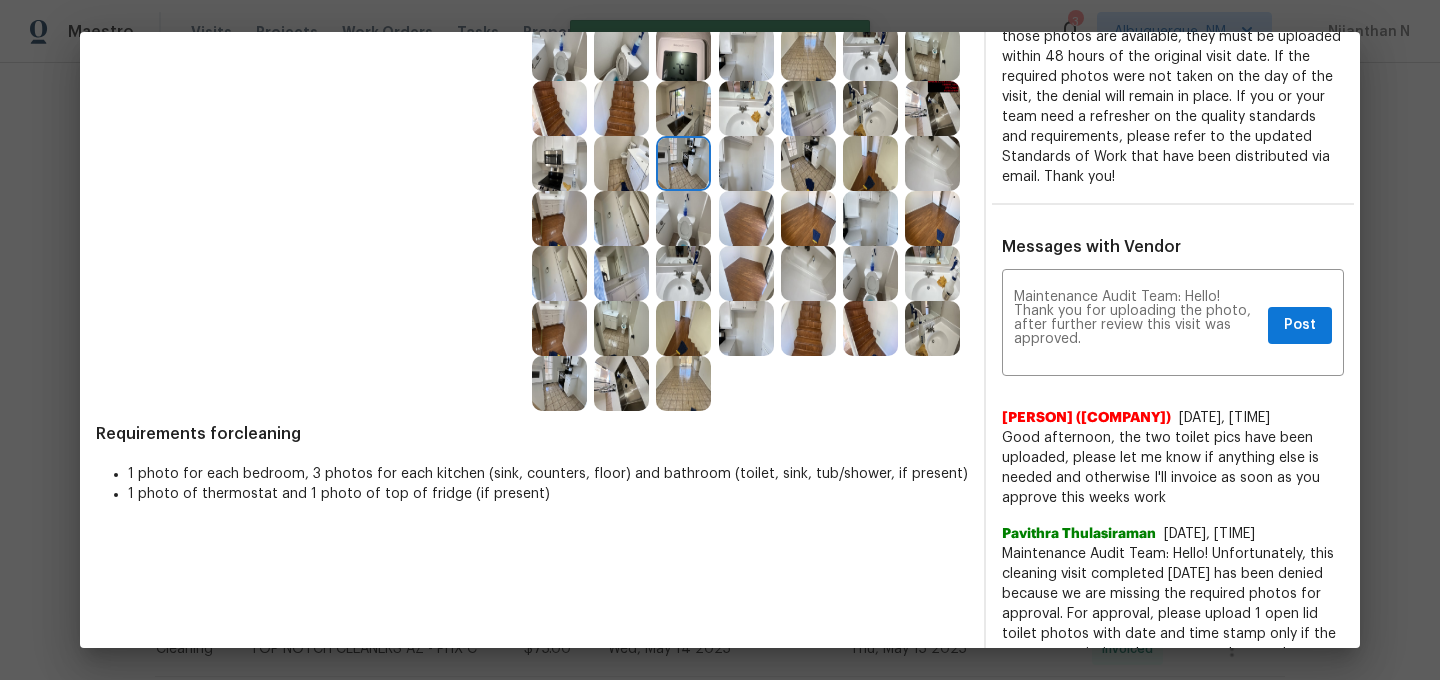 scroll, scrollTop: 0, scrollLeft: 0, axis: both 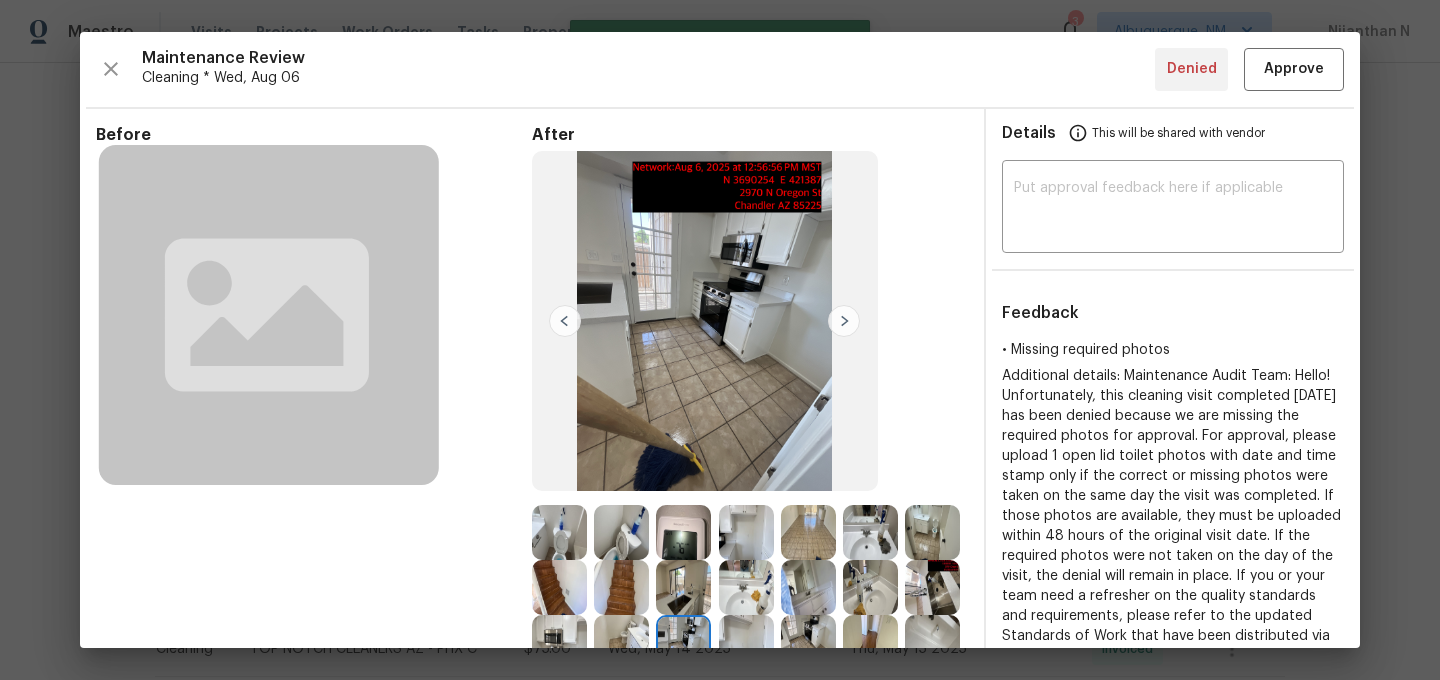 type 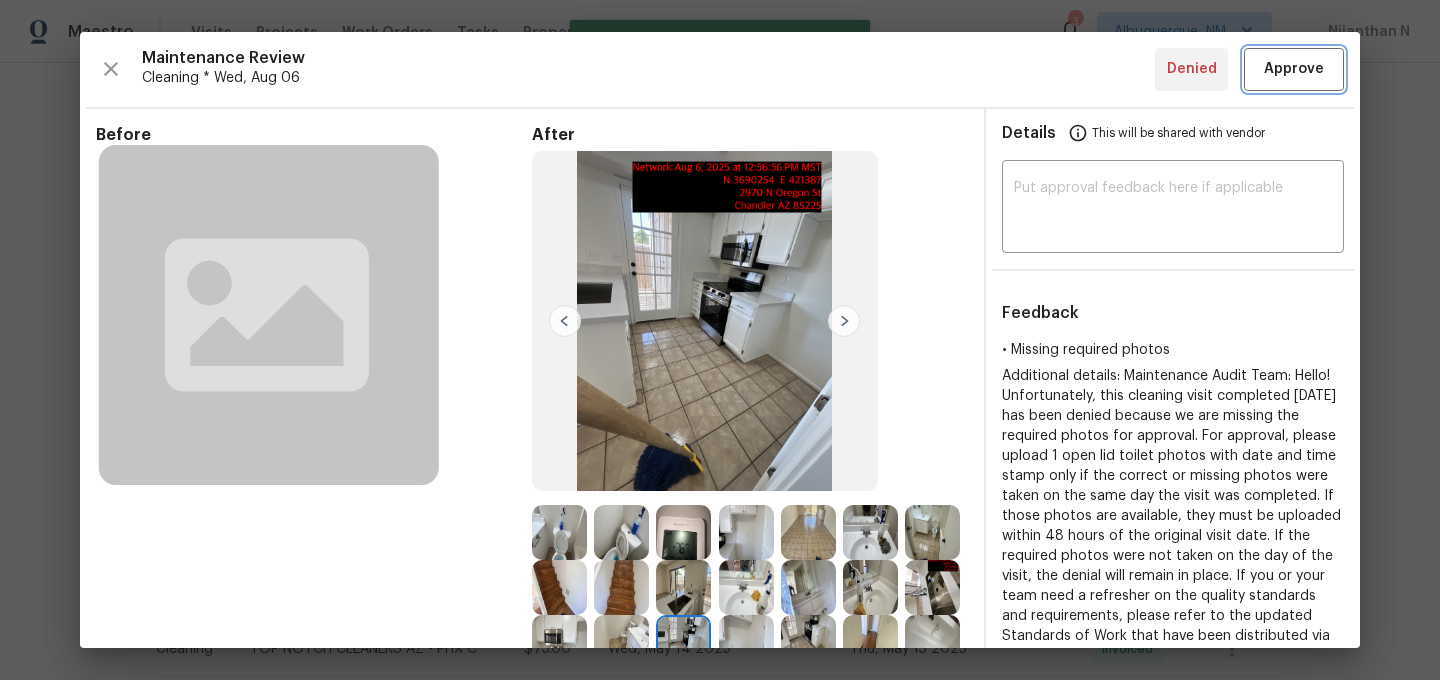 click on "Approve" at bounding box center [1294, 69] 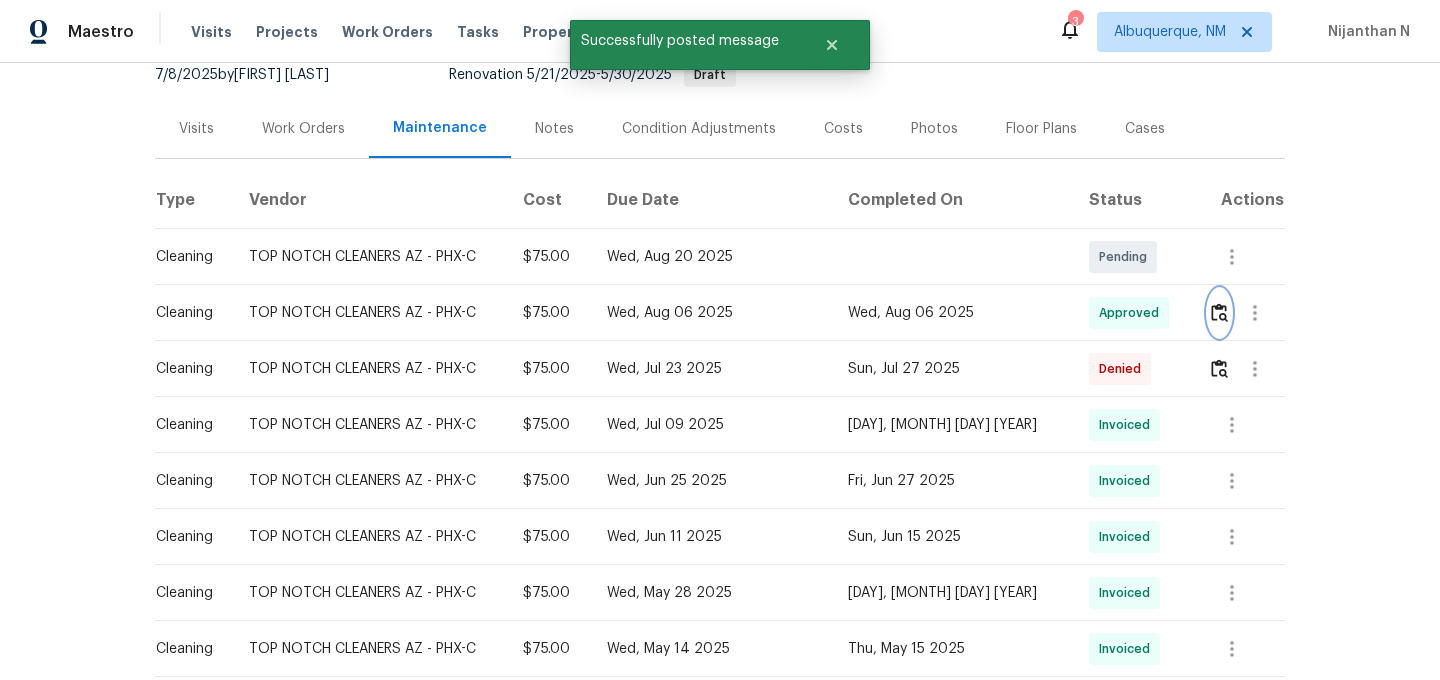 scroll, scrollTop: 0, scrollLeft: 0, axis: both 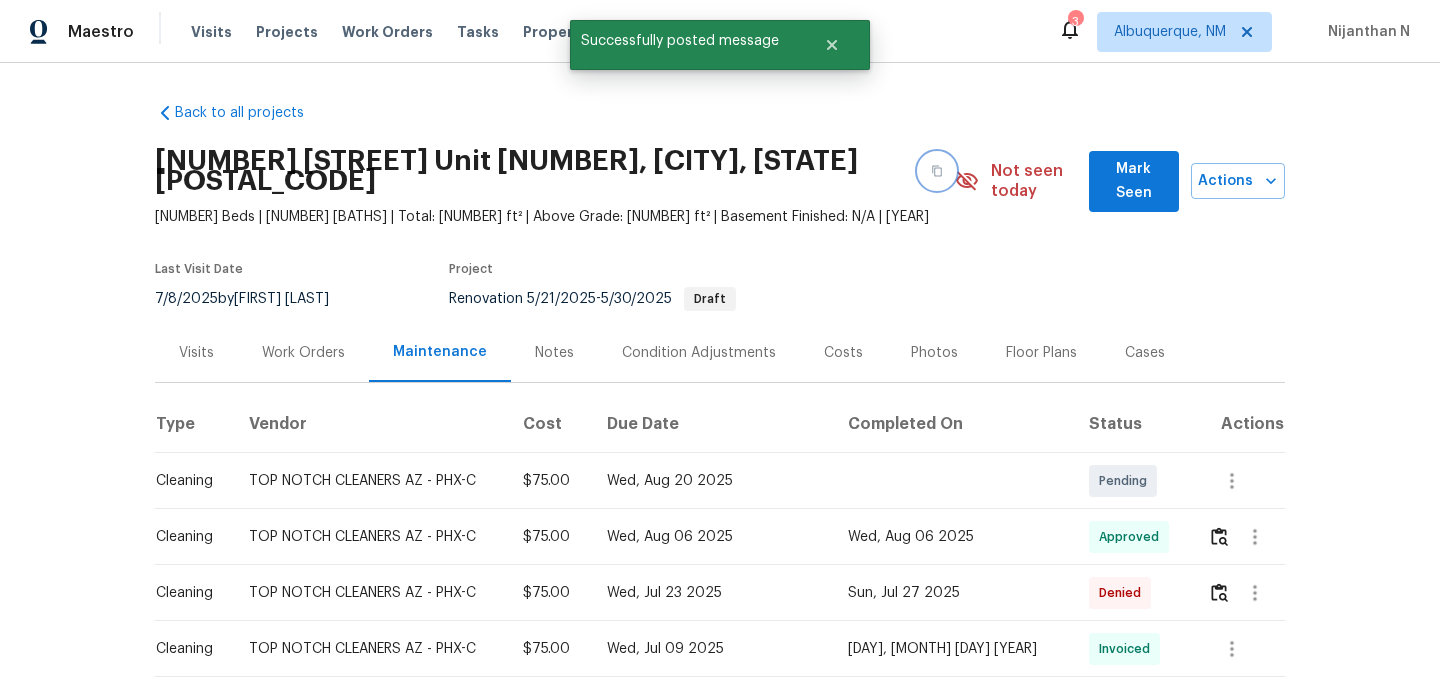 click at bounding box center [937, 171] 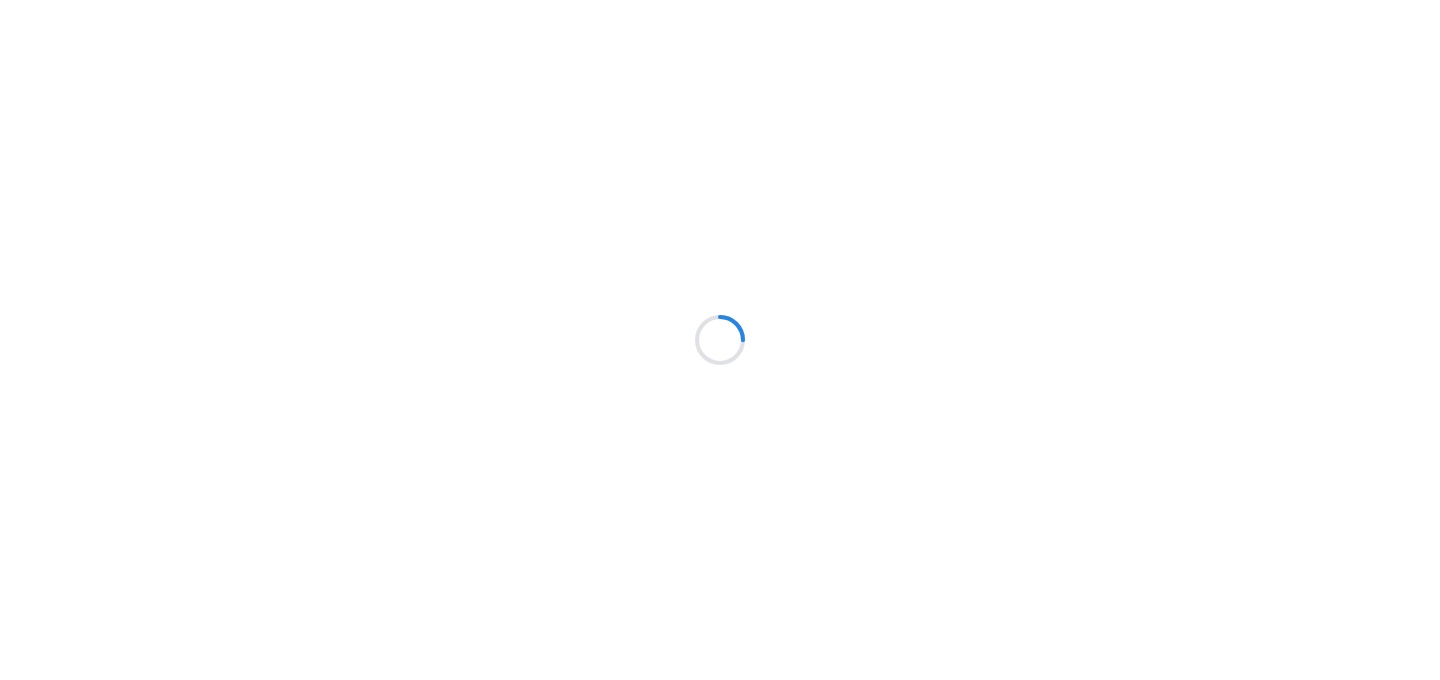 scroll, scrollTop: 0, scrollLeft: 0, axis: both 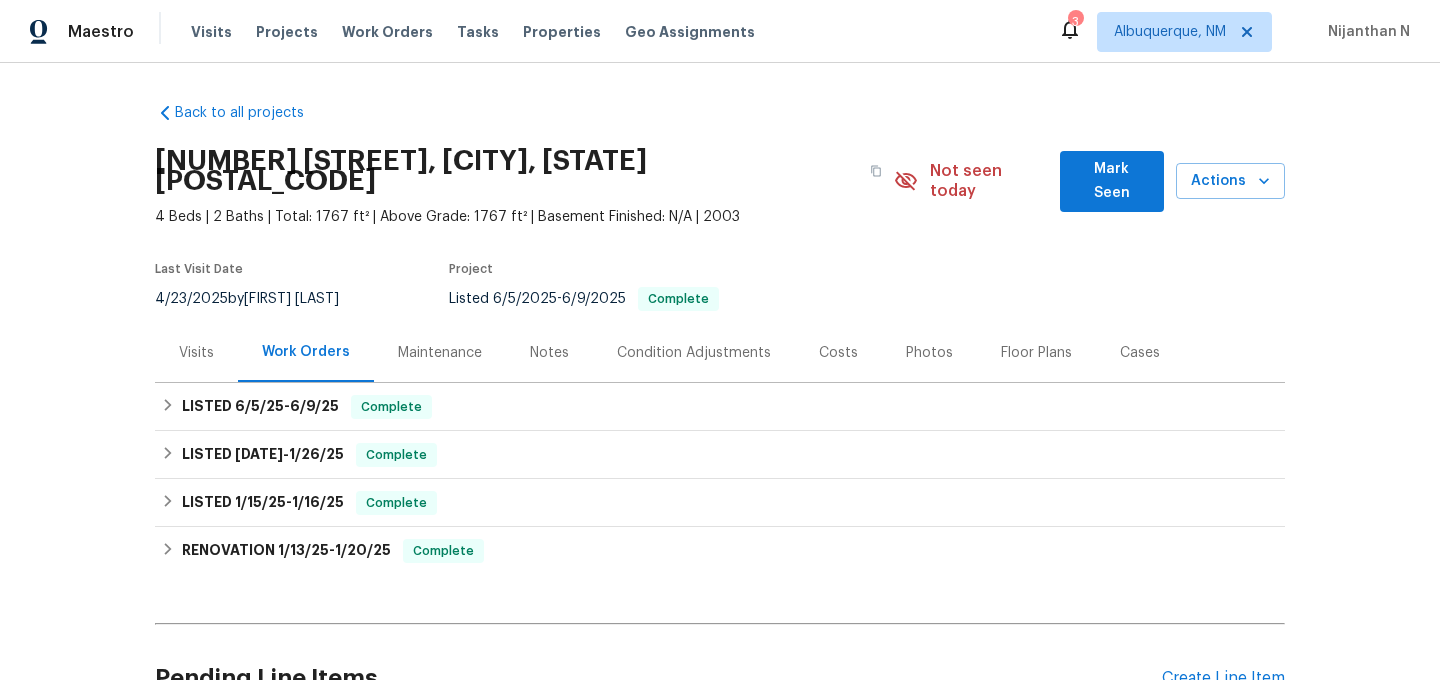 click on "Maintenance" at bounding box center [440, 352] 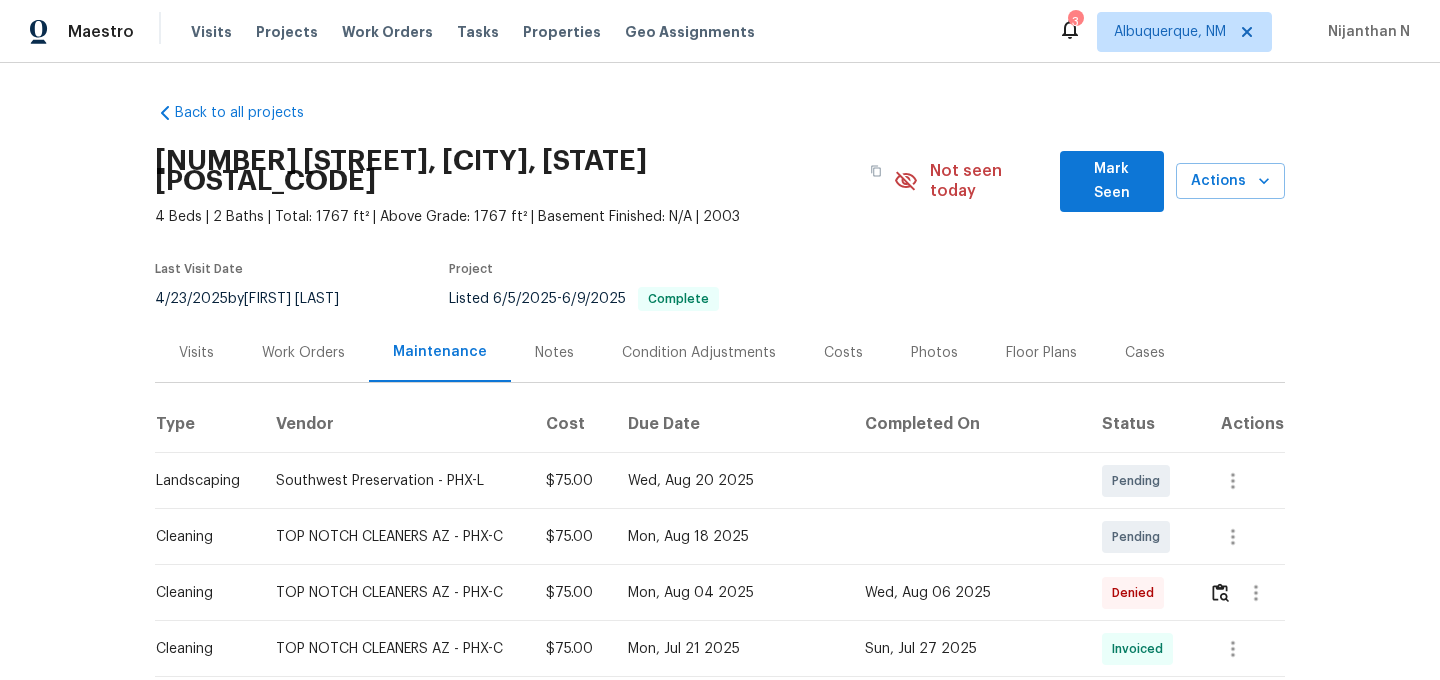 scroll, scrollTop: 158, scrollLeft: 0, axis: vertical 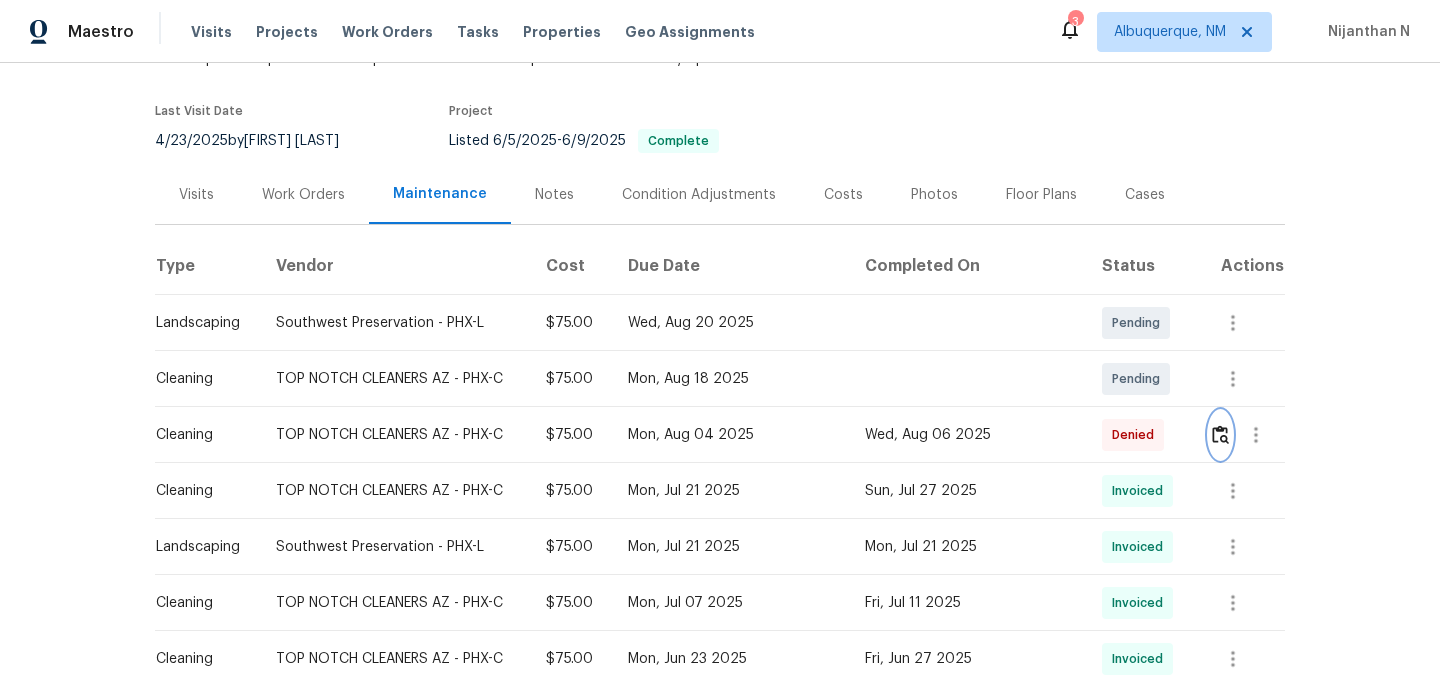 click at bounding box center [1220, 434] 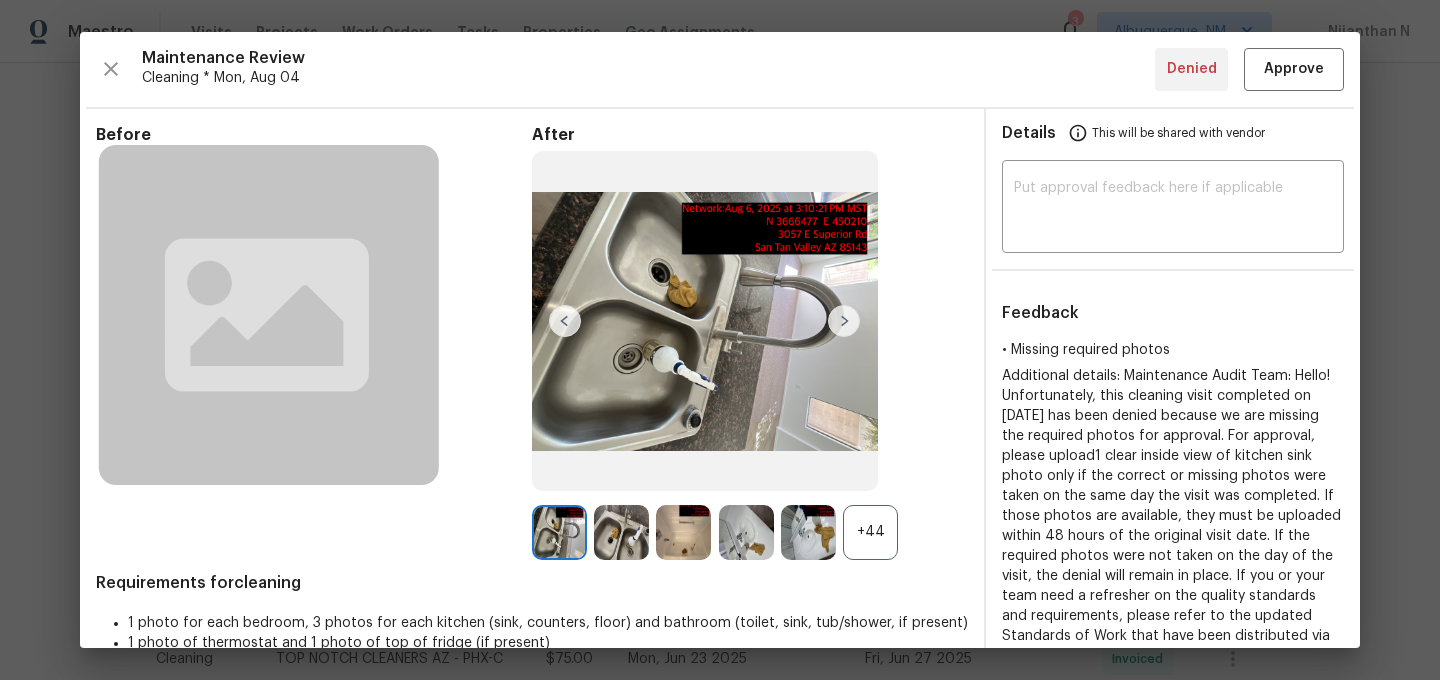 click on "+44" at bounding box center (870, 532) 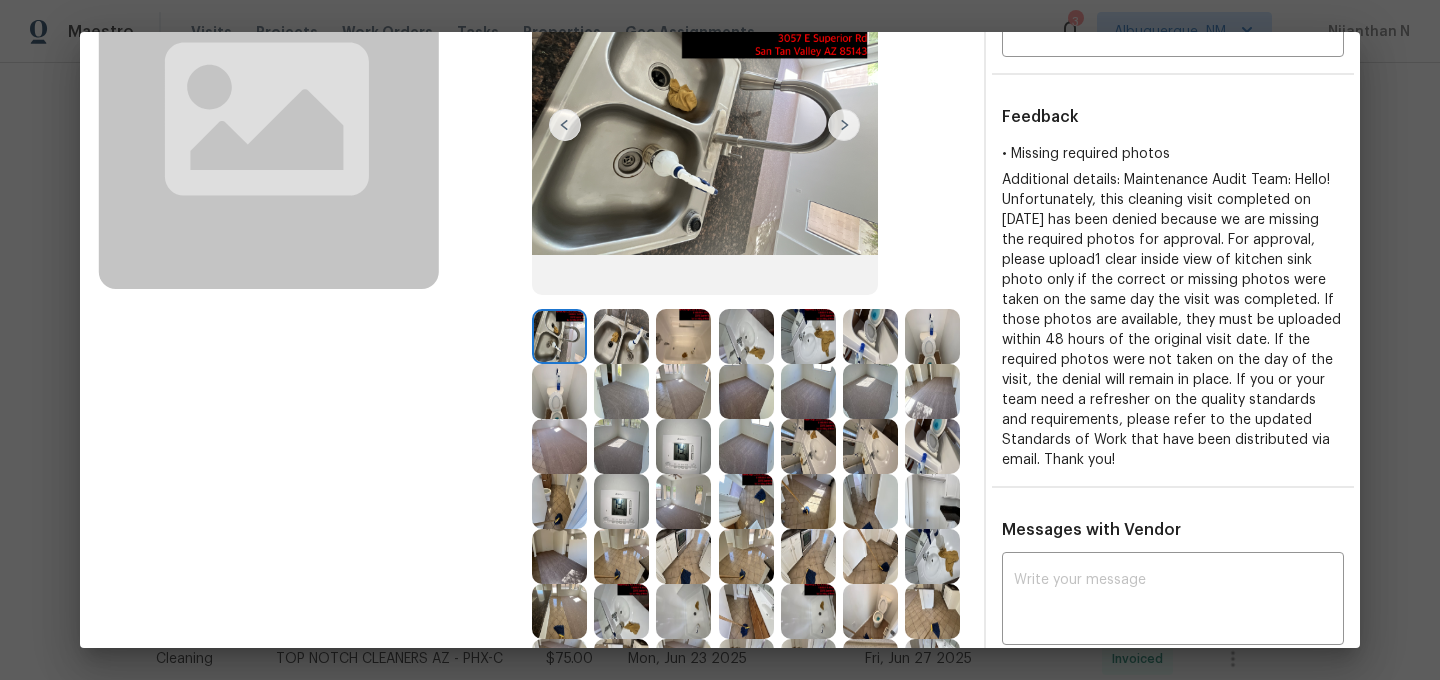 scroll, scrollTop: 65, scrollLeft: 0, axis: vertical 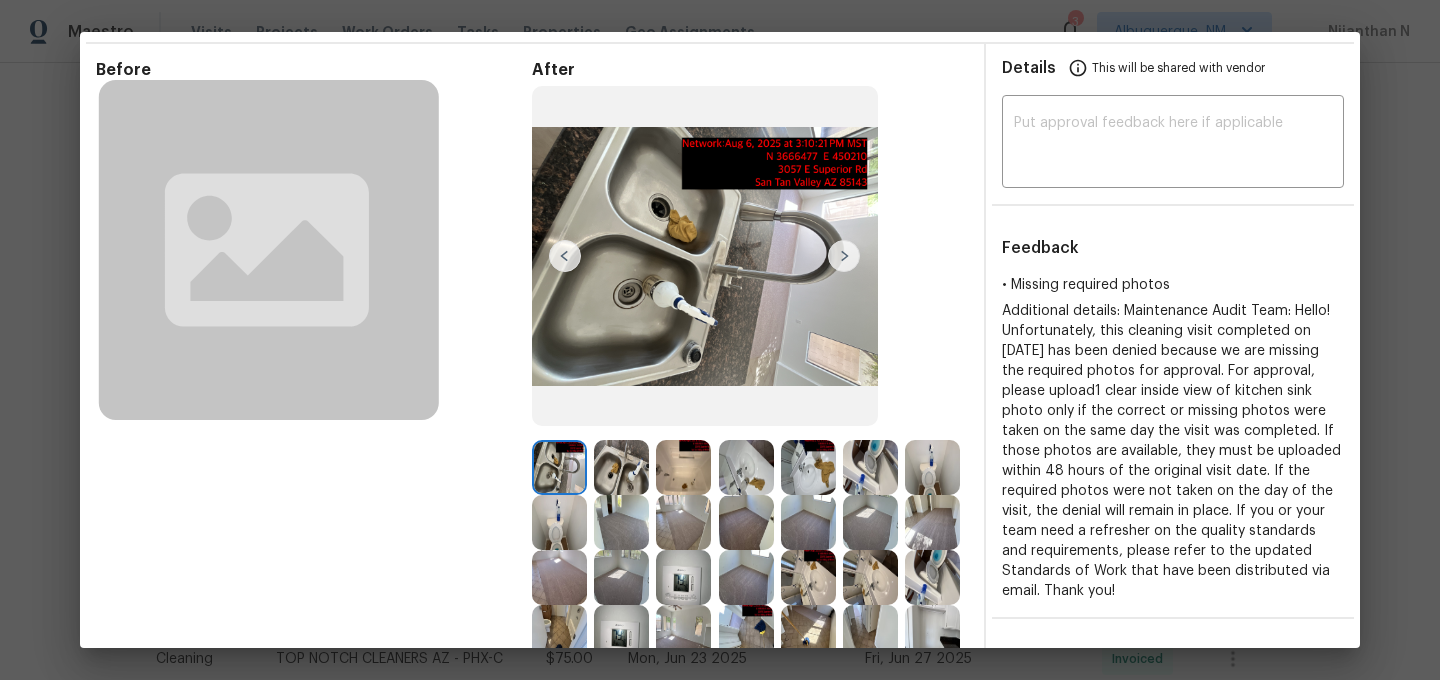 click at bounding box center (683, 577) 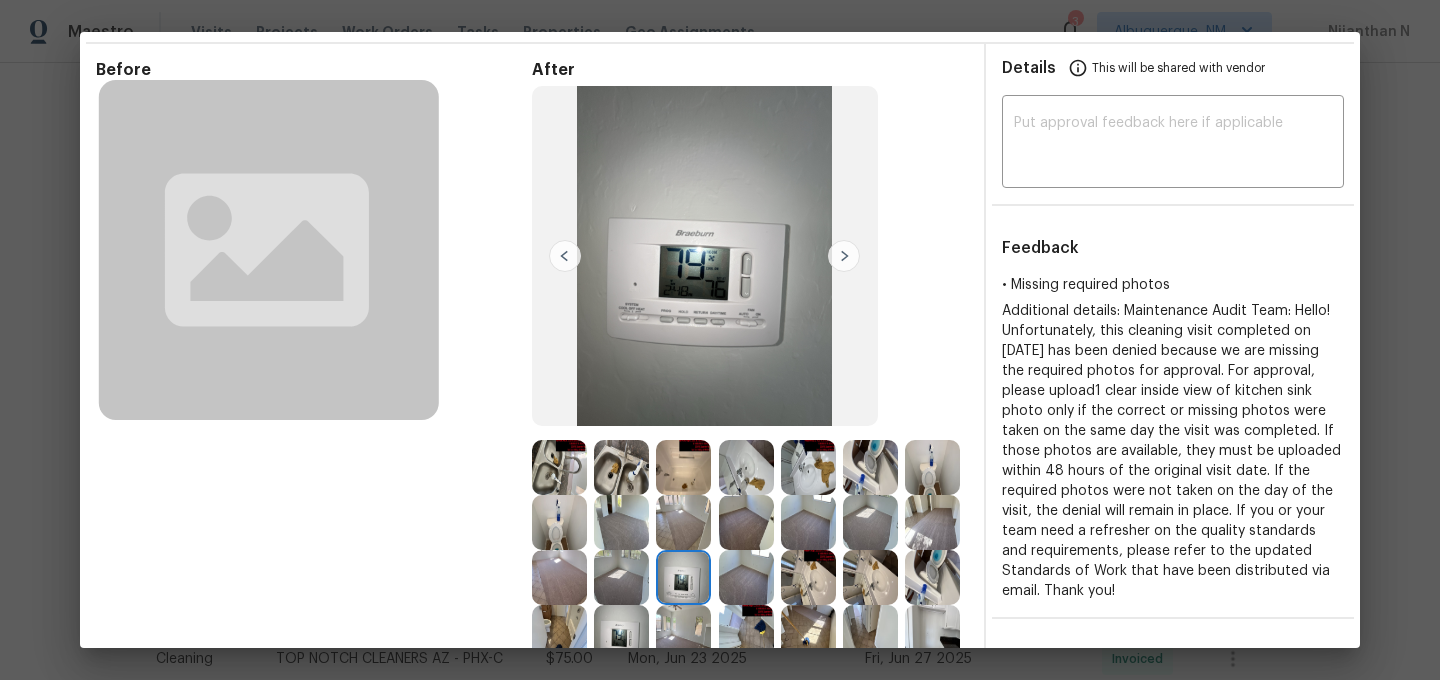 click at bounding box center (746, 522) 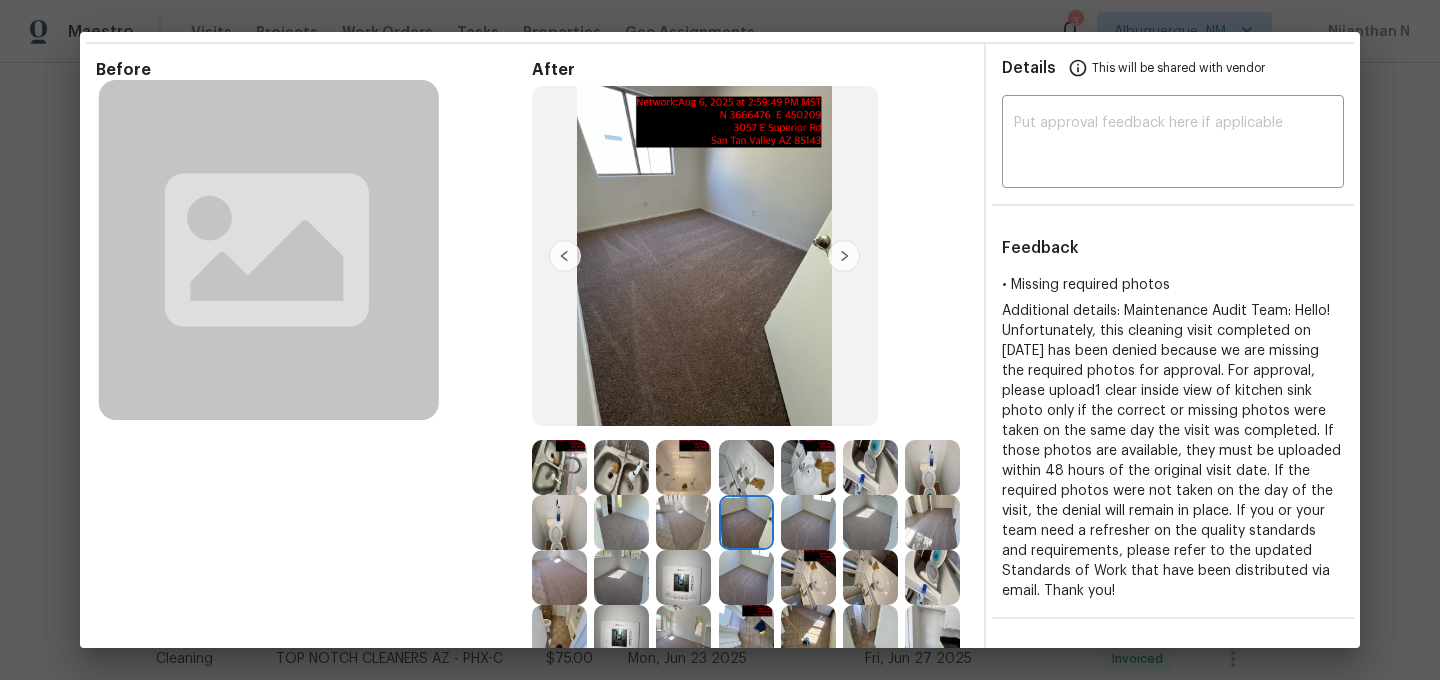 click at bounding box center (808, 577) 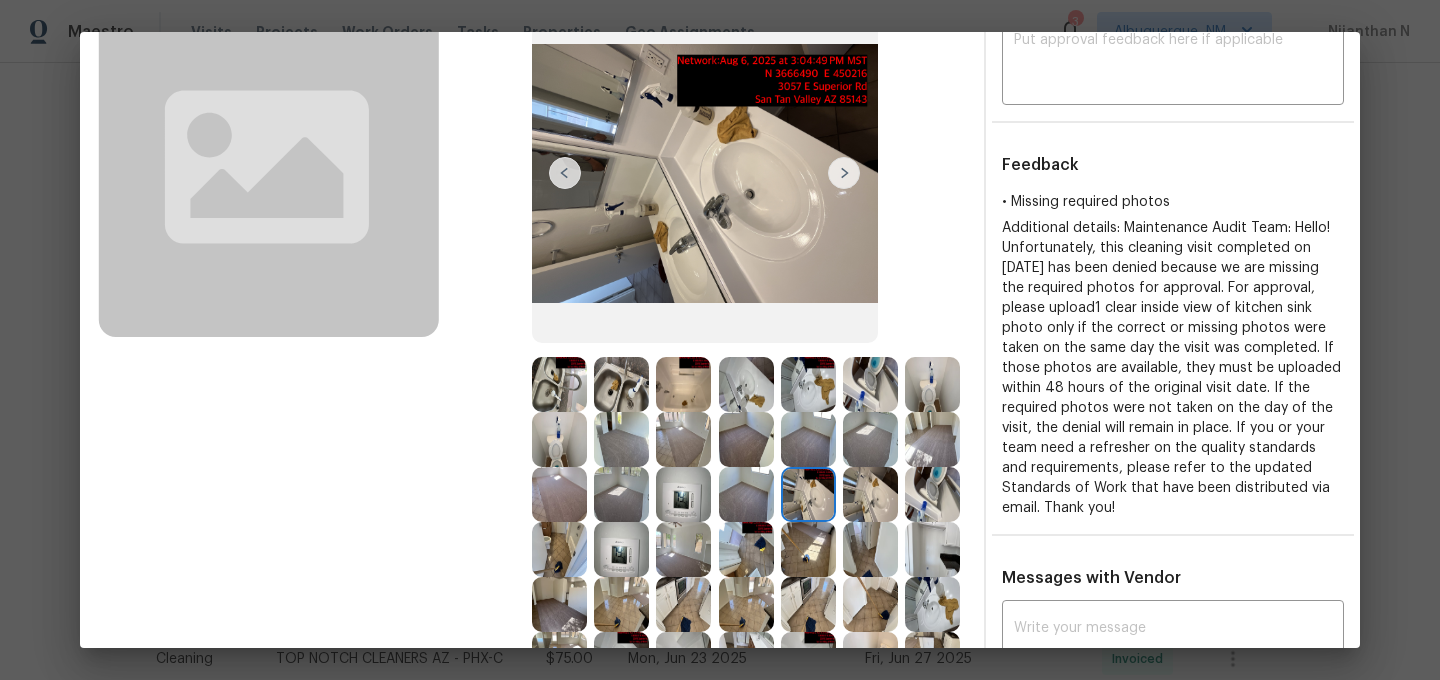 scroll, scrollTop: 260, scrollLeft: 0, axis: vertical 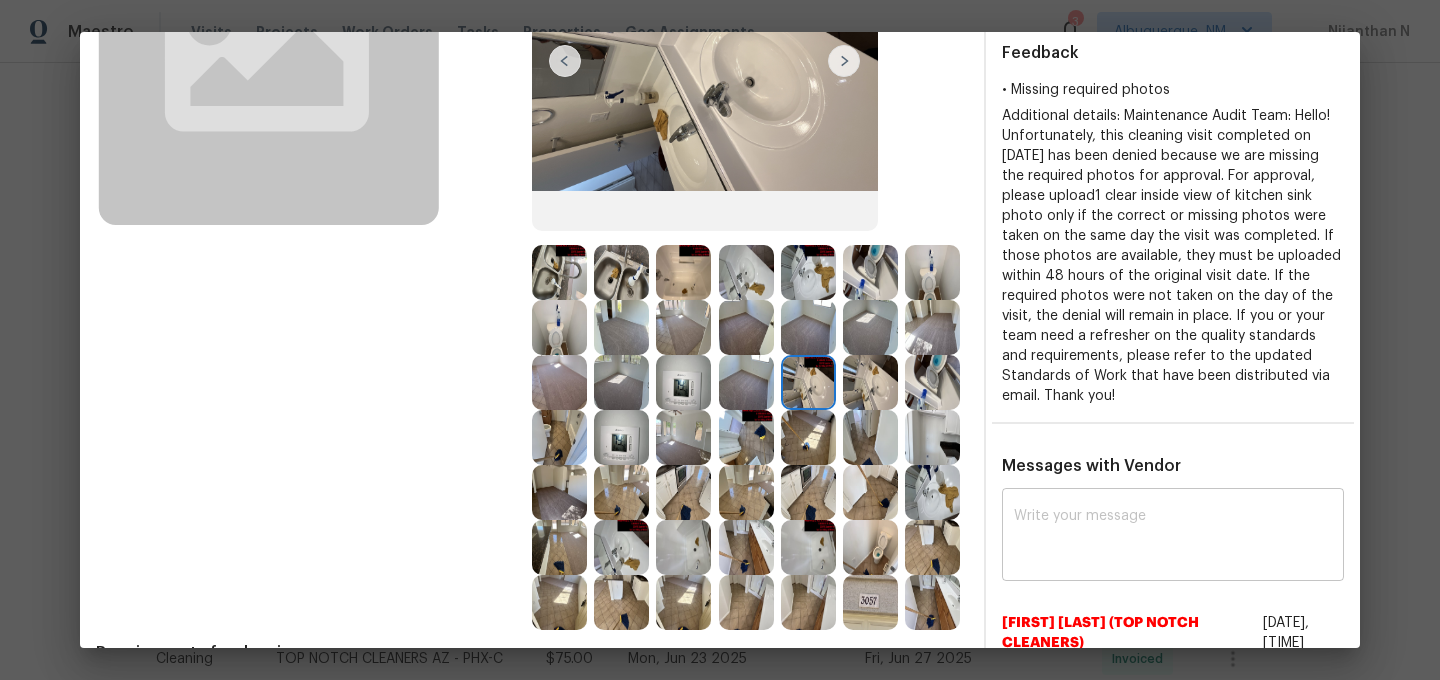 click at bounding box center (1173, 537) 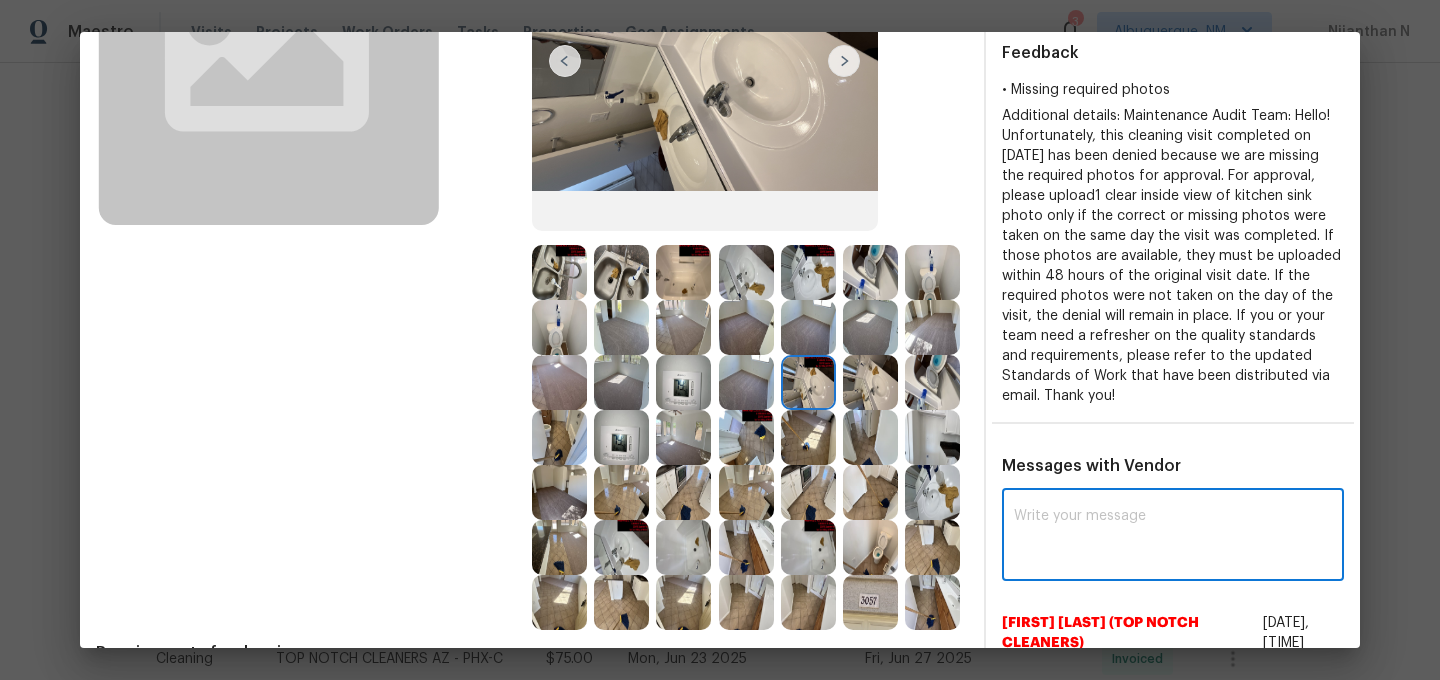 paste on "Maintenance Audit Team: Hello! Thank you for uploading the photo, after further review this visit was approved. (edited)" 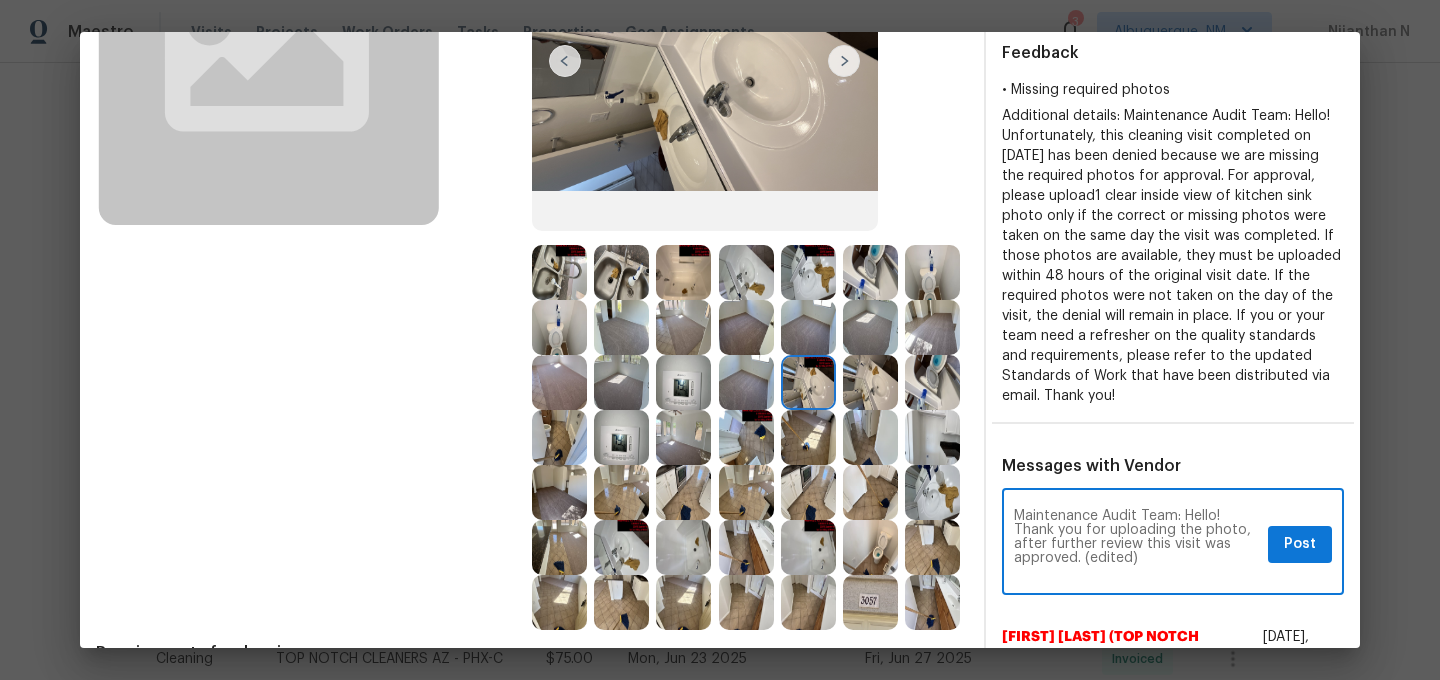 scroll, scrollTop: 0, scrollLeft: 0, axis: both 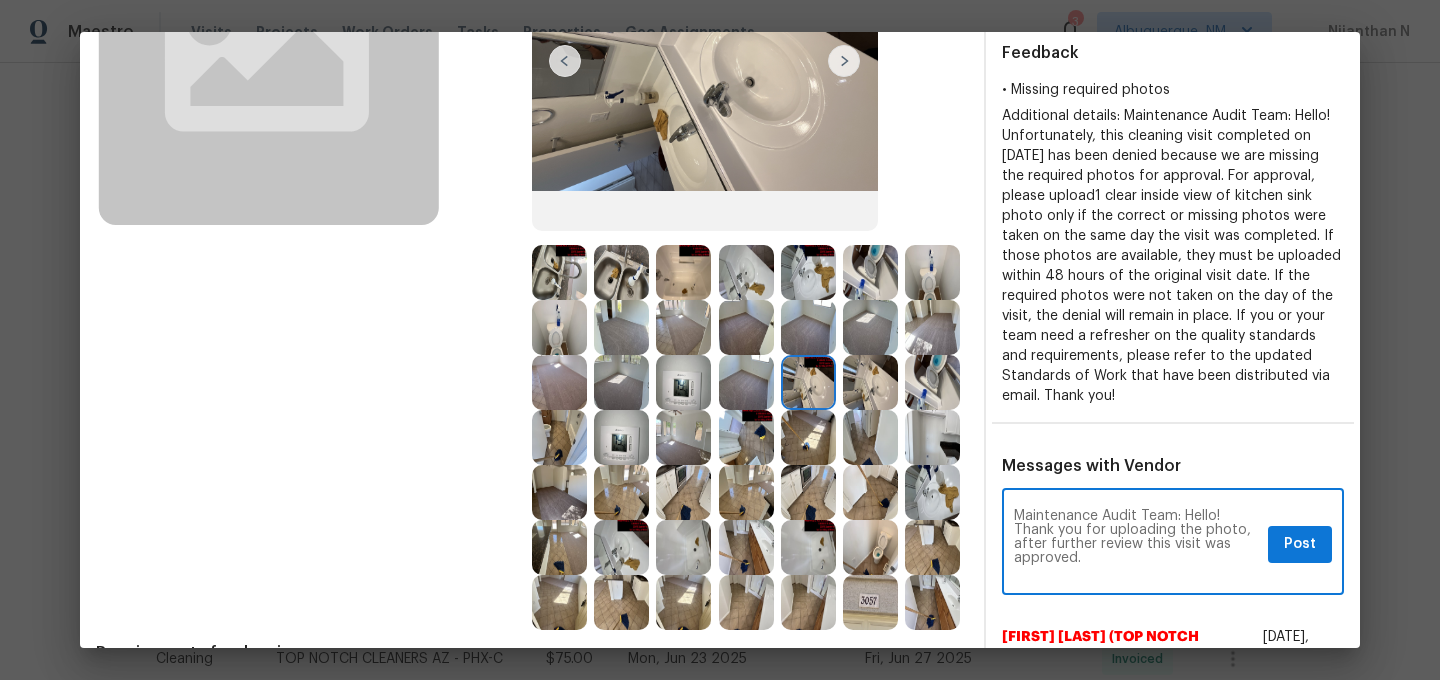 type on "Maintenance Audit Team: Hello! Thank you for uploading the photo, after further review this visit was approved." 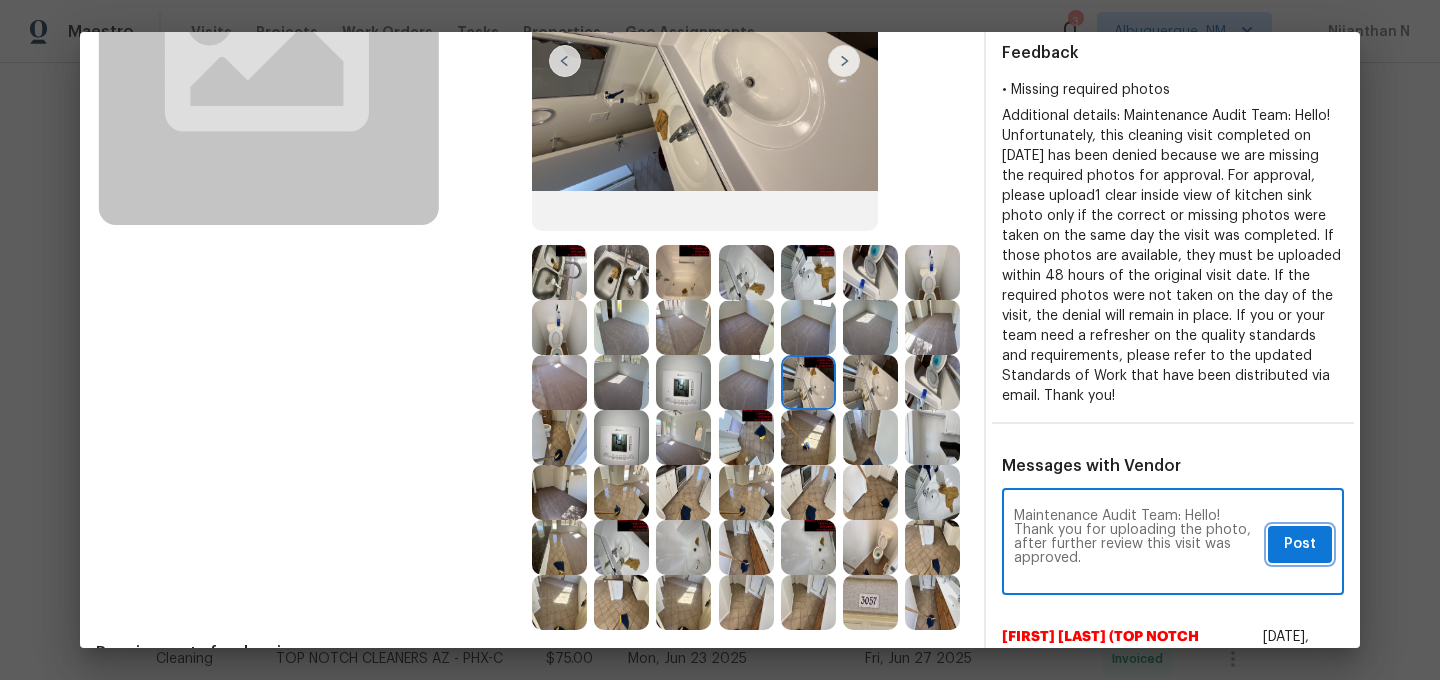 click on "Post" at bounding box center (1300, 544) 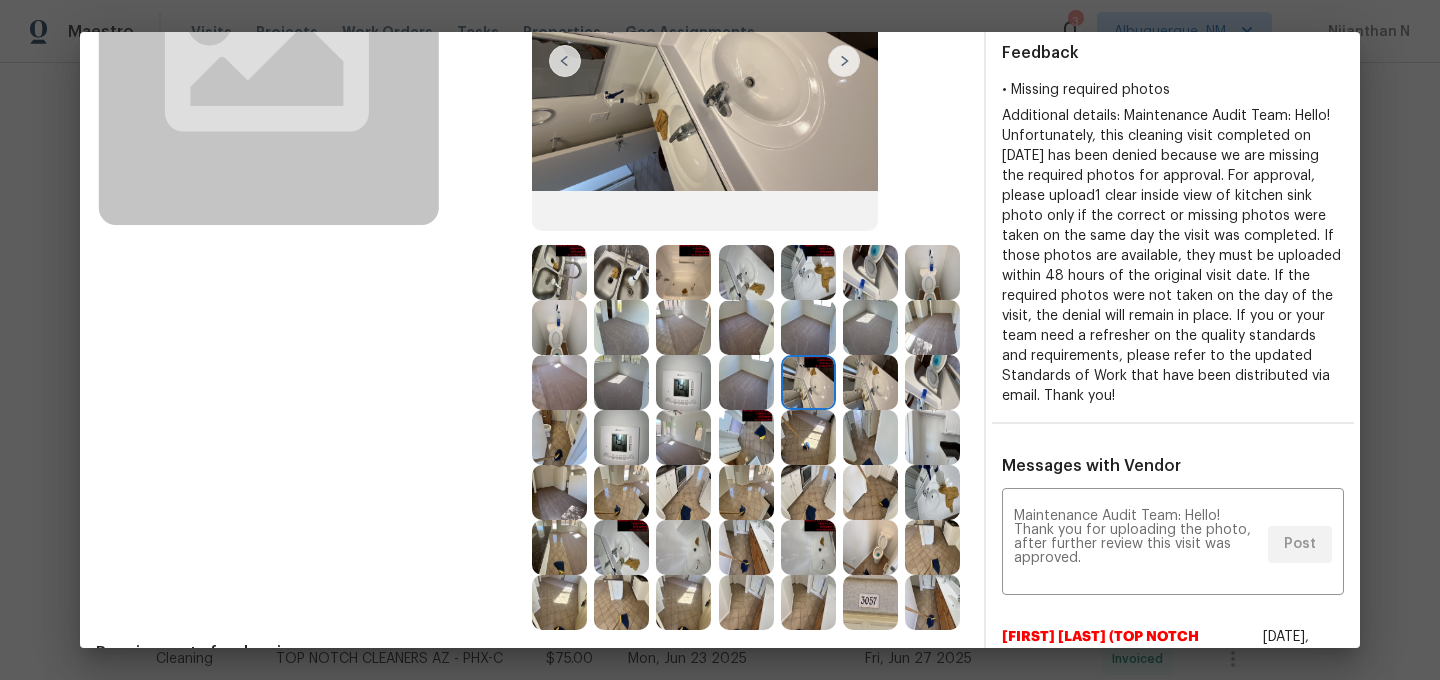 scroll, scrollTop: 0, scrollLeft: 0, axis: both 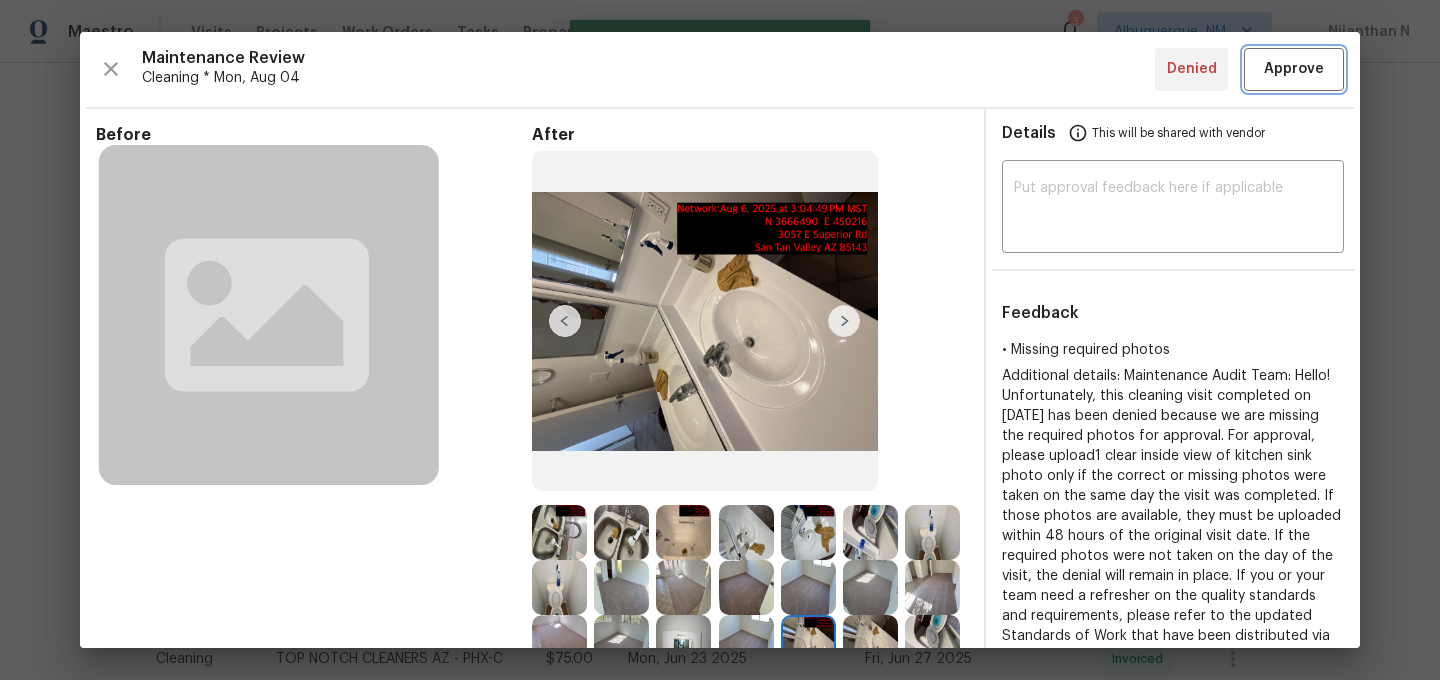 click on "Approve" at bounding box center [1294, 69] 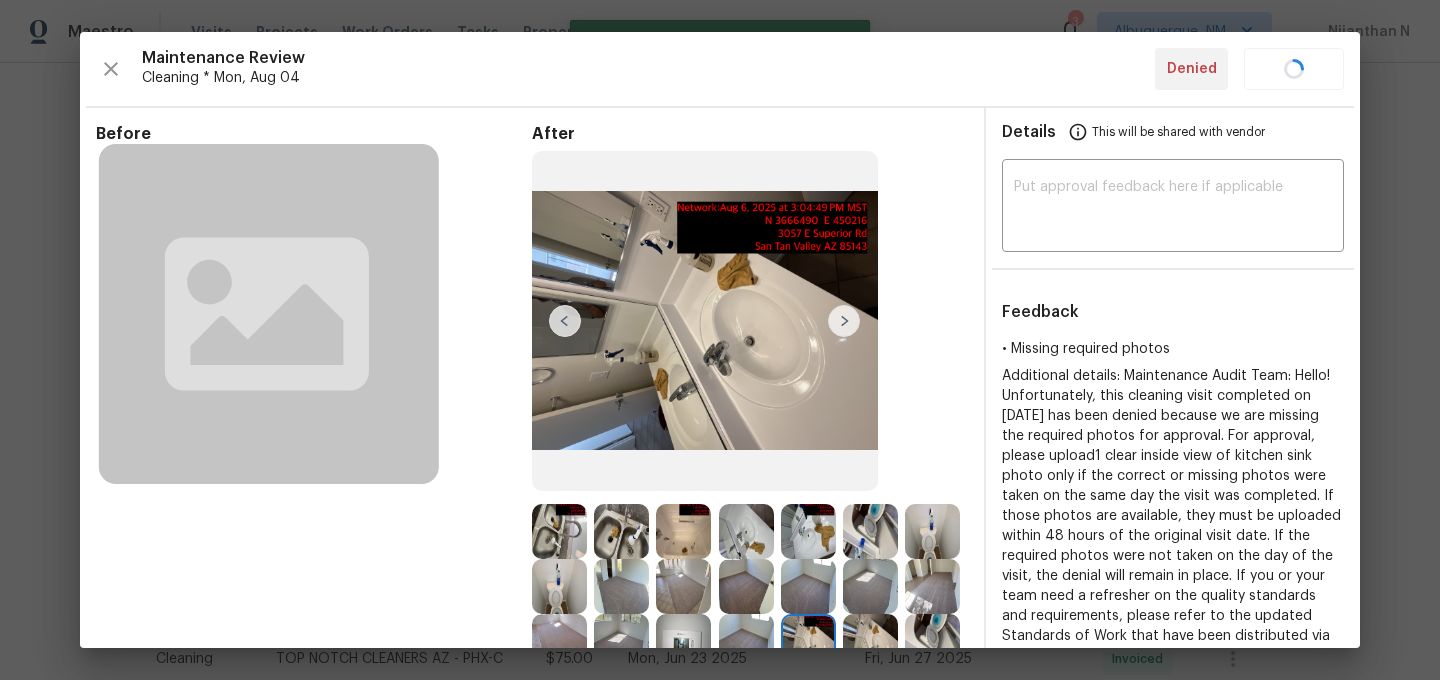 type 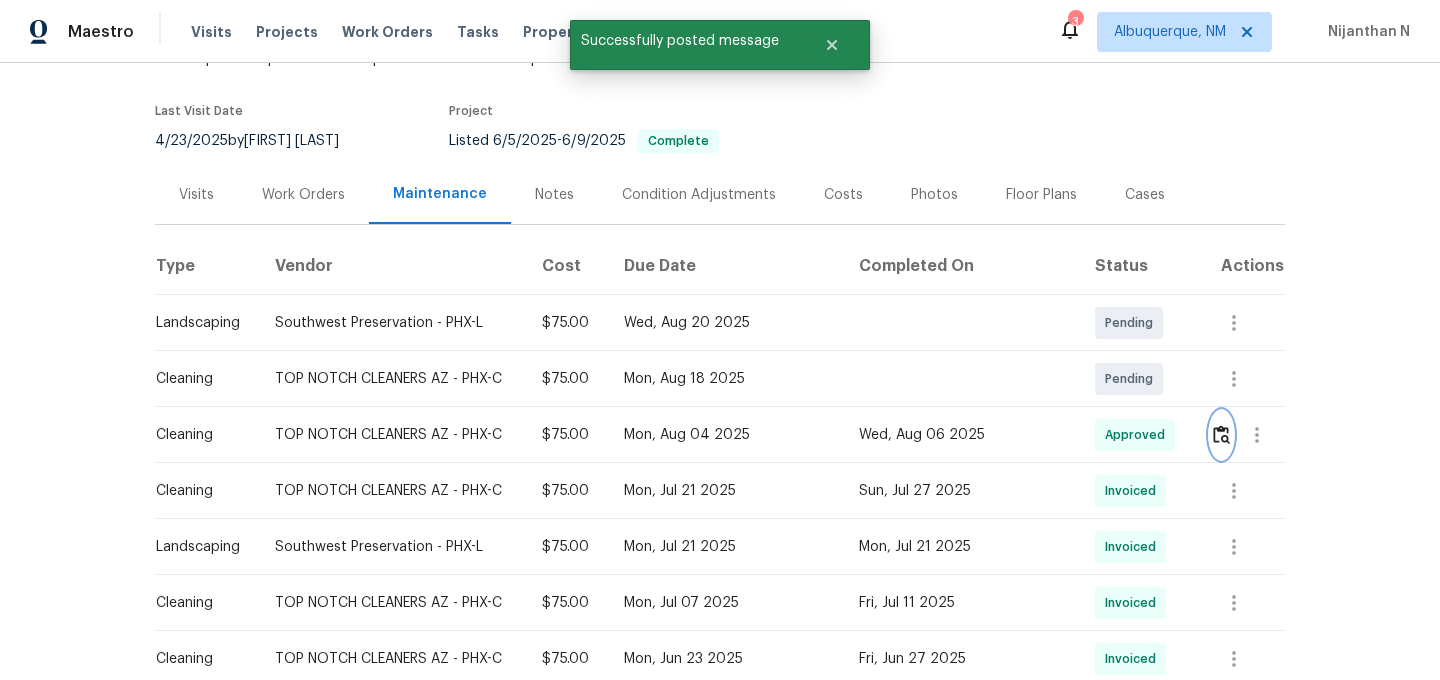 scroll, scrollTop: 0, scrollLeft: 0, axis: both 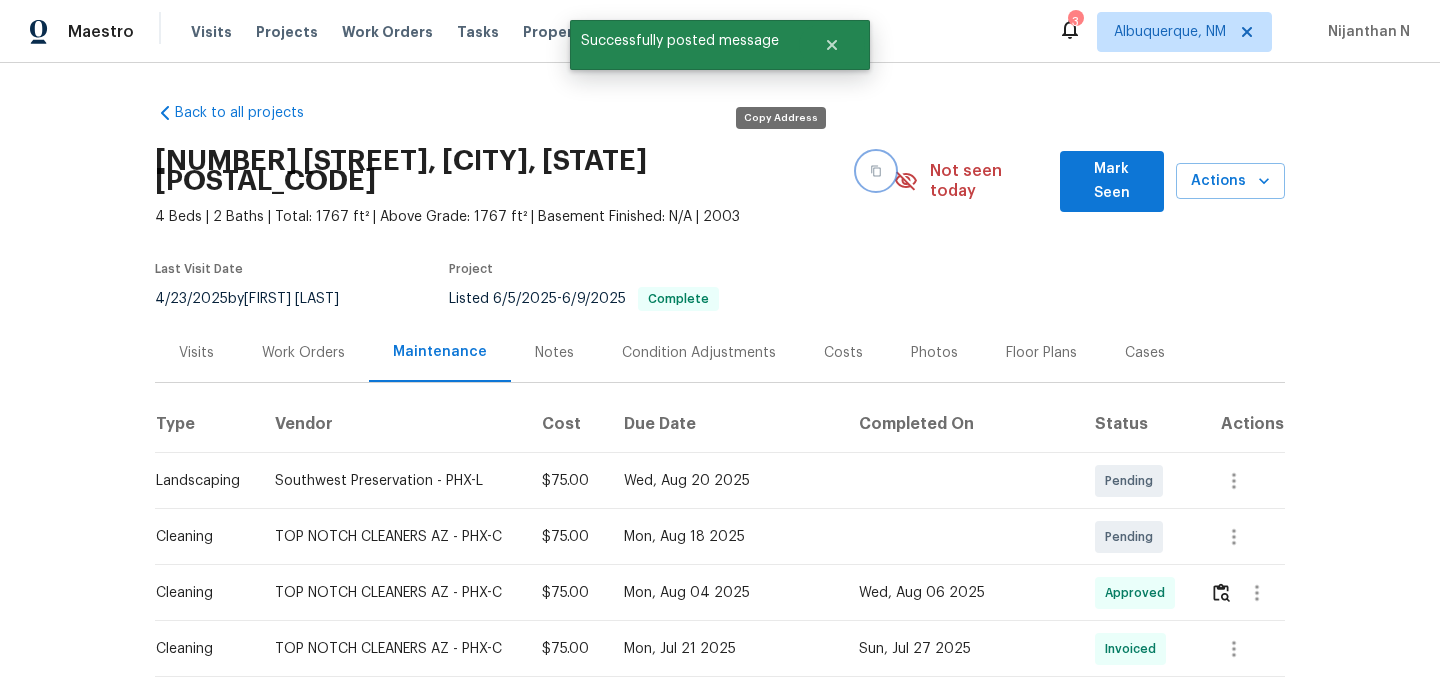 click at bounding box center (876, 171) 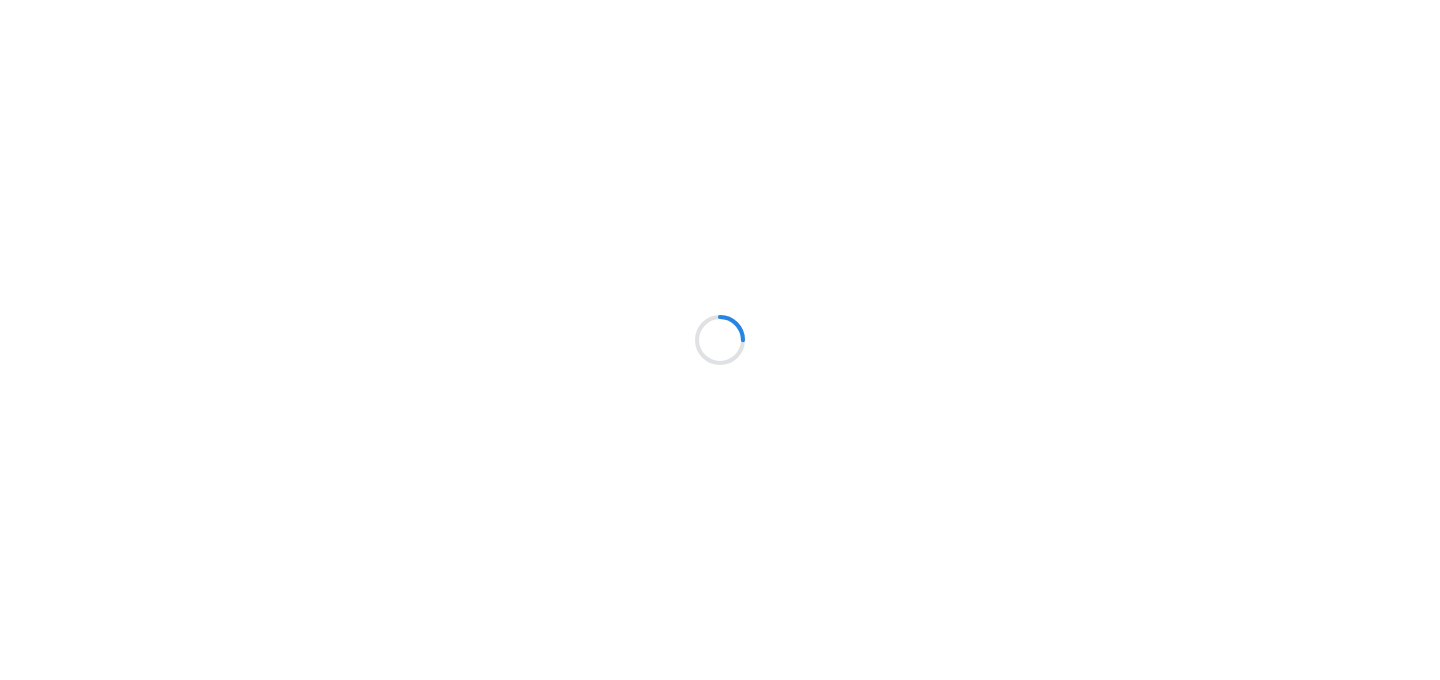 scroll, scrollTop: 0, scrollLeft: 0, axis: both 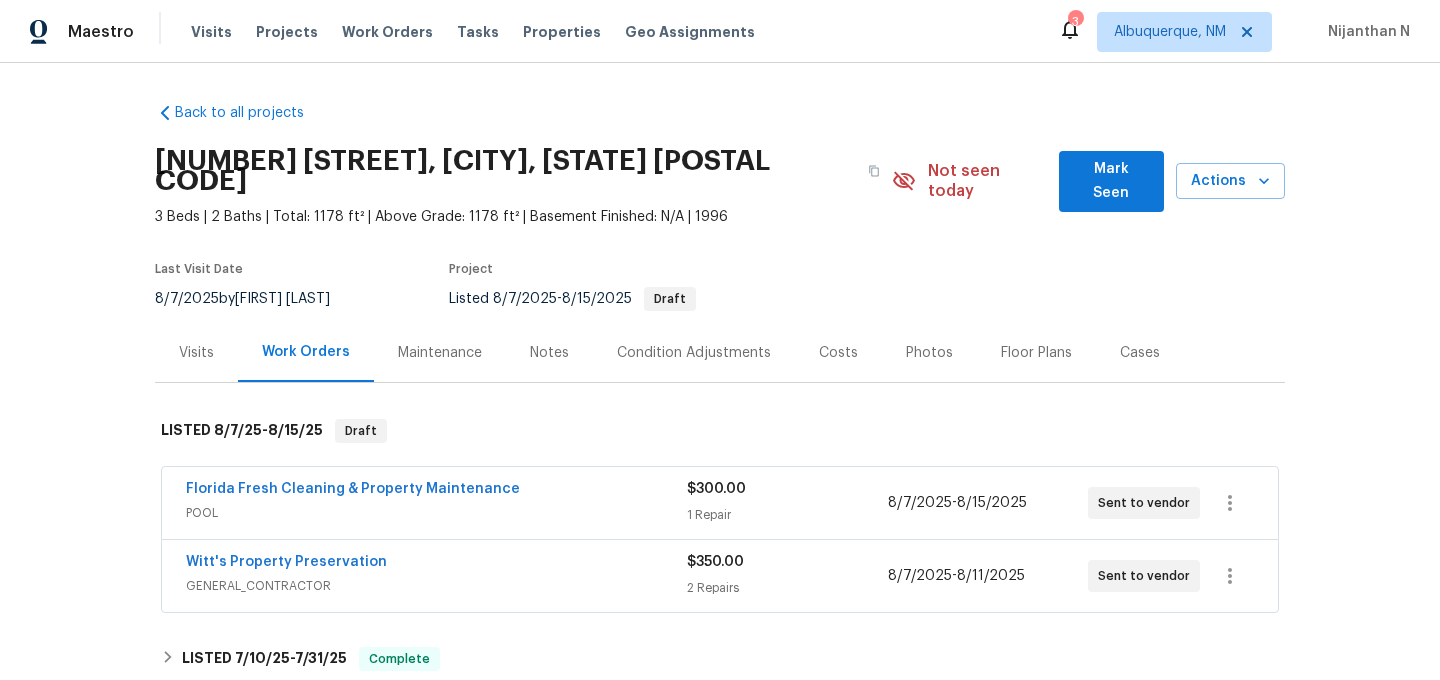 click on "Maintenance" at bounding box center (440, 352) 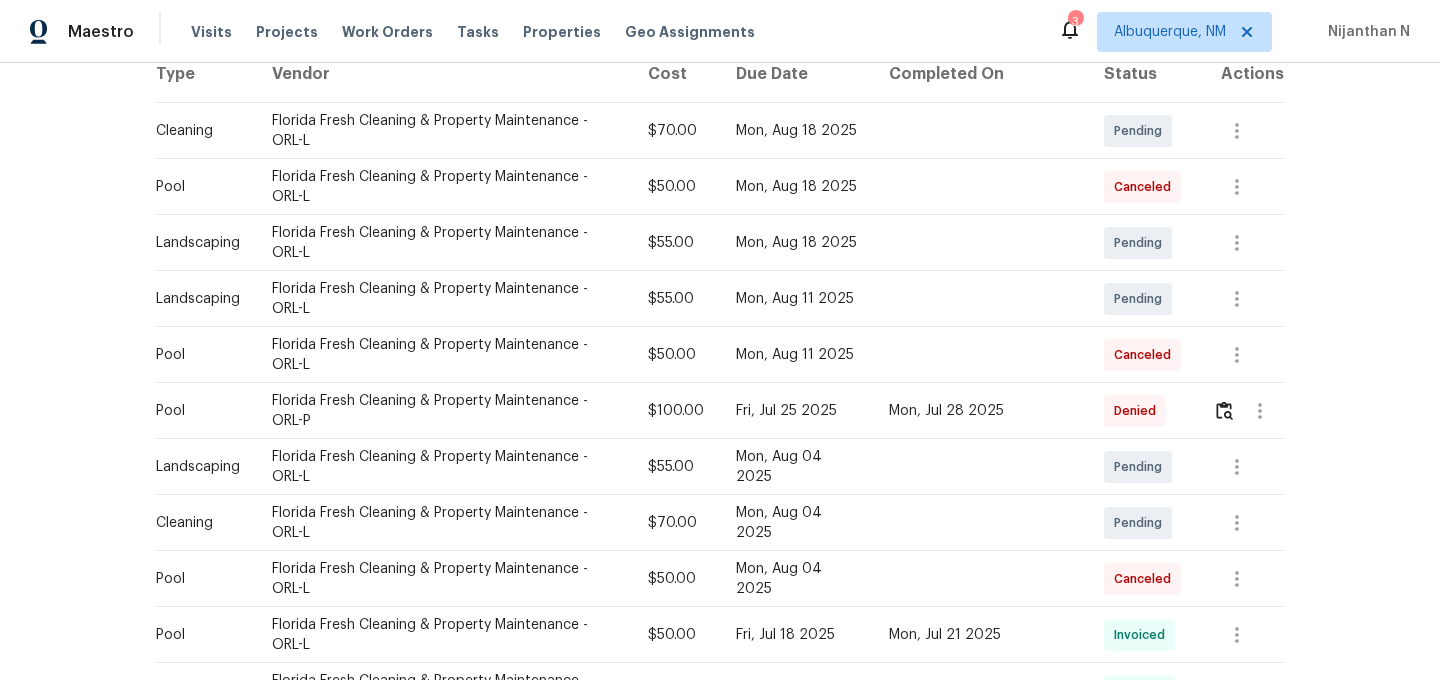 scroll, scrollTop: 361, scrollLeft: 0, axis: vertical 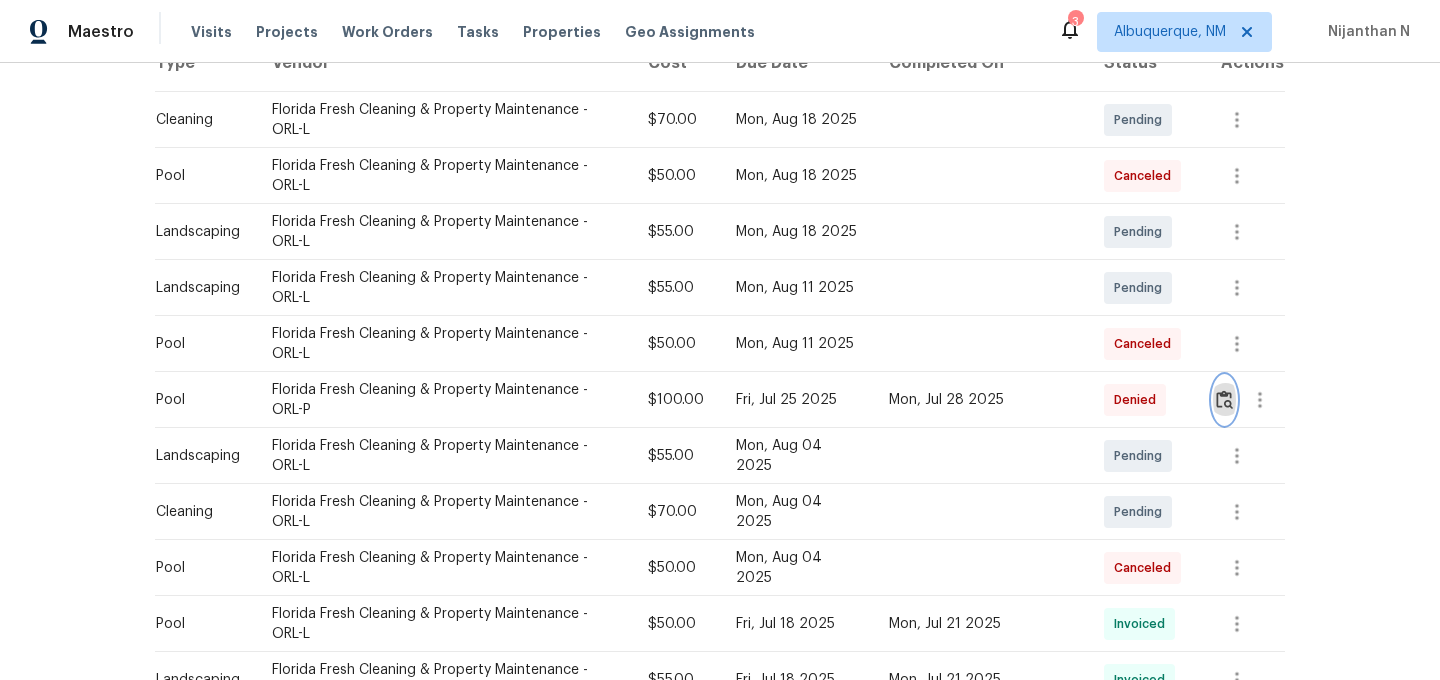 click at bounding box center (1224, 400) 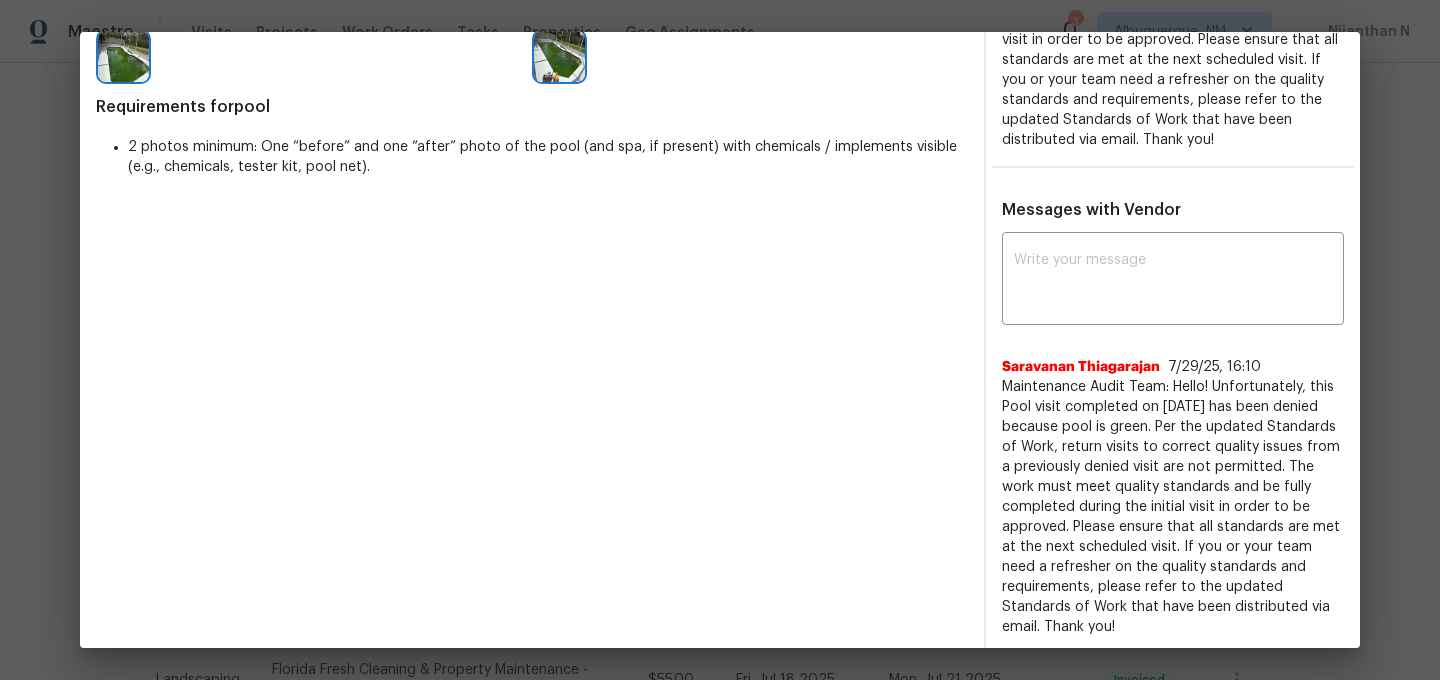 scroll, scrollTop: 477, scrollLeft: 0, axis: vertical 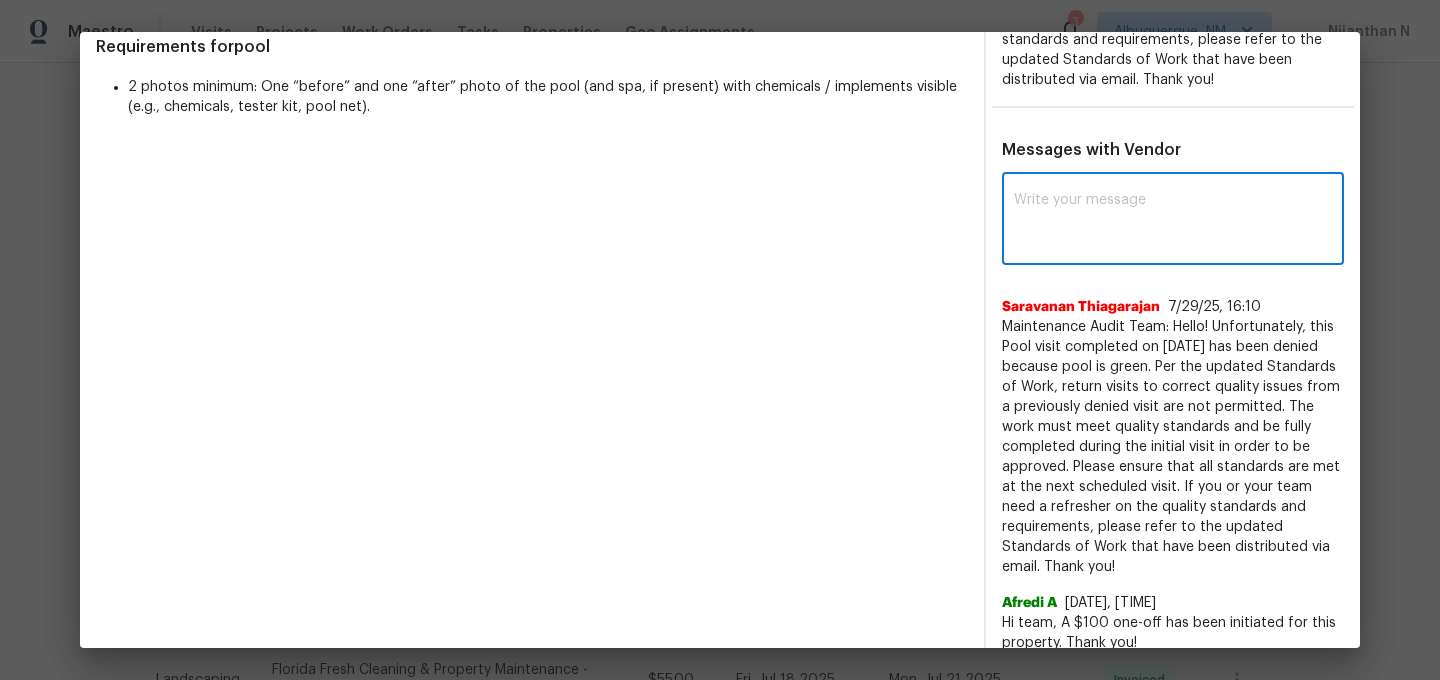 click at bounding box center [1173, 221] 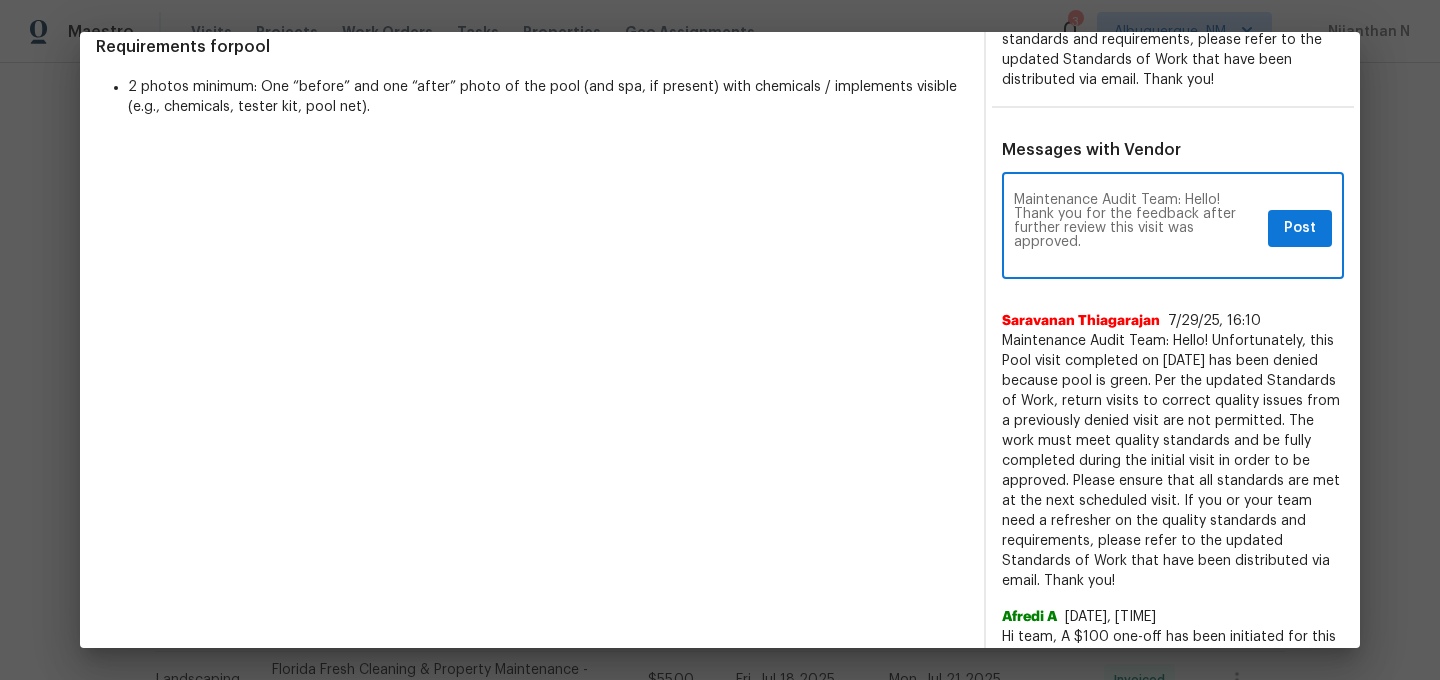 scroll, scrollTop: 0, scrollLeft: 0, axis: both 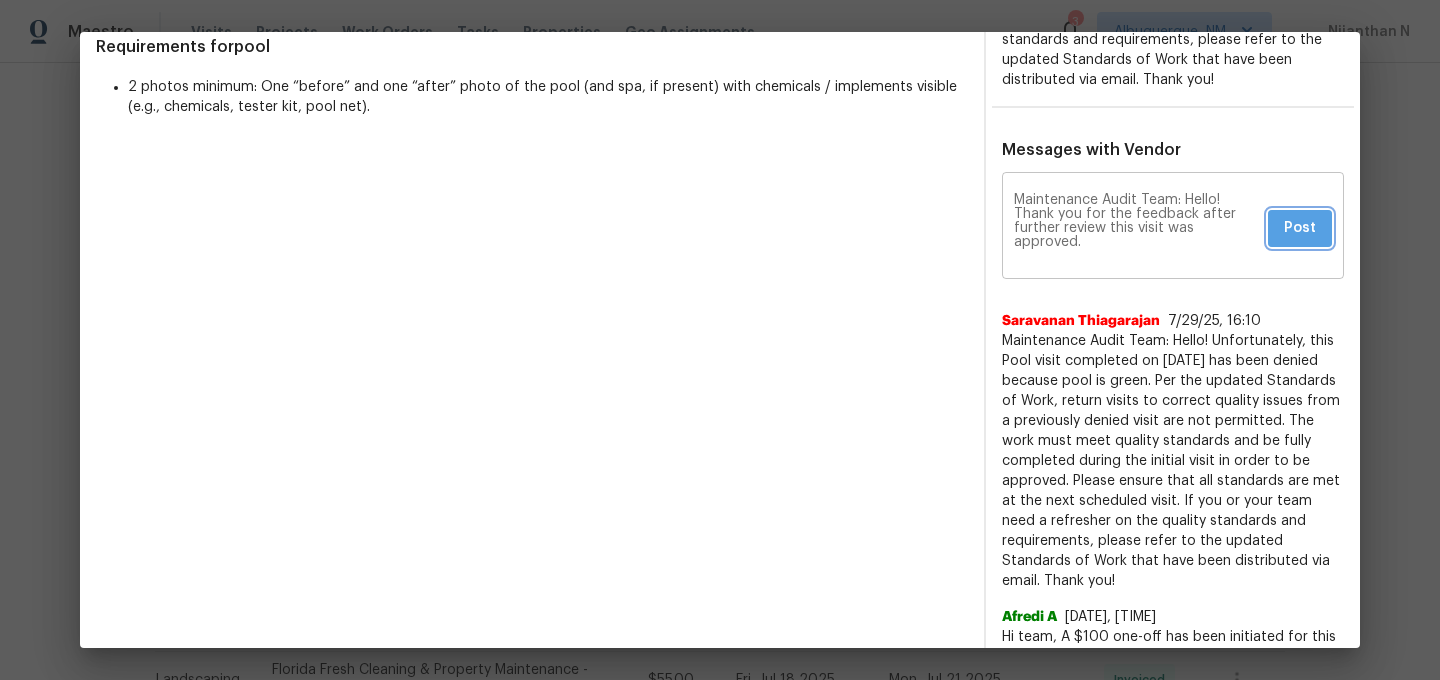 click on "Post" at bounding box center (1300, 228) 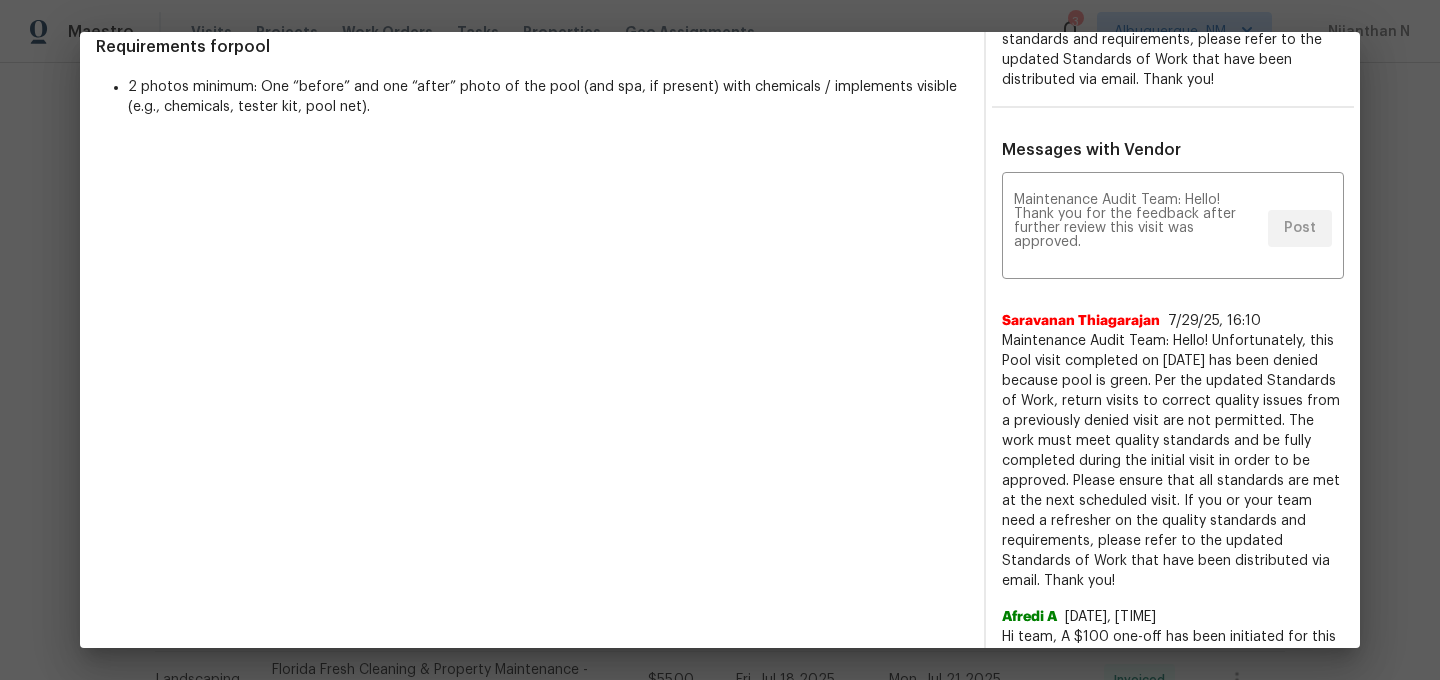 scroll, scrollTop: 0, scrollLeft: 0, axis: both 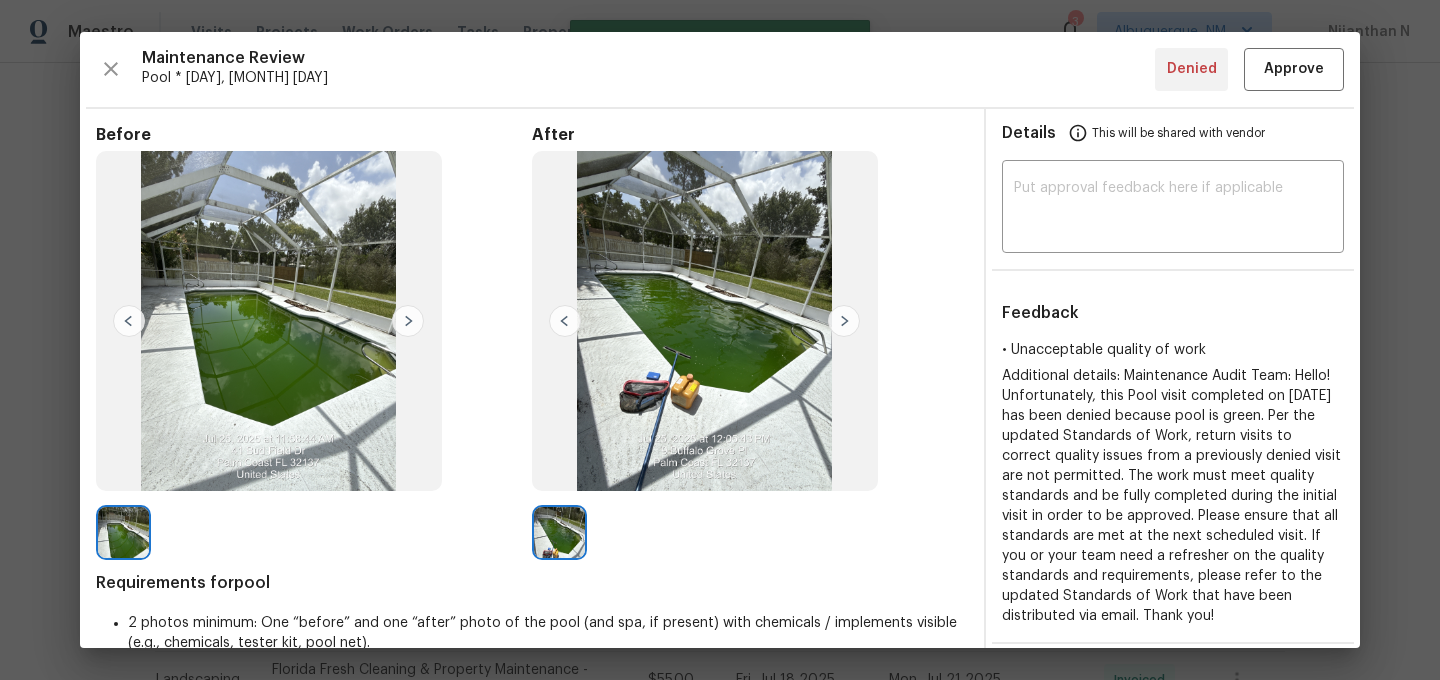 type 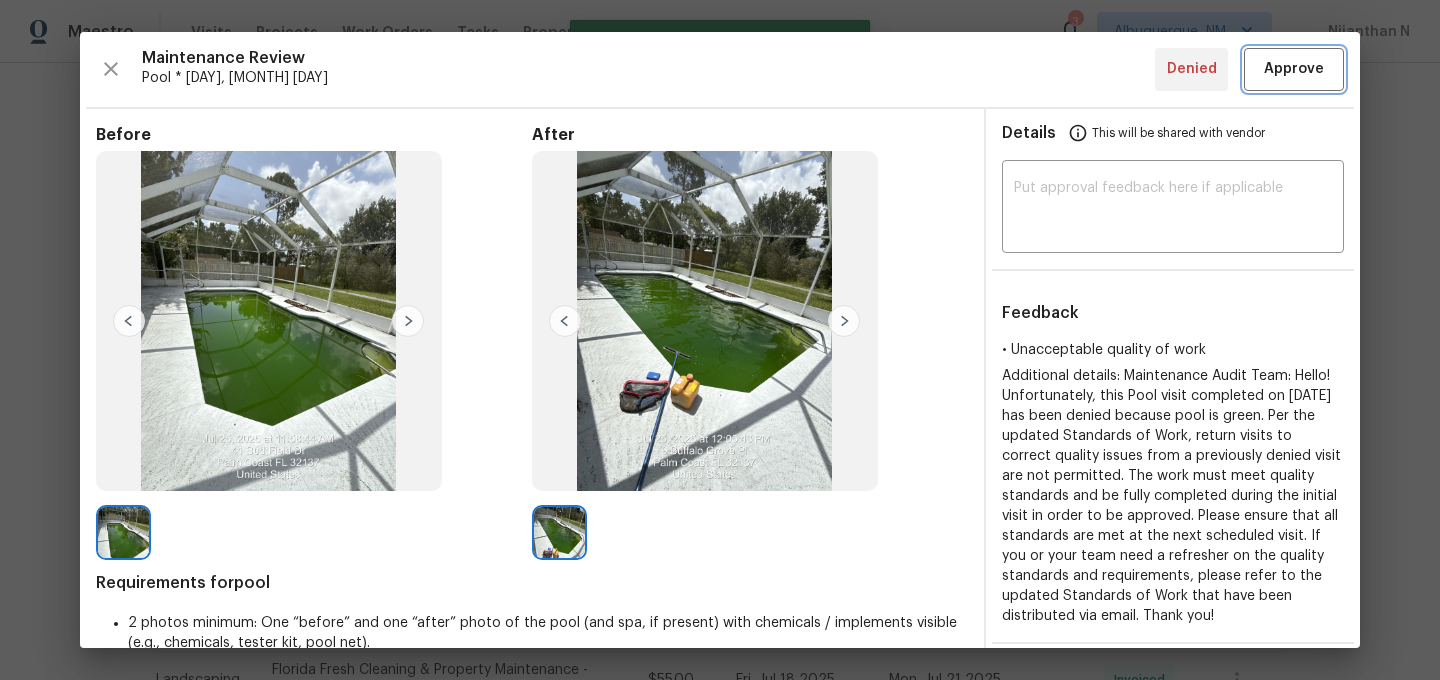 click on "Approve" at bounding box center (1294, 69) 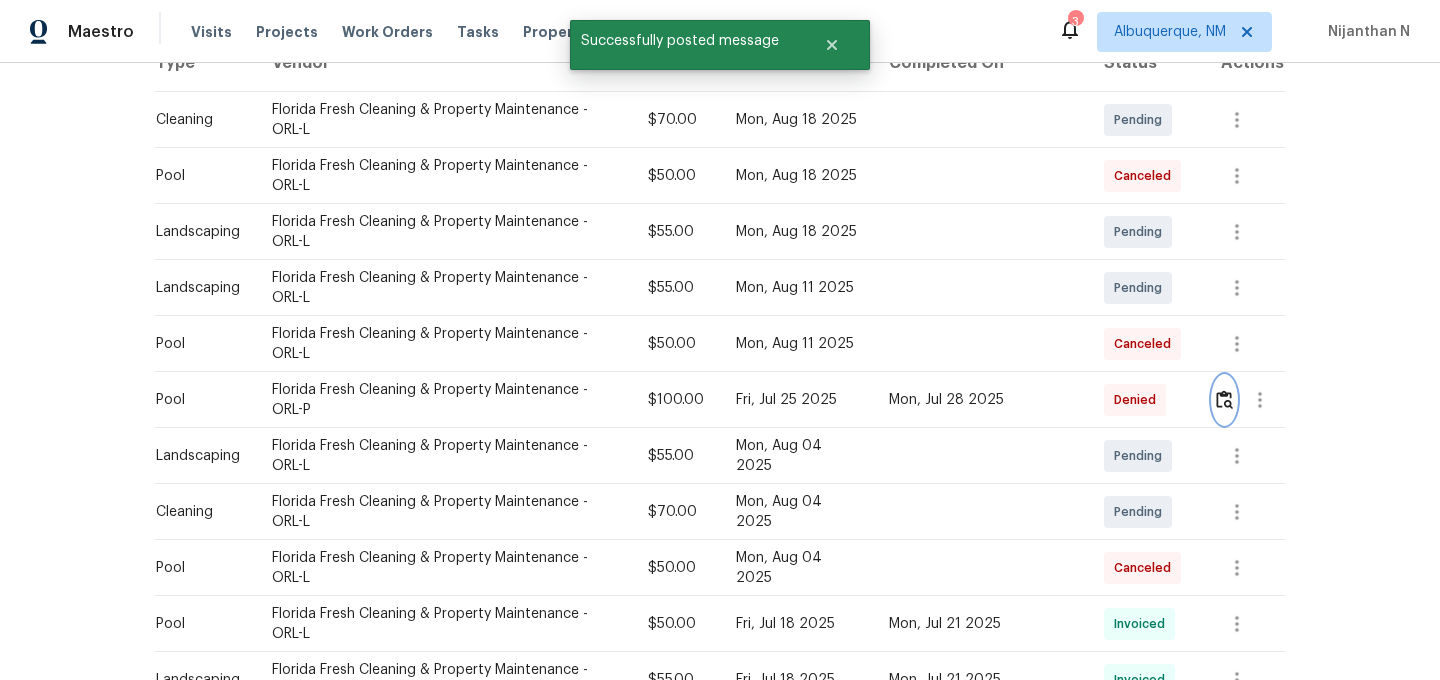 scroll, scrollTop: 0, scrollLeft: 0, axis: both 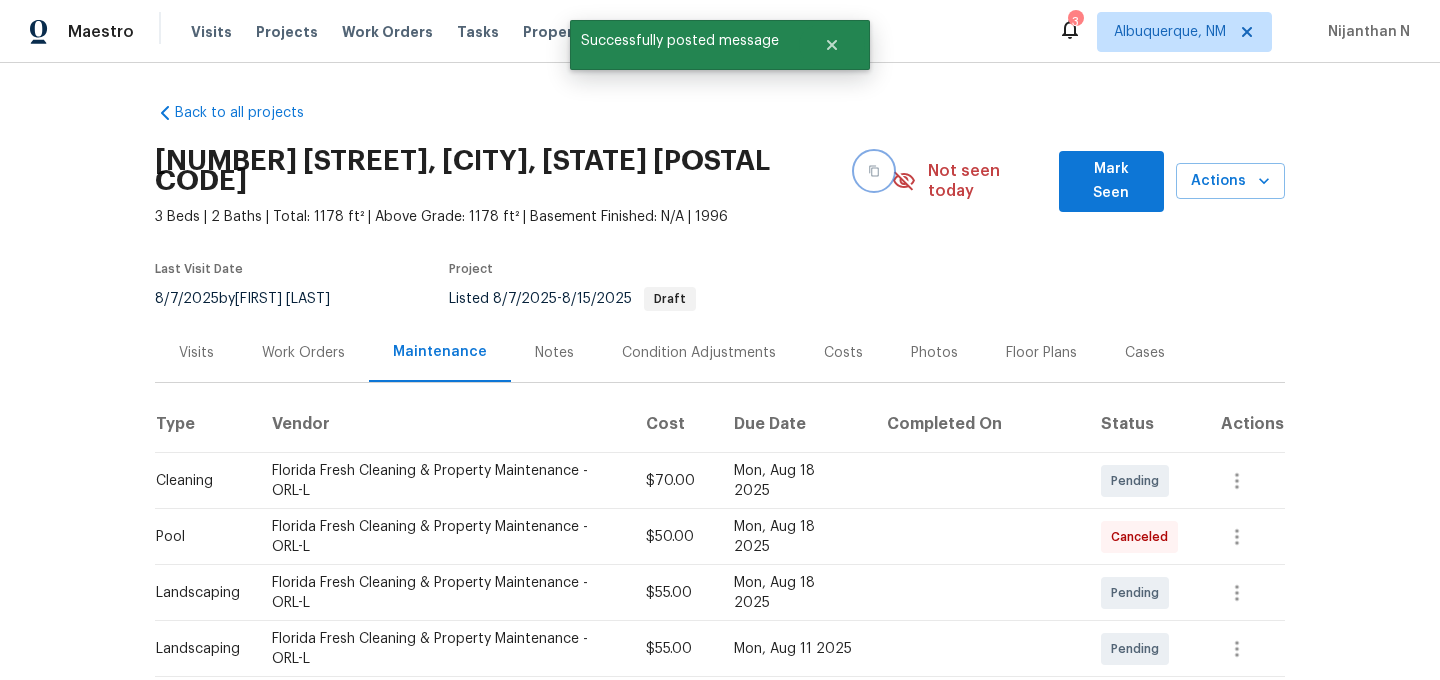 click at bounding box center [874, 171] 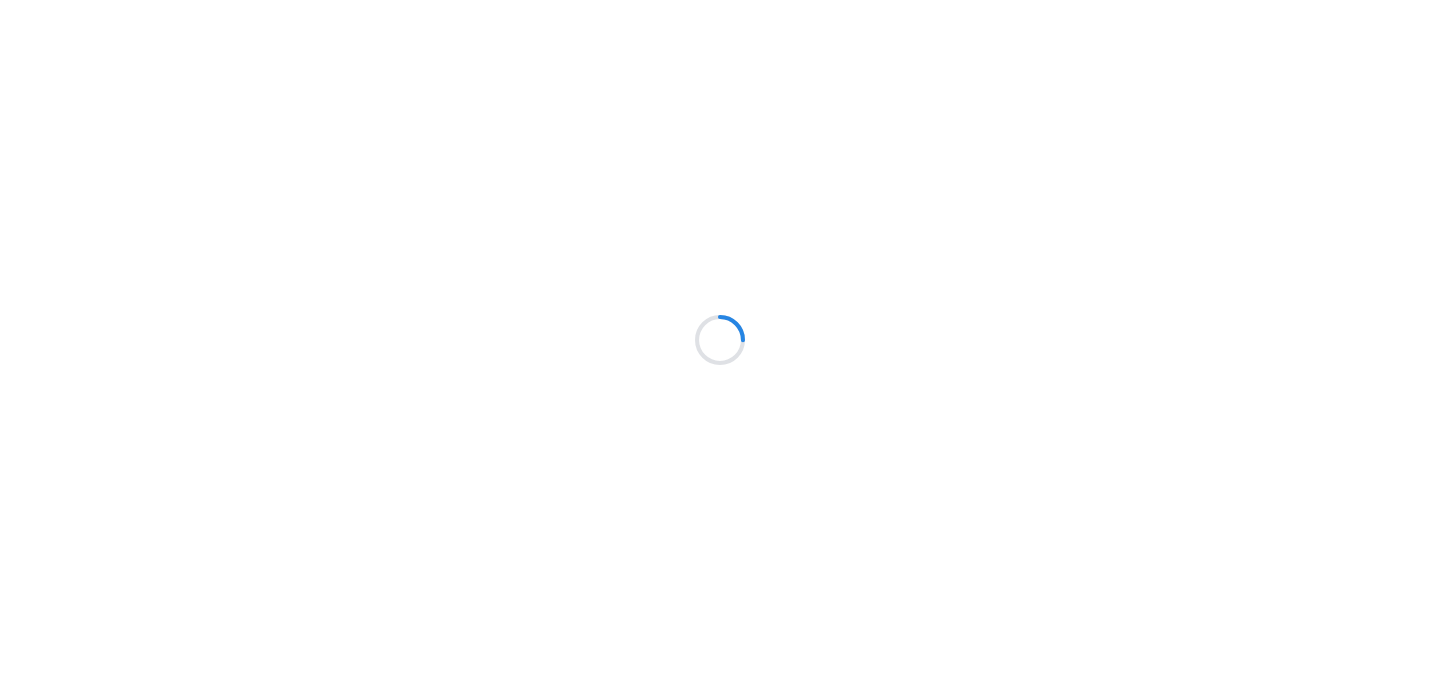 scroll, scrollTop: 0, scrollLeft: 0, axis: both 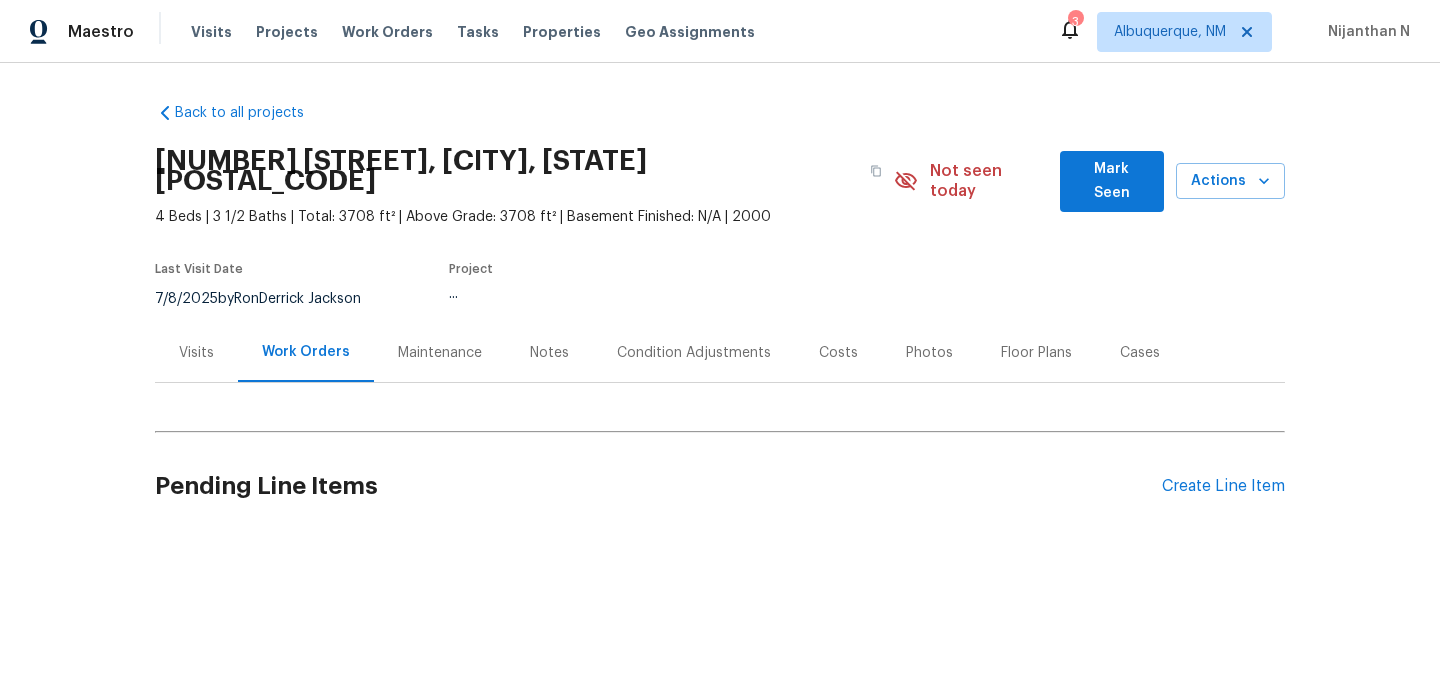 click on "Maintenance" at bounding box center (440, 353) 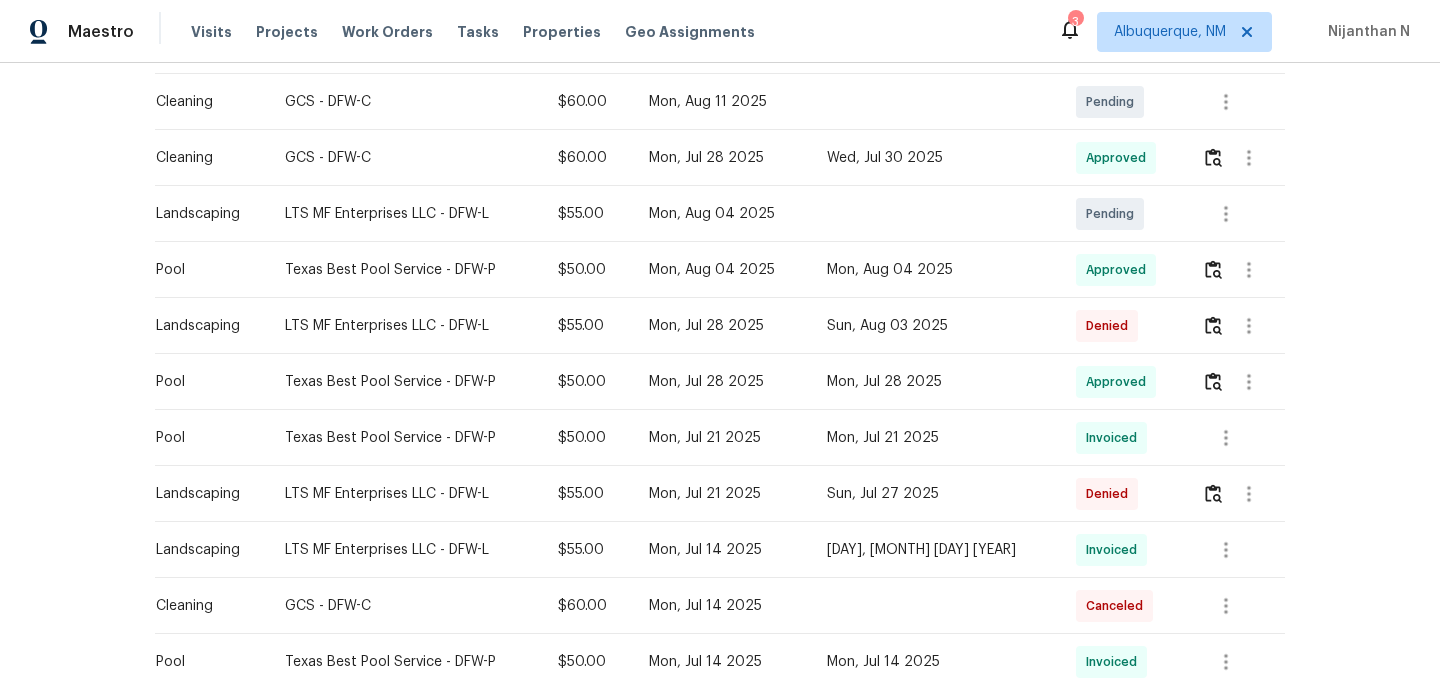 scroll, scrollTop: 574, scrollLeft: 0, axis: vertical 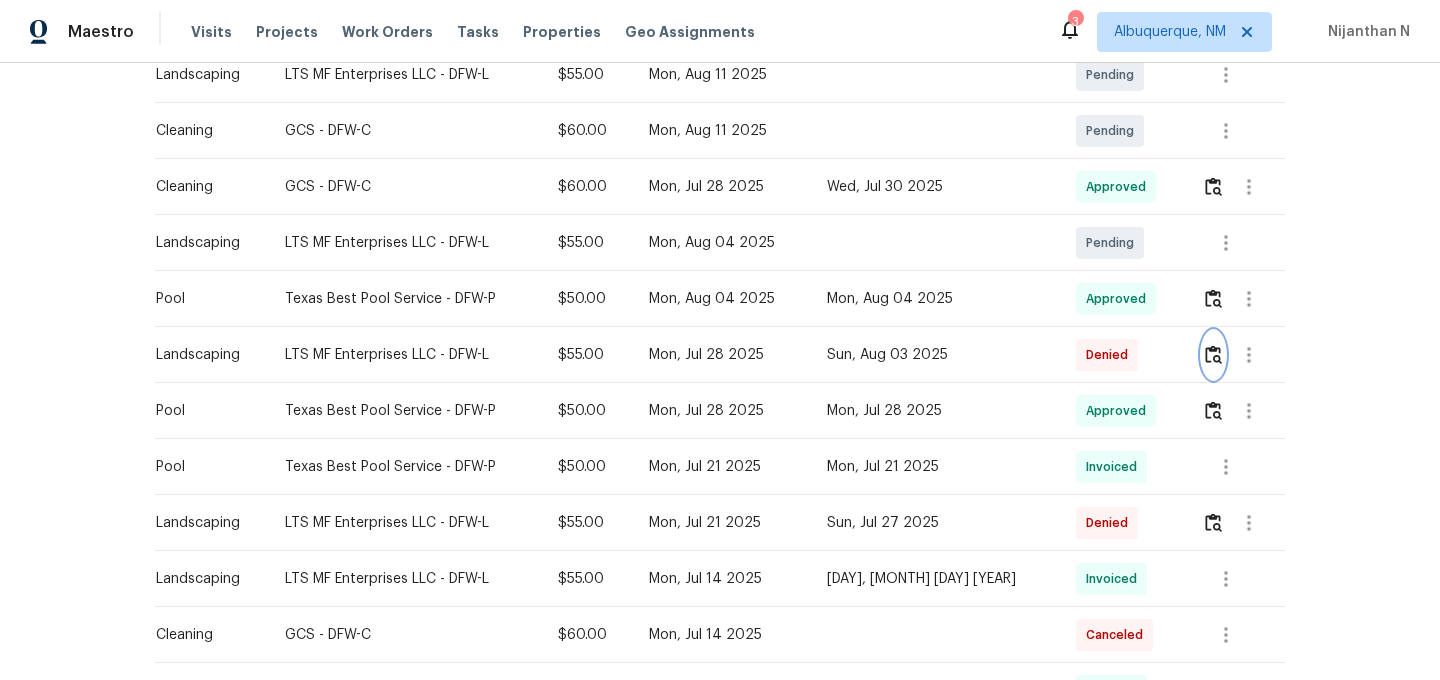 click at bounding box center (1213, 354) 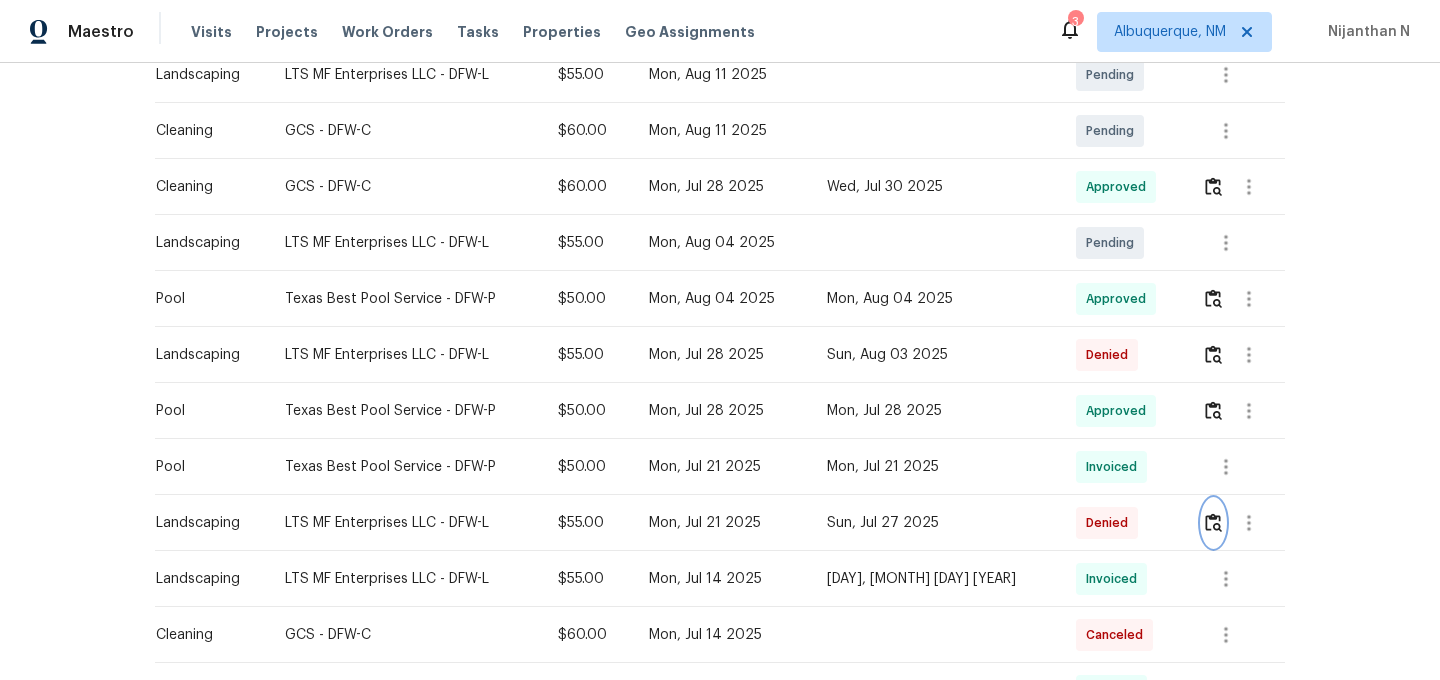 click at bounding box center [1213, 522] 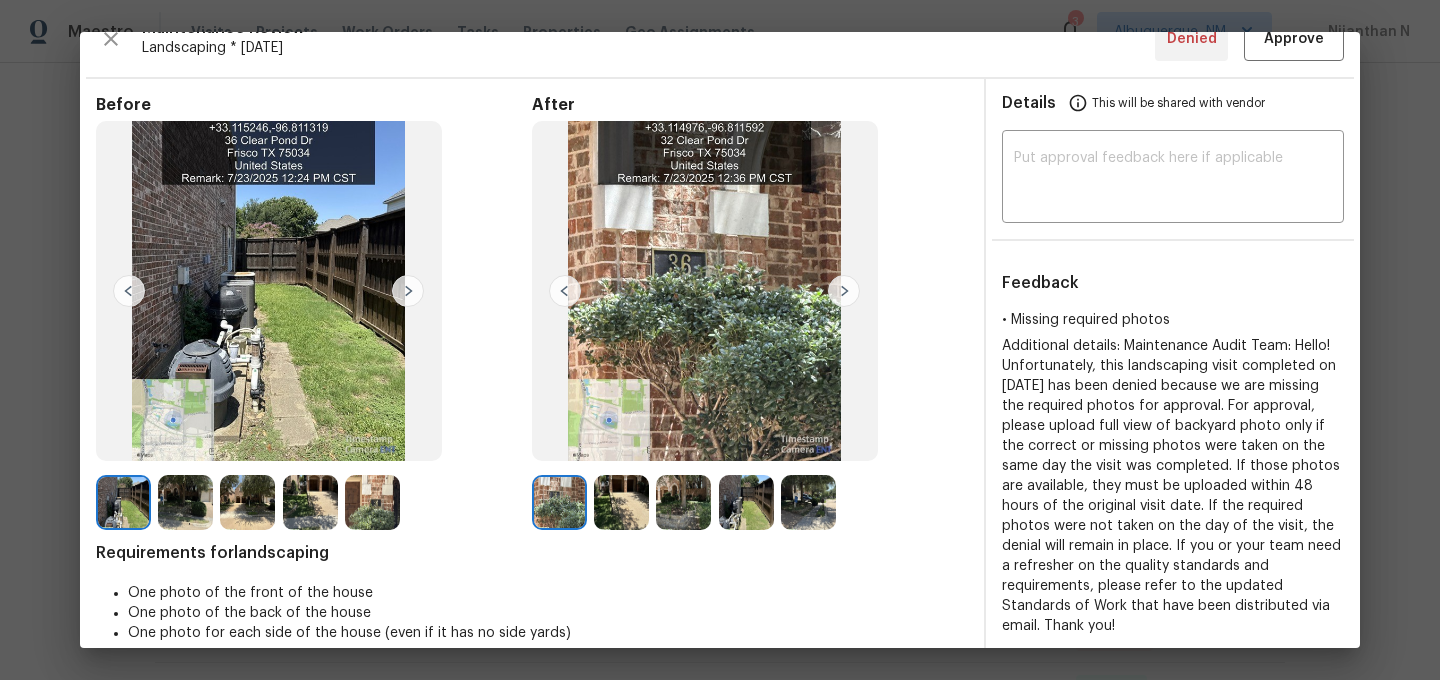 scroll, scrollTop: 0, scrollLeft: 0, axis: both 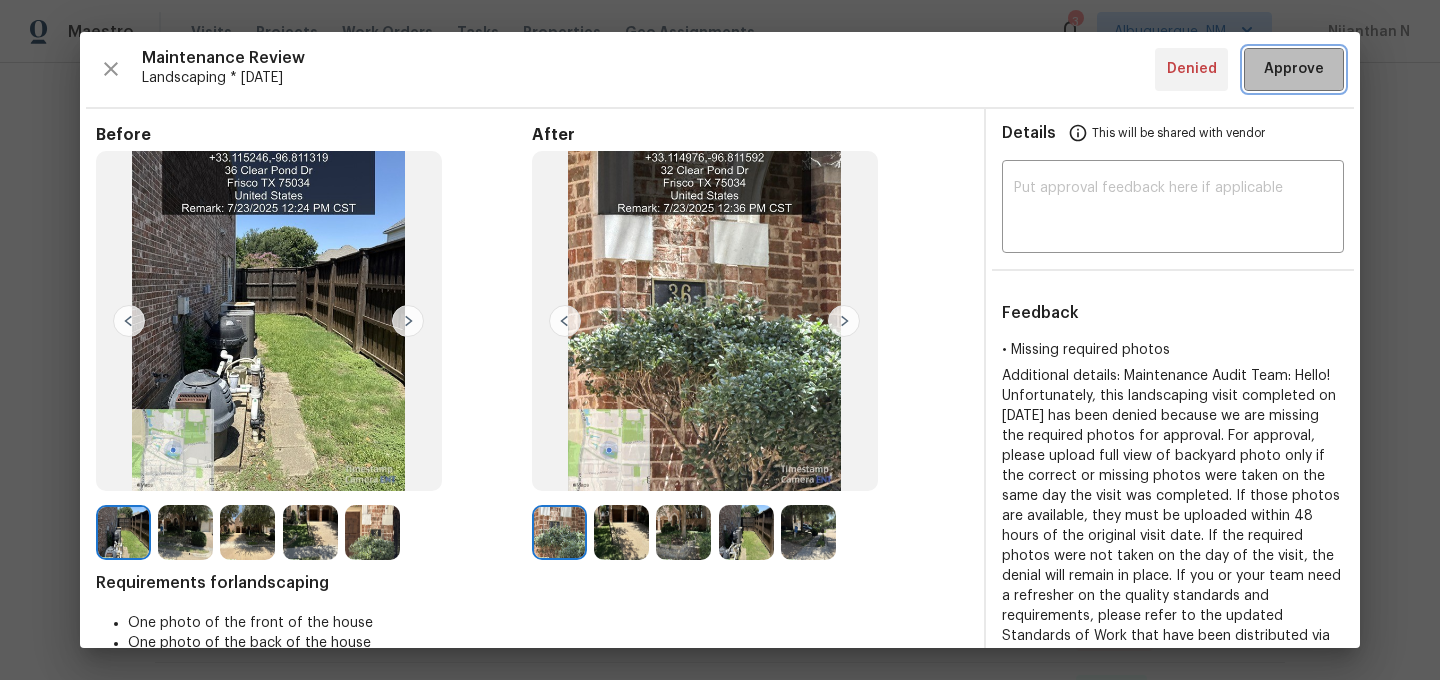 click on "Approve" at bounding box center [1294, 69] 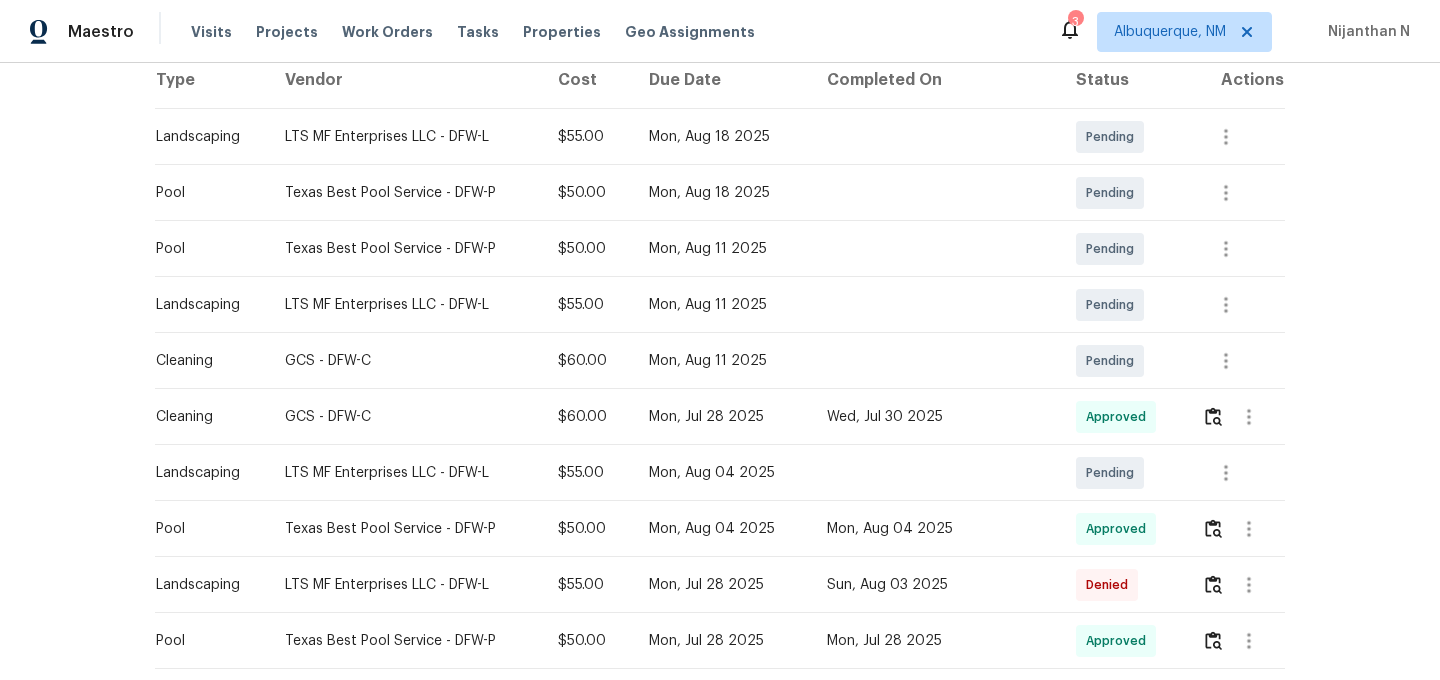 scroll, scrollTop: 0, scrollLeft: 0, axis: both 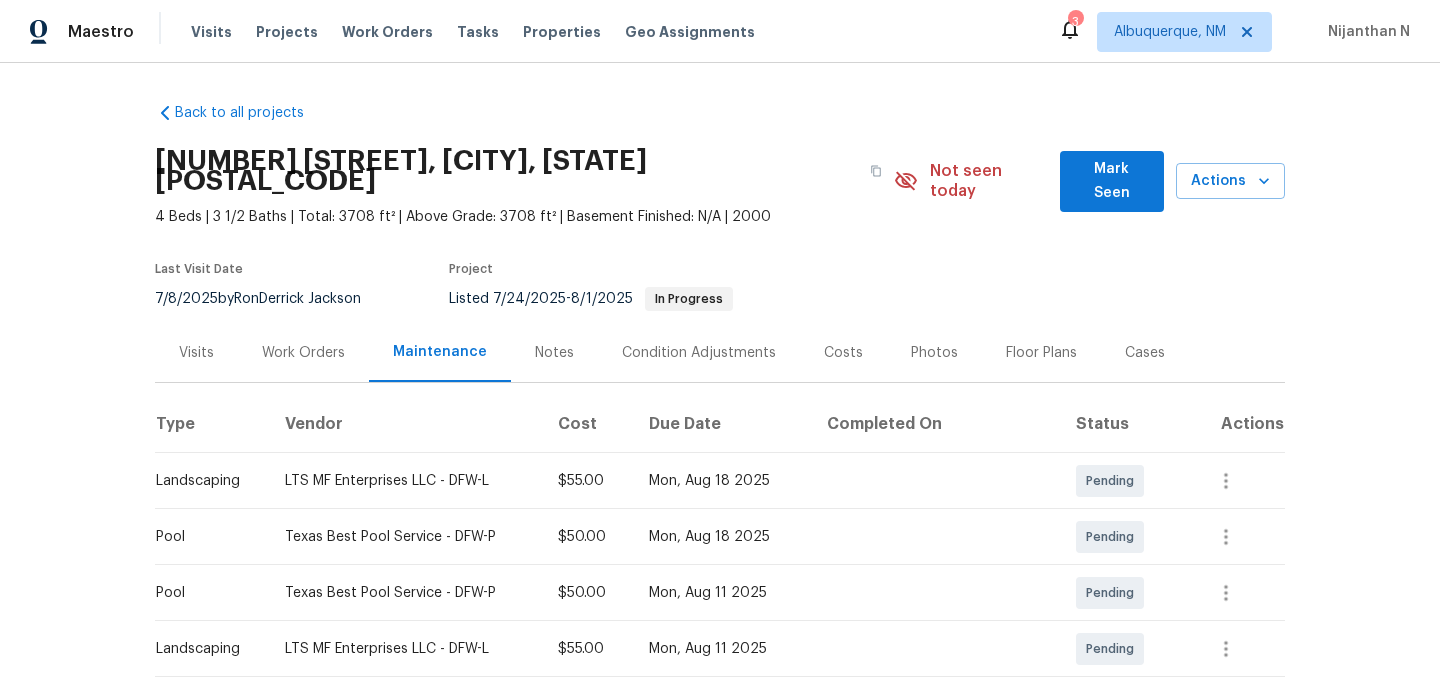 click on "[NUMBER] [STREET], [CITY], [STATE] [POSTAL_CODE]" at bounding box center [524, 171] 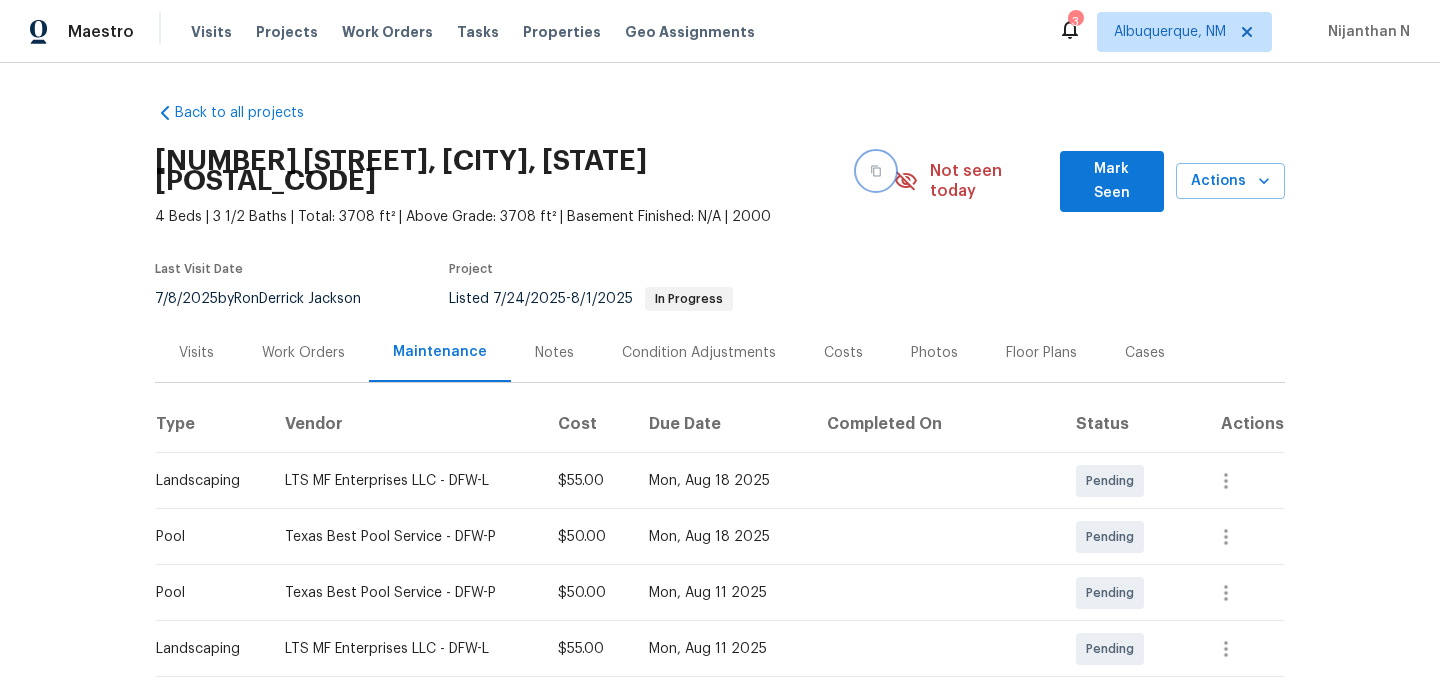 click 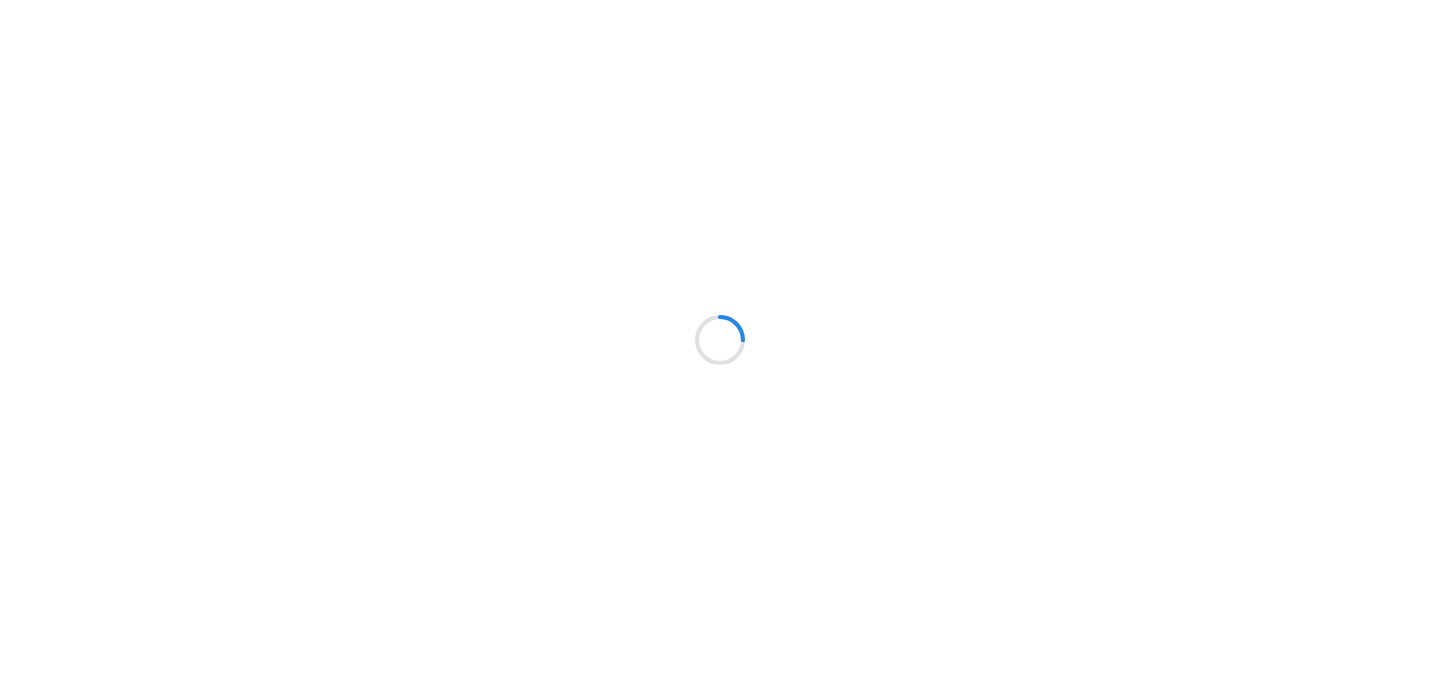 scroll, scrollTop: 0, scrollLeft: 0, axis: both 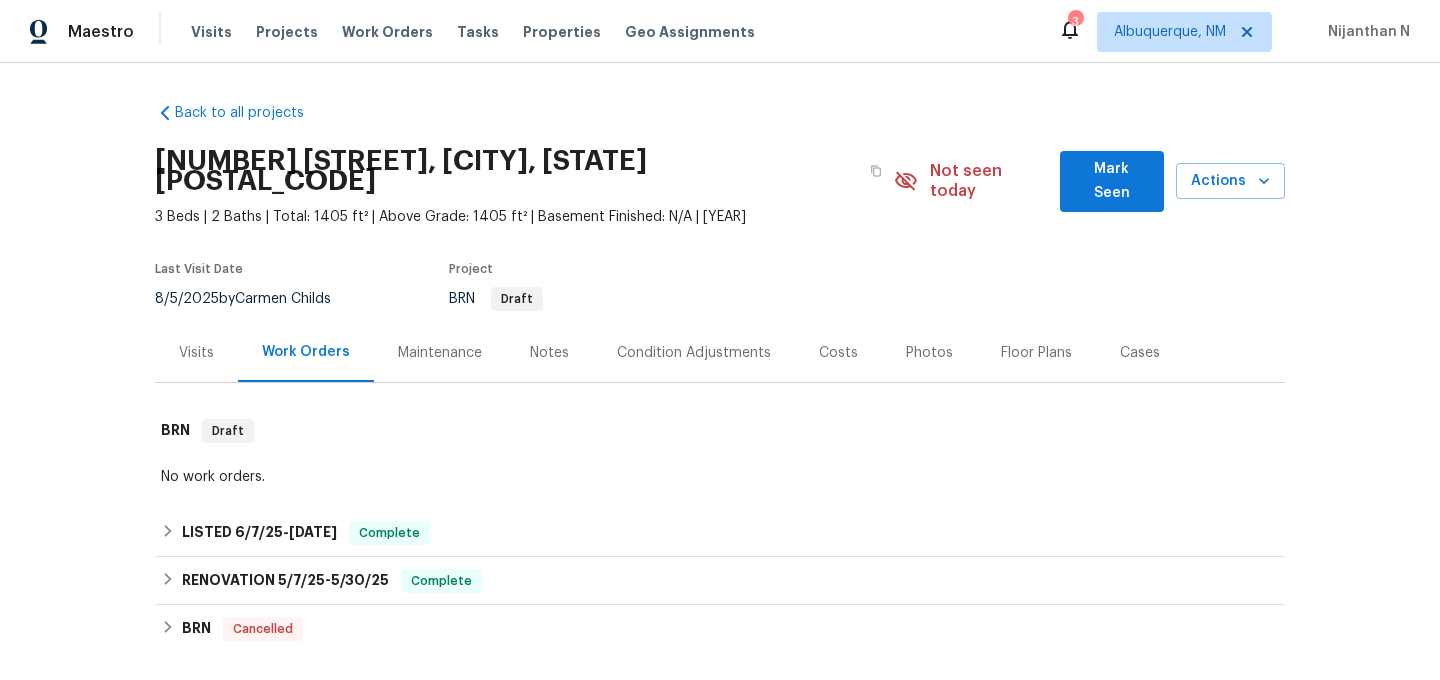 click on "Maintenance" at bounding box center [440, 353] 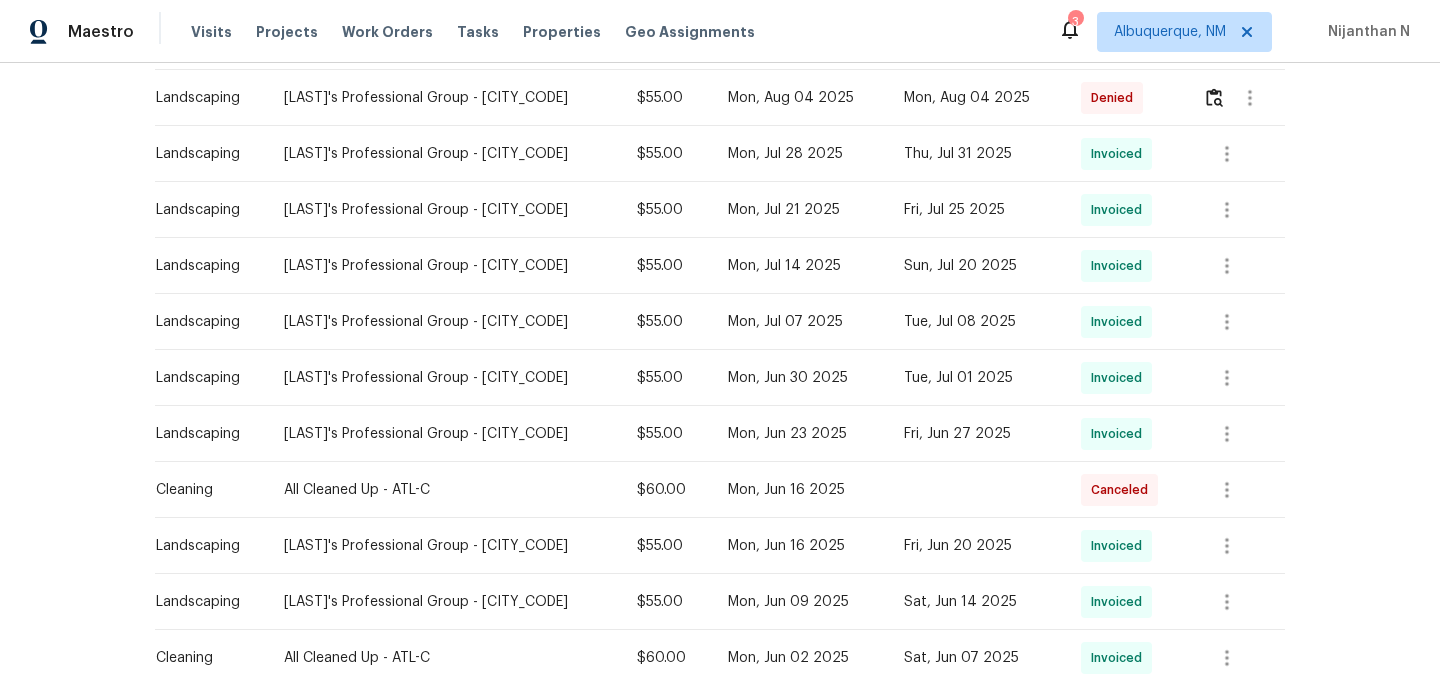 scroll, scrollTop: 511, scrollLeft: 0, axis: vertical 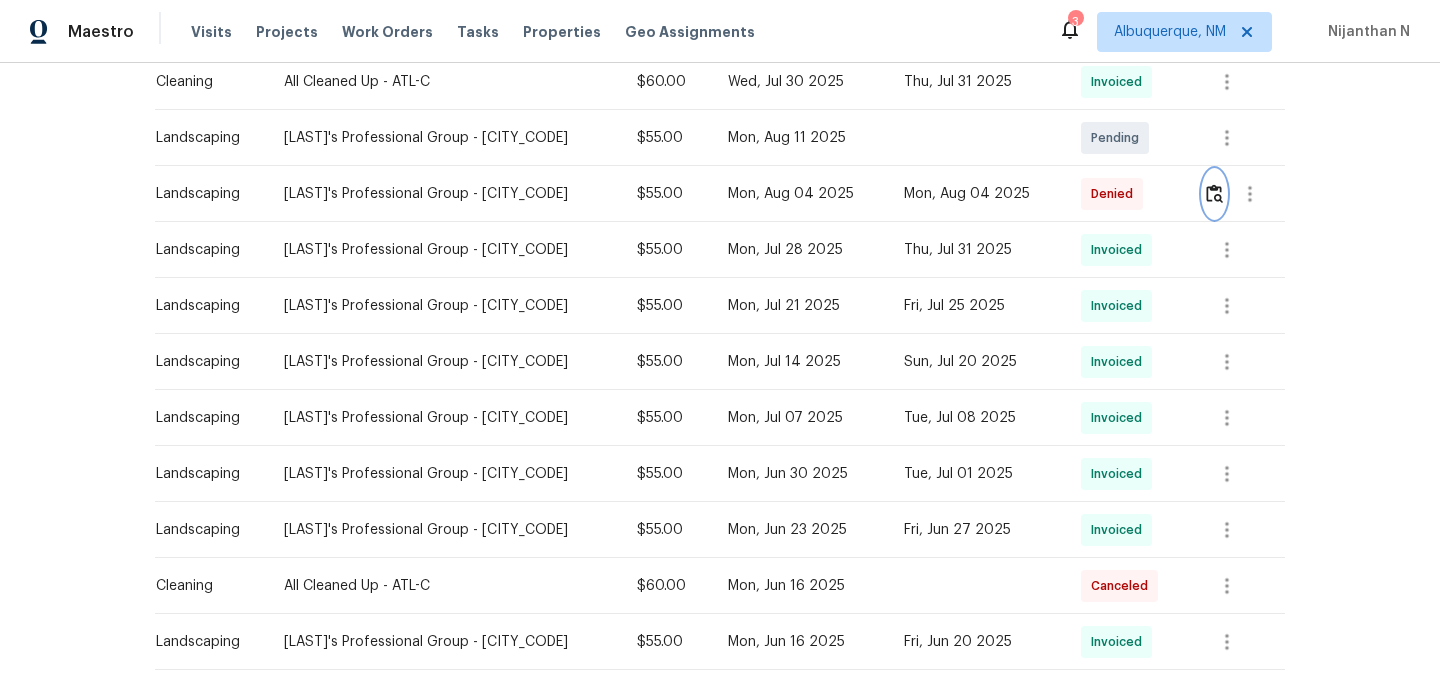 click at bounding box center (1214, 193) 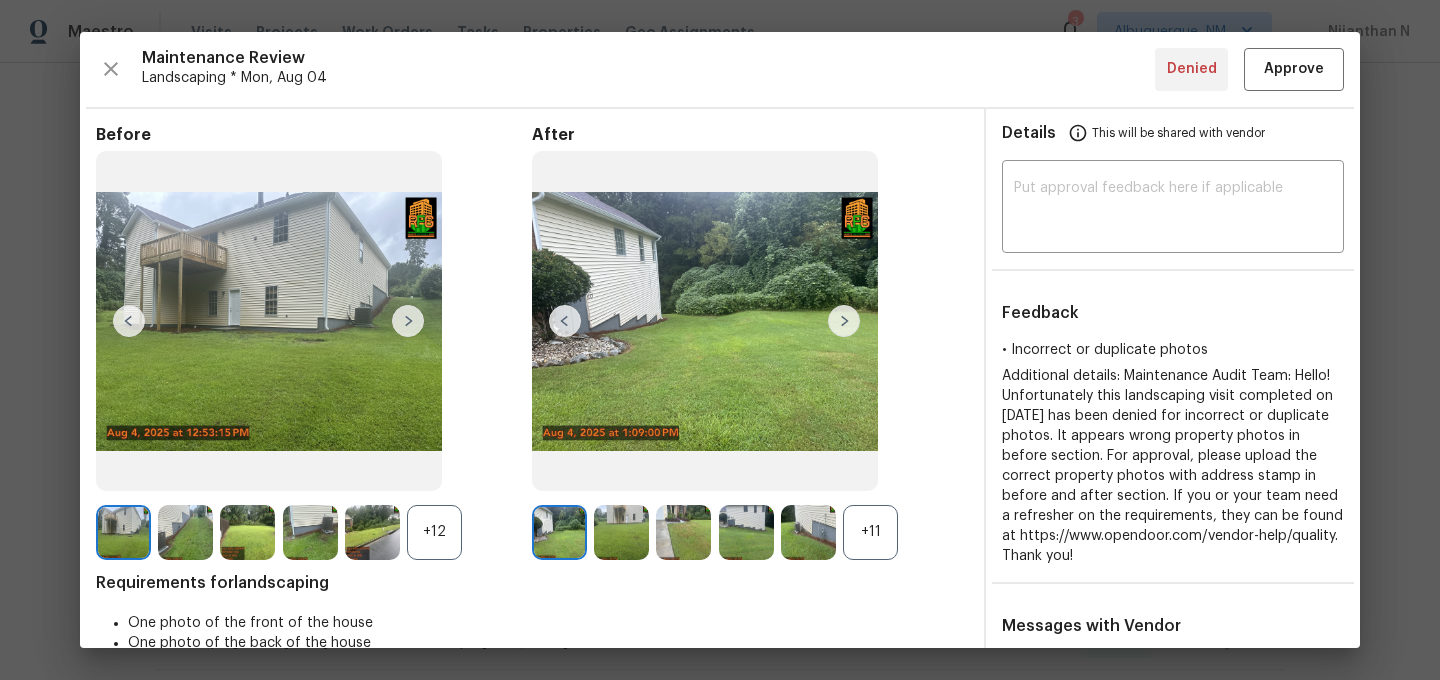 click on "+11" at bounding box center [870, 532] 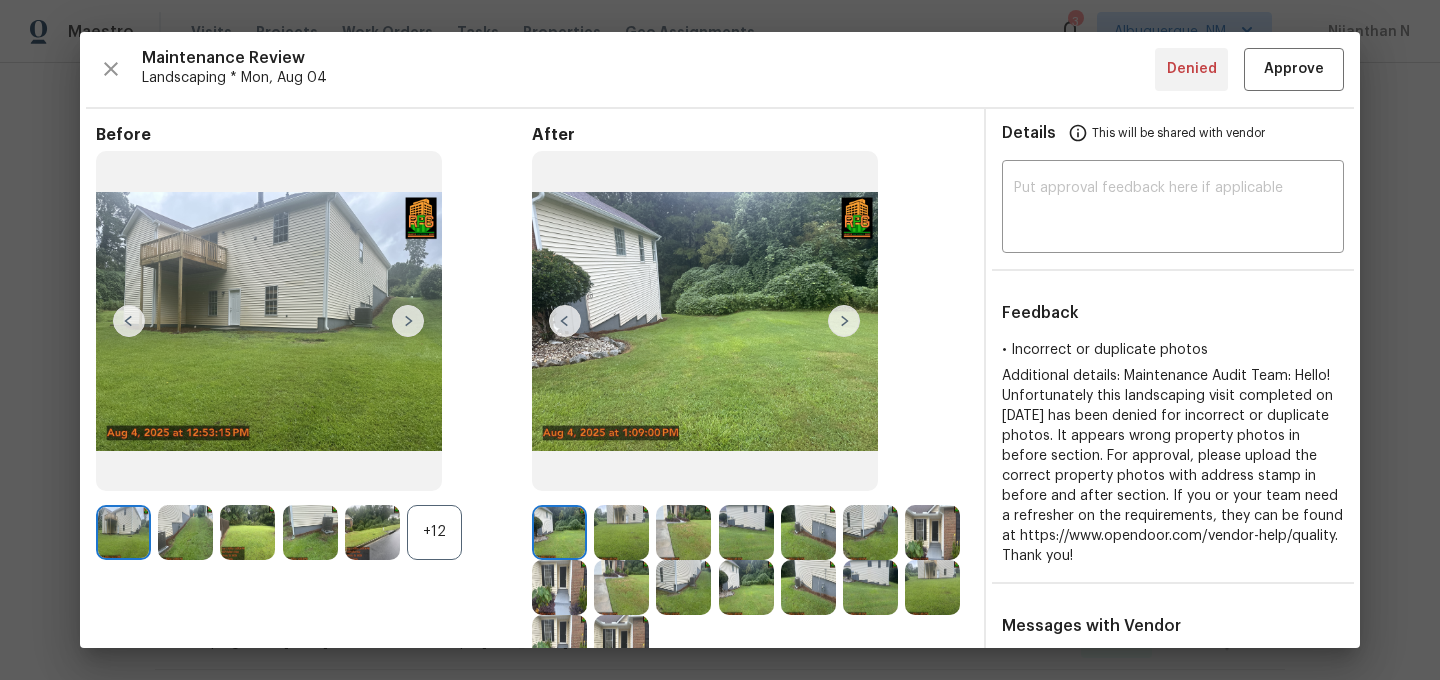 click on "+12" at bounding box center (434, 532) 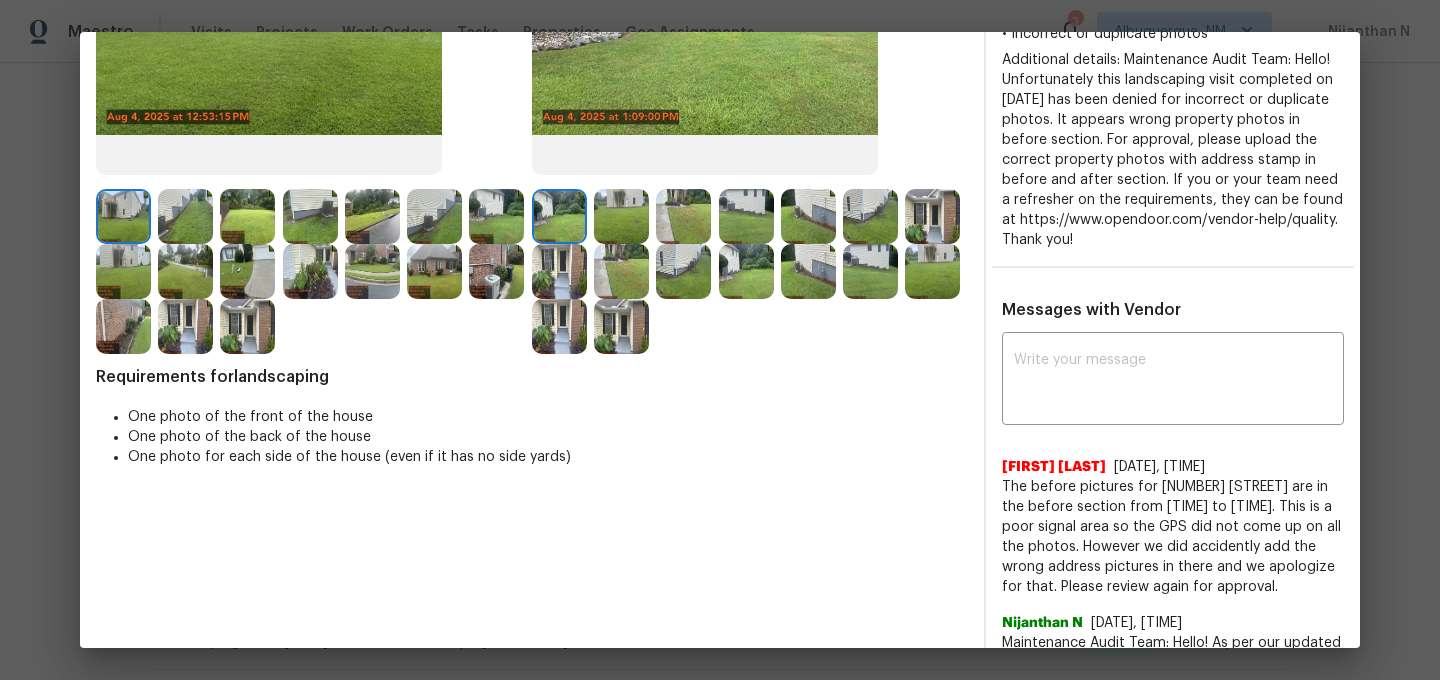 scroll, scrollTop: 305, scrollLeft: 0, axis: vertical 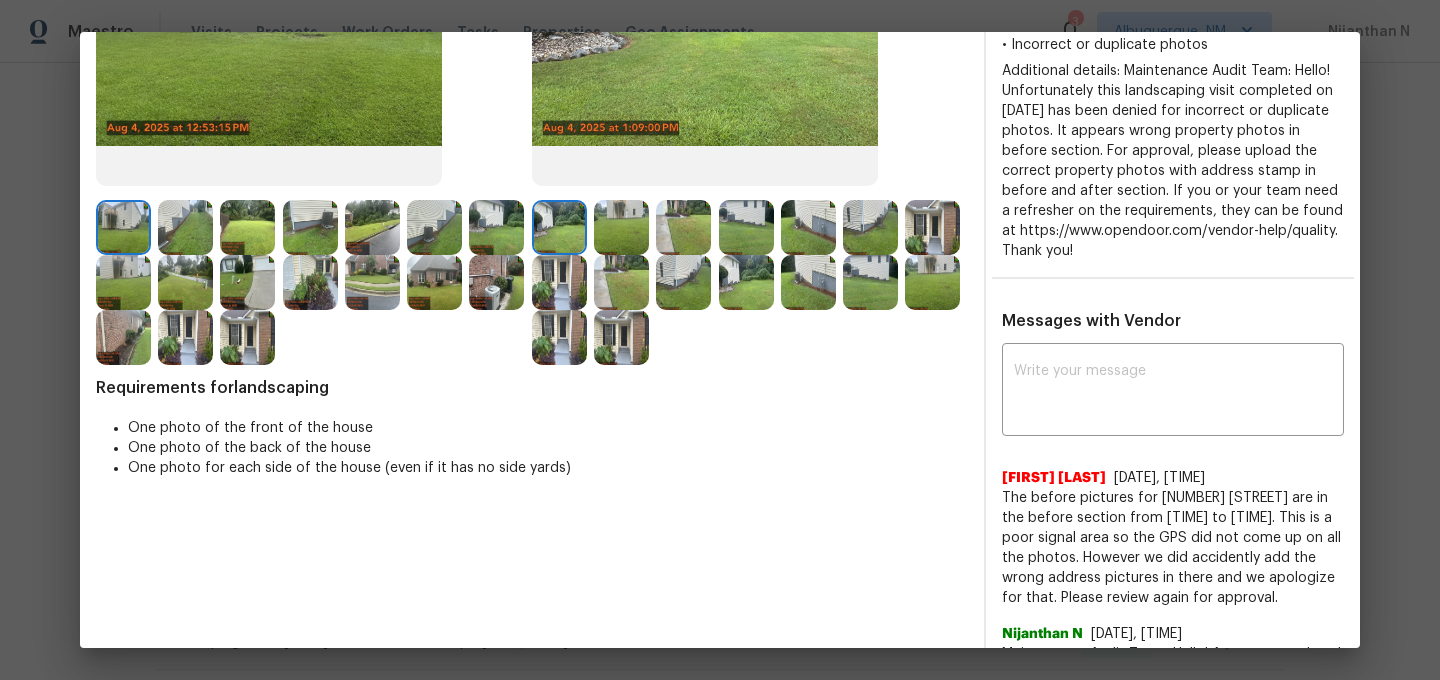 click at bounding box center (185, 337) 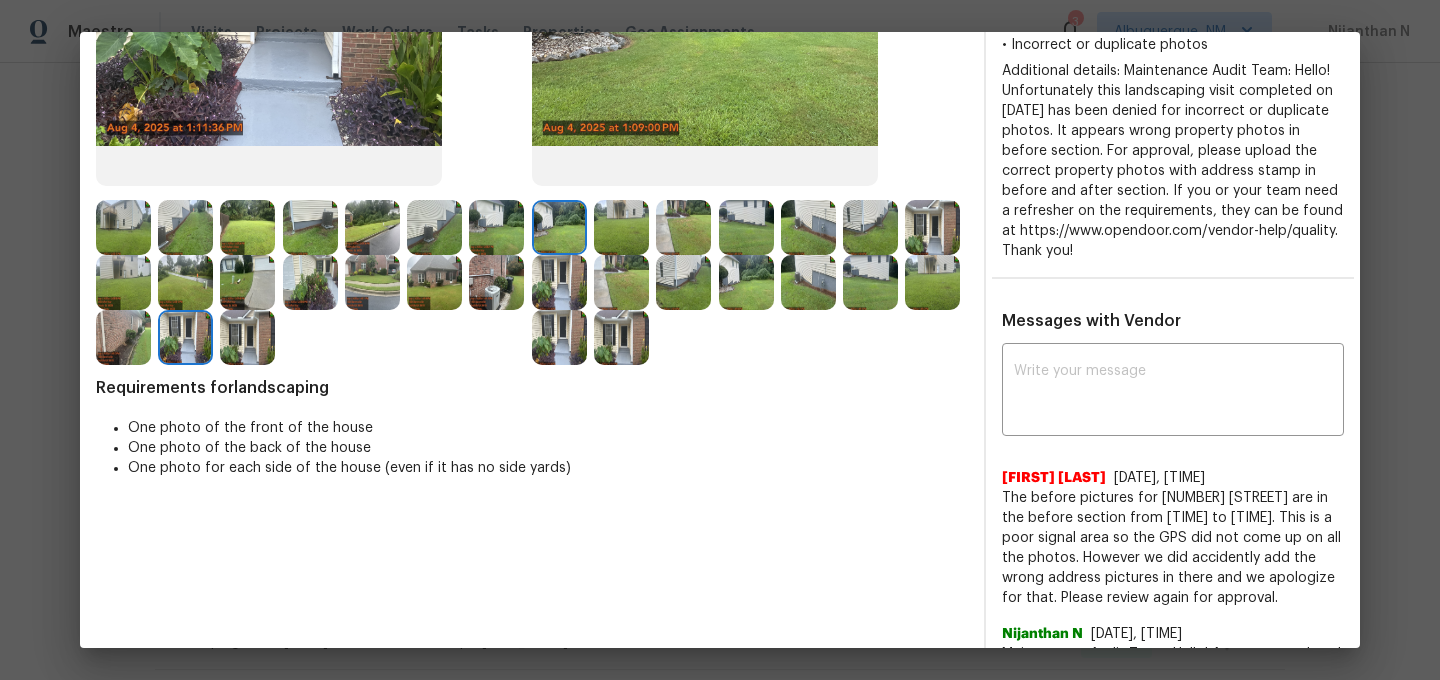 click at bounding box center (434, 282) 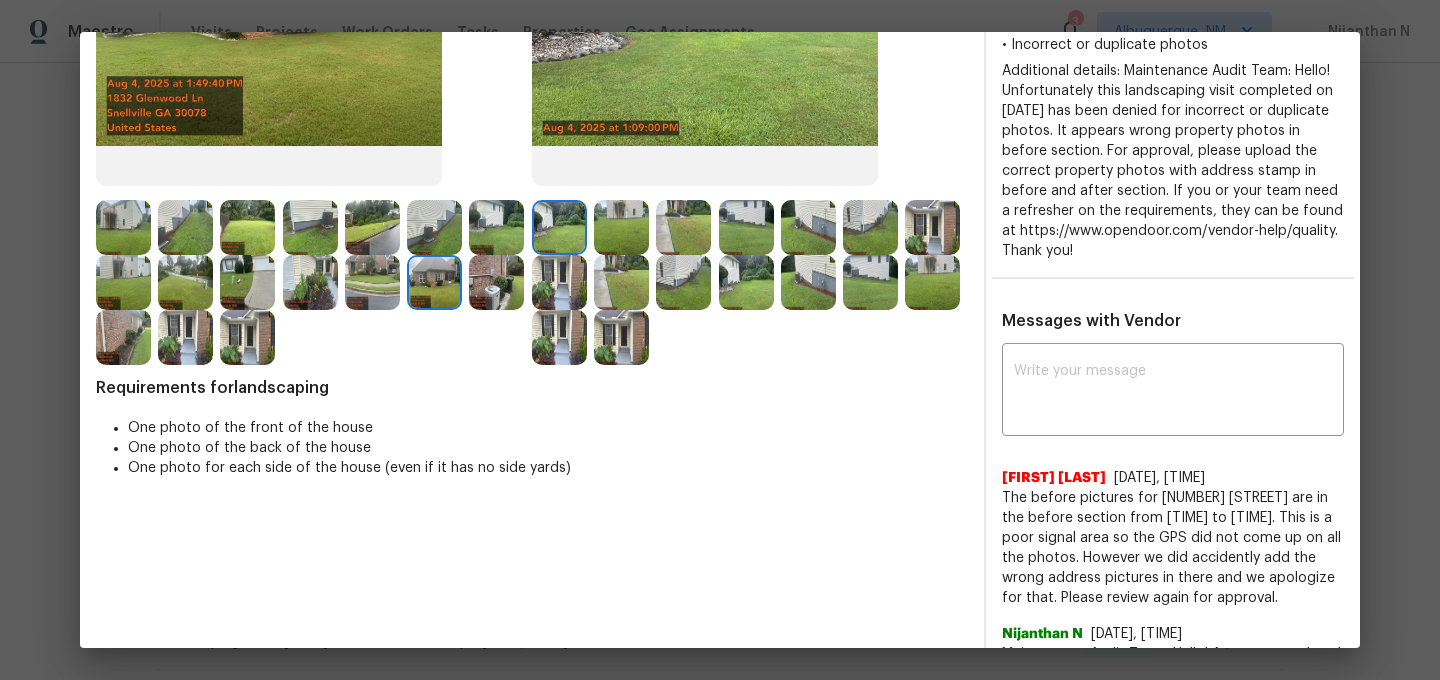 scroll, scrollTop: 218, scrollLeft: 0, axis: vertical 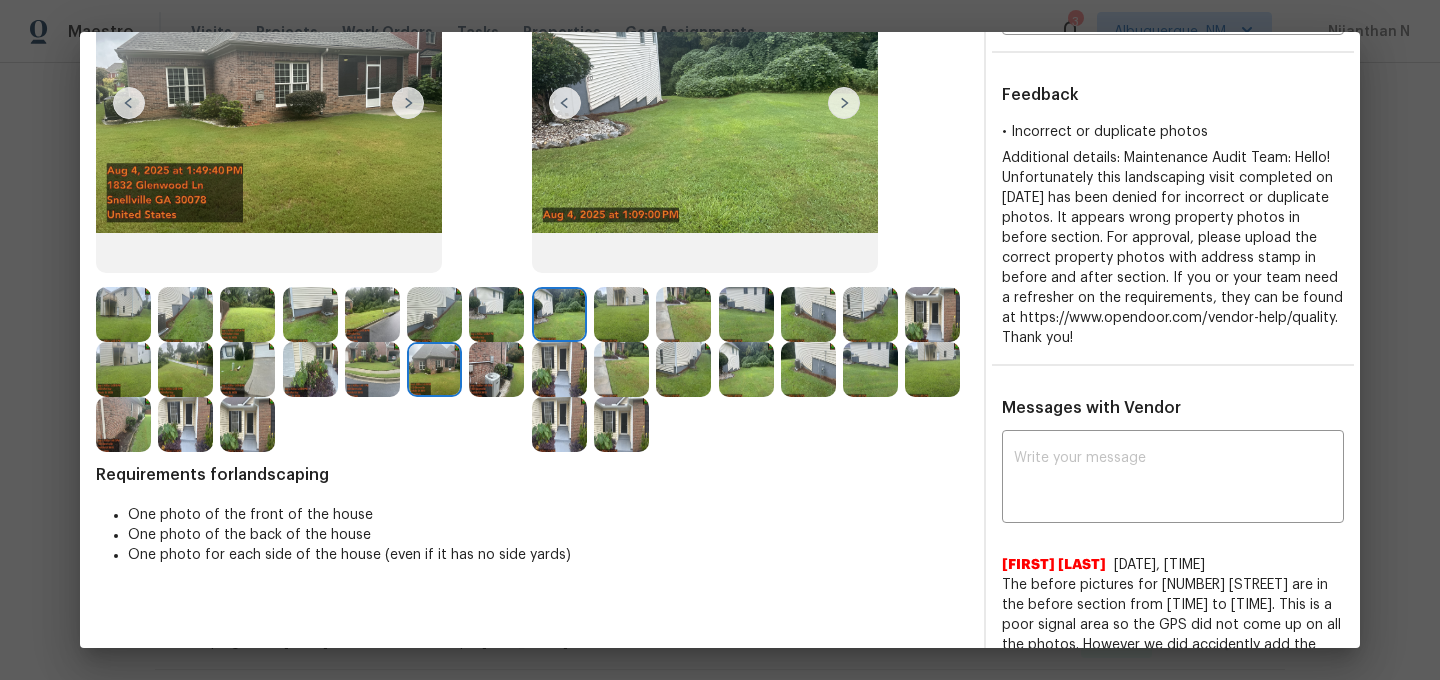 click at bounding box center [247, 369] 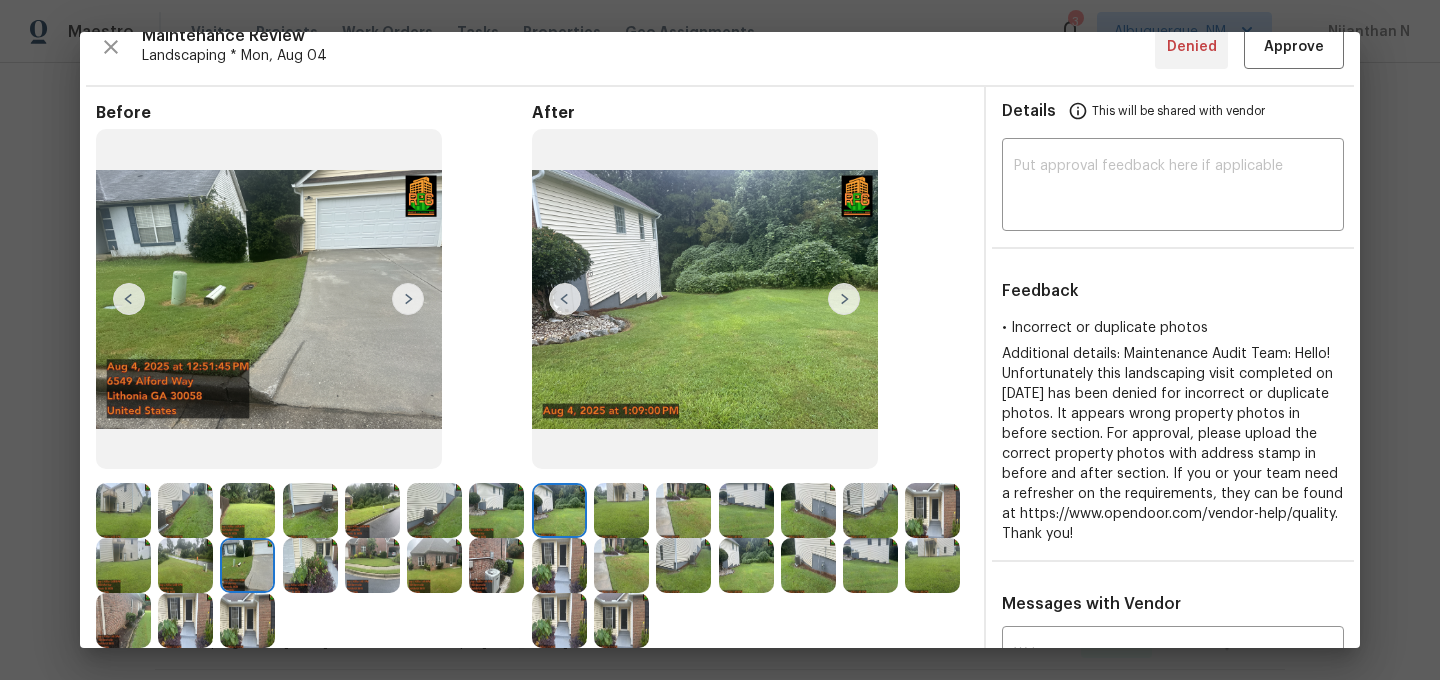 scroll, scrollTop: 0, scrollLeft: 0, axis: both 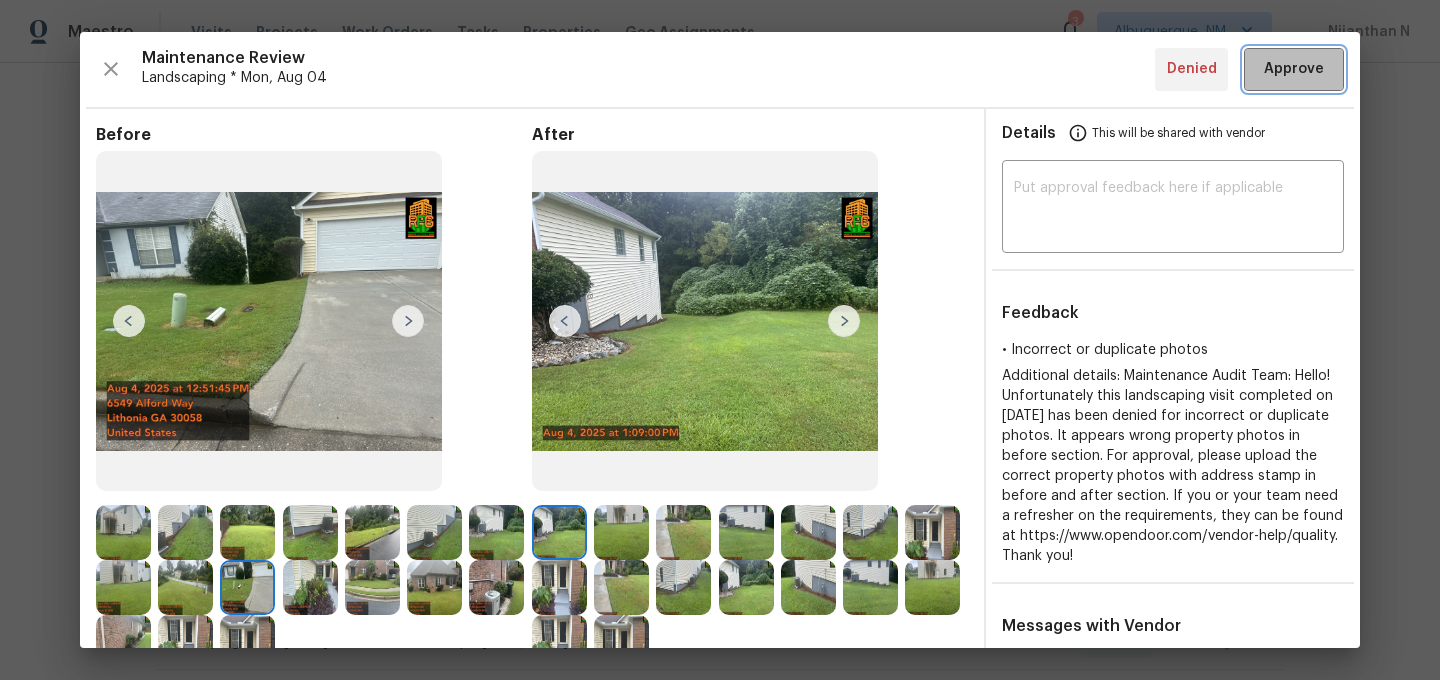 click on "Approve" at bounding box center (1294, 69) 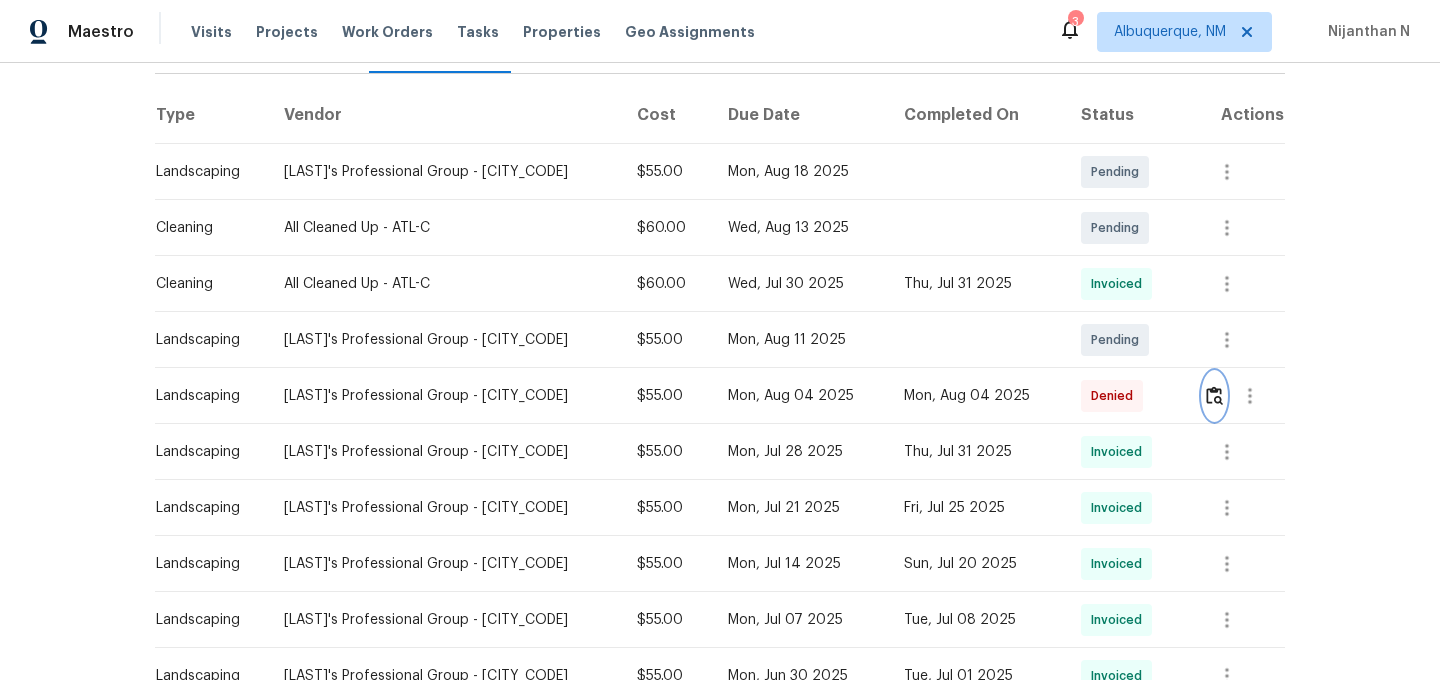 scroll, scrollTop: 0, scrollLeft: 0, axis: both 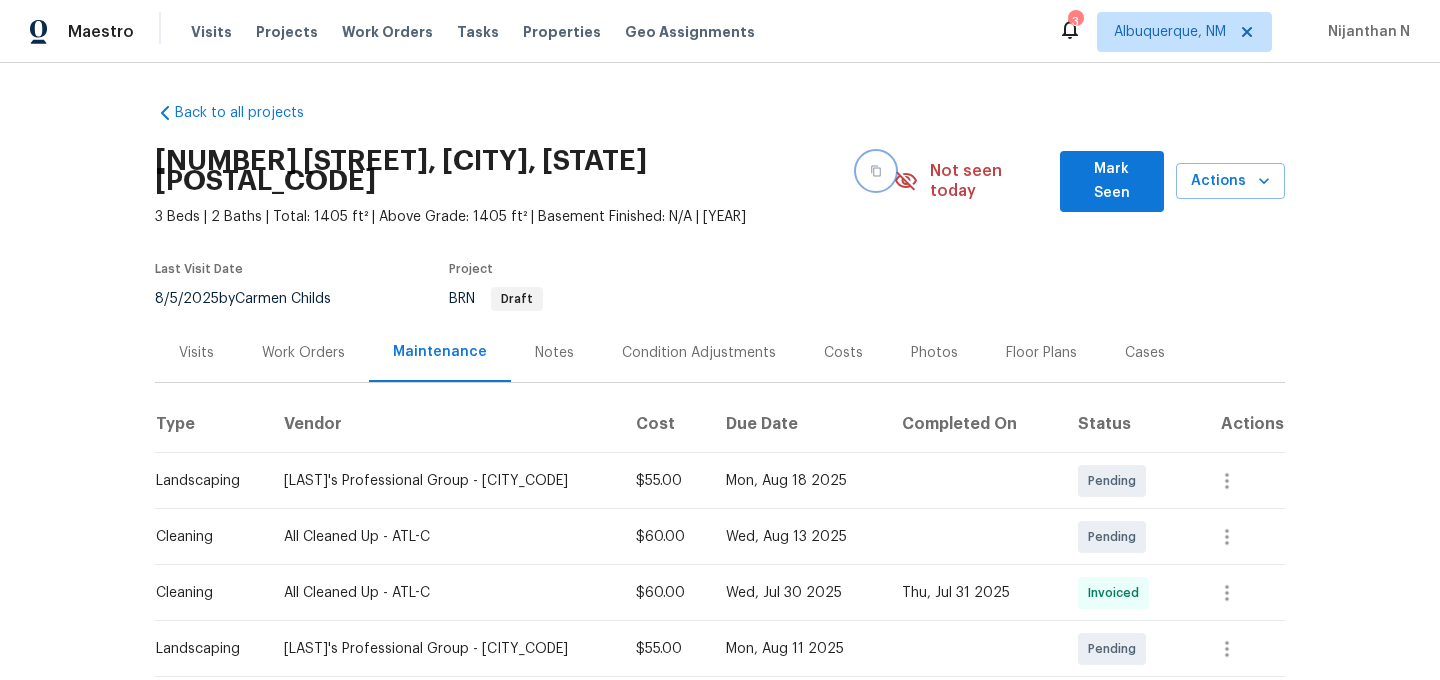 click 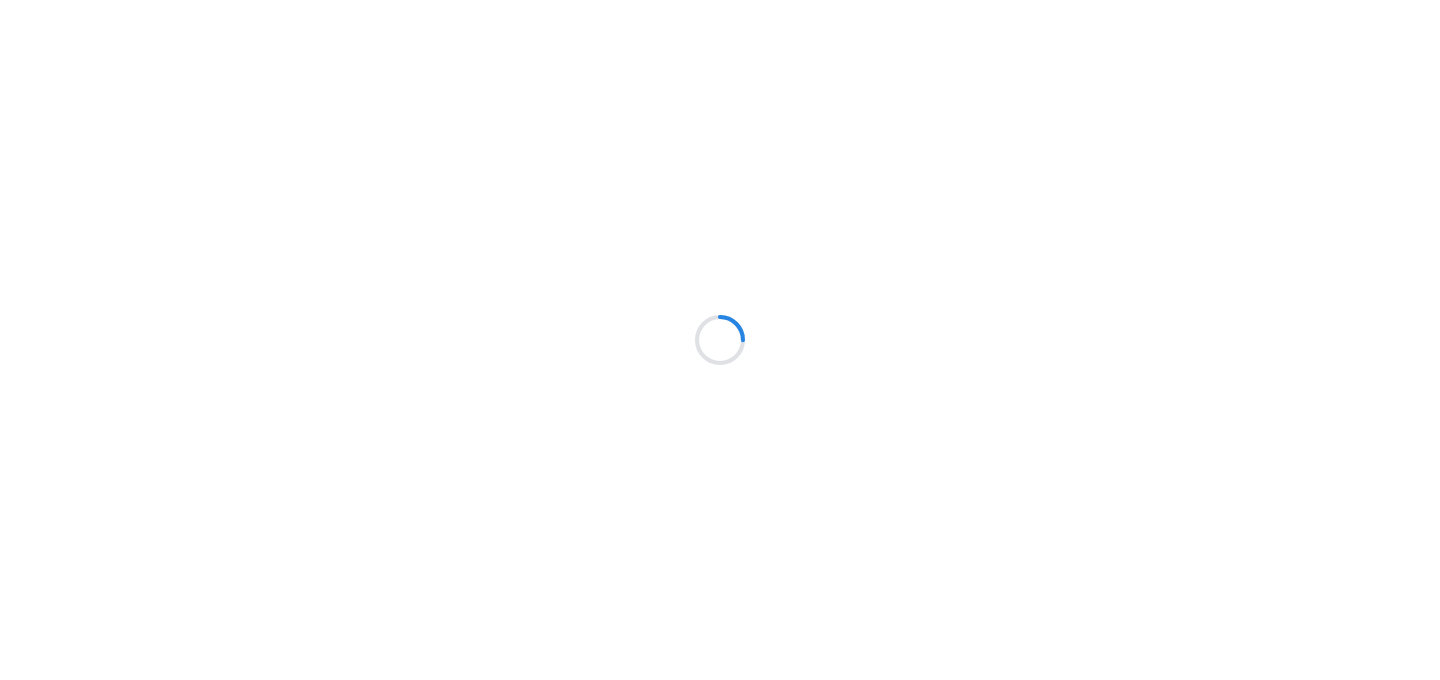 scroll, scrollTop: 0, scrollLeft: 0, axis: both 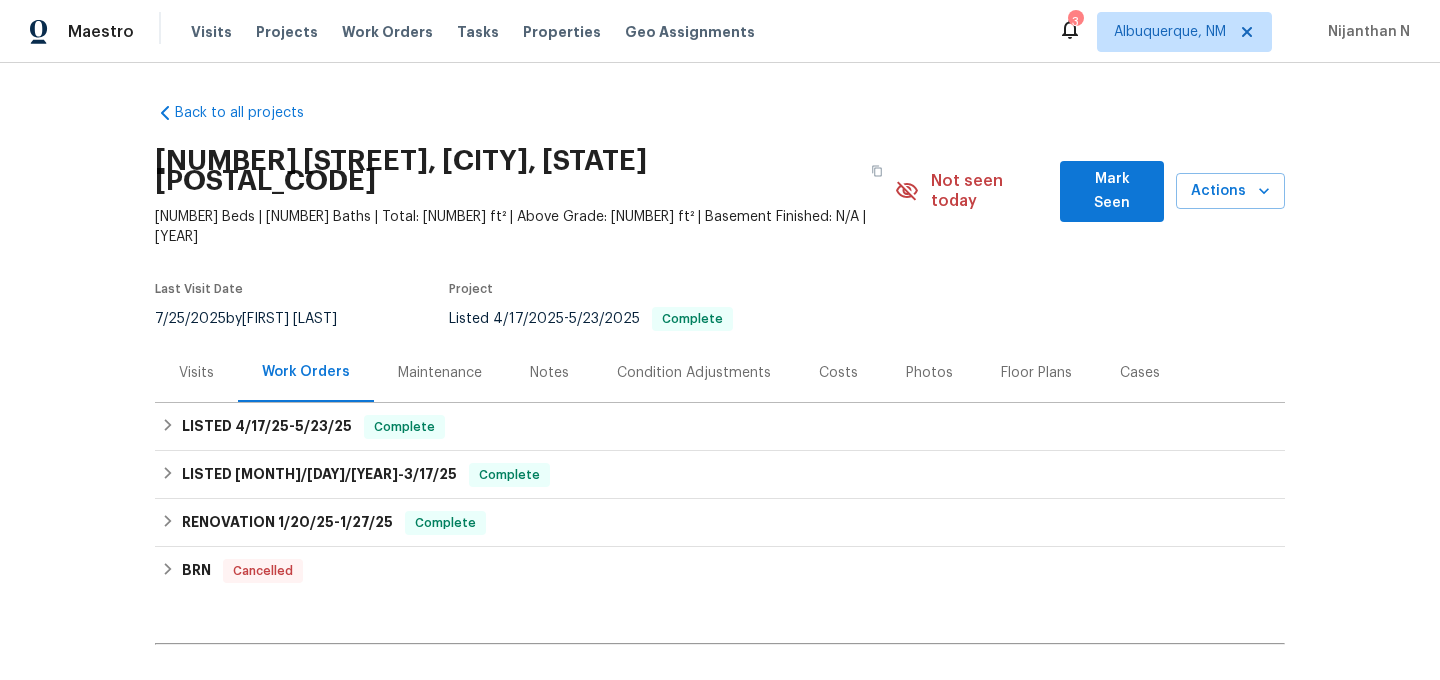 click on "Maintenance" at bounding box center (440, 373) 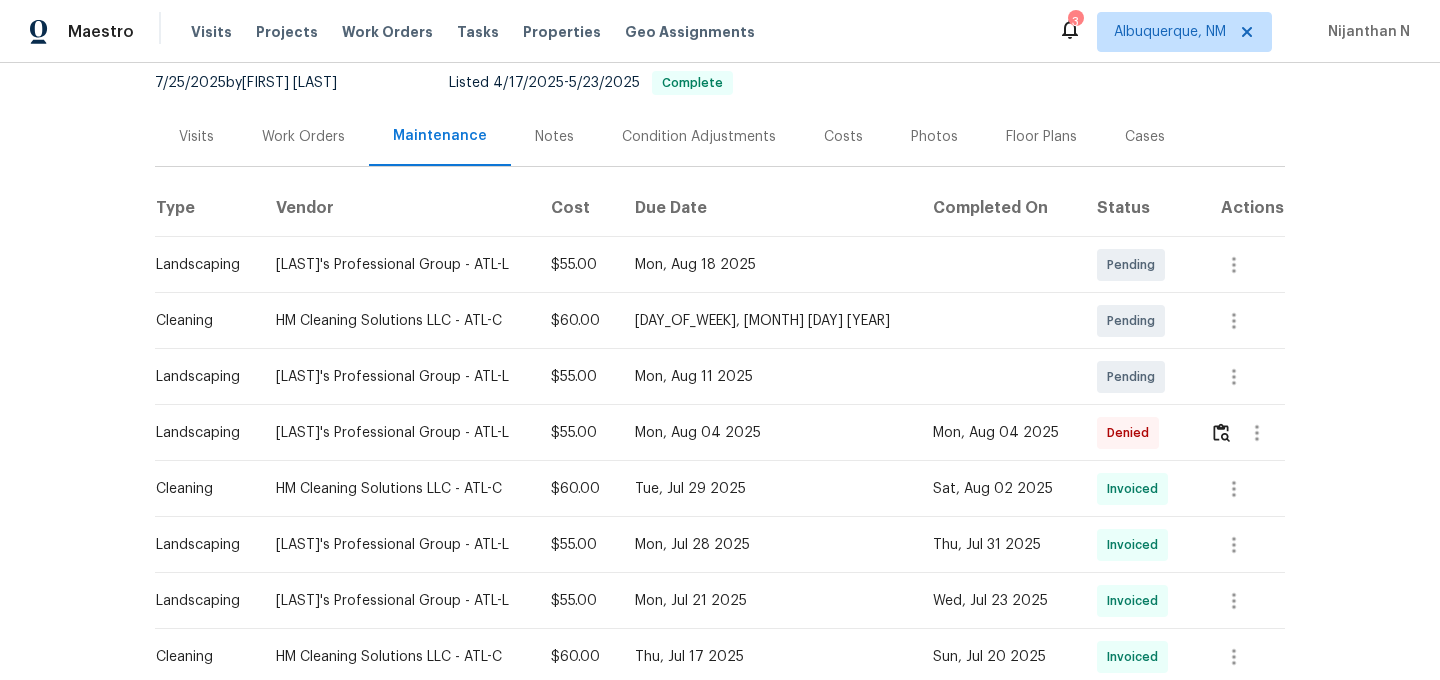 scroll, scrollTop: 245, scrollLeft: 0, axis: vertical 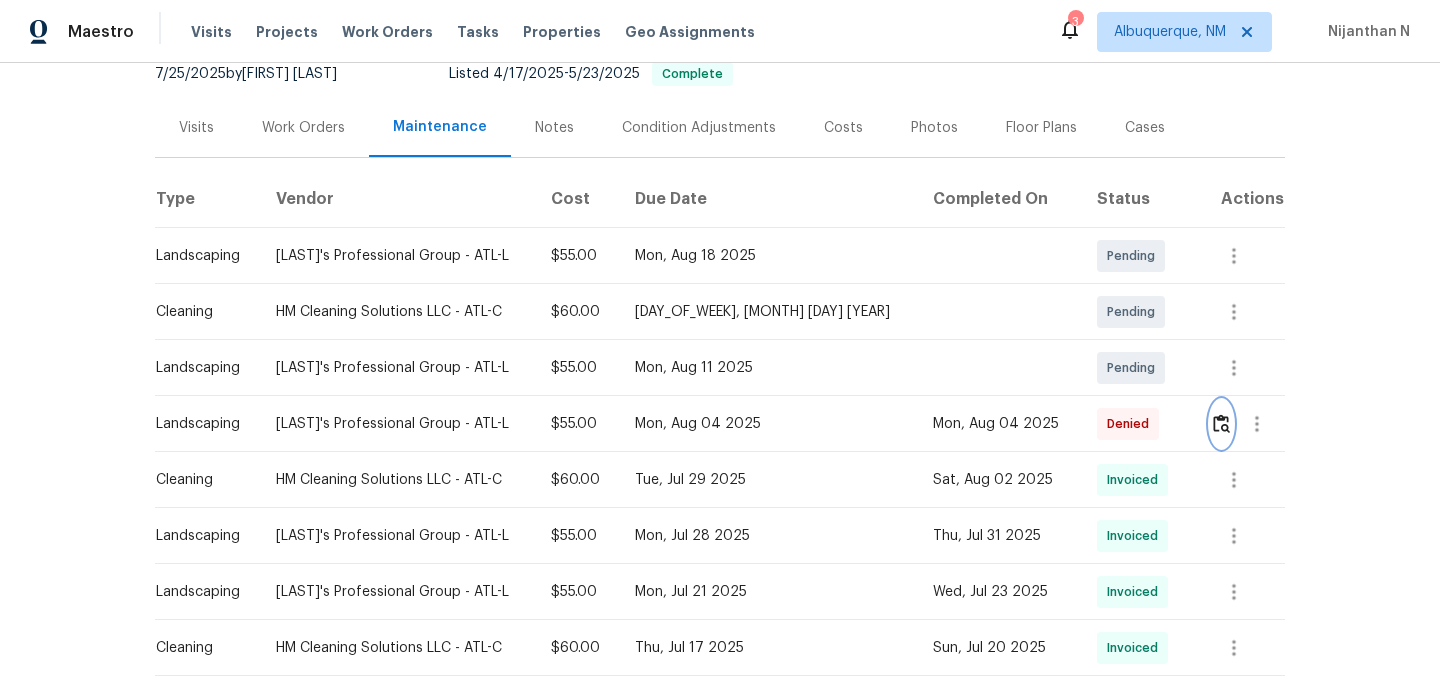 click at bounding box center (1221, 424) 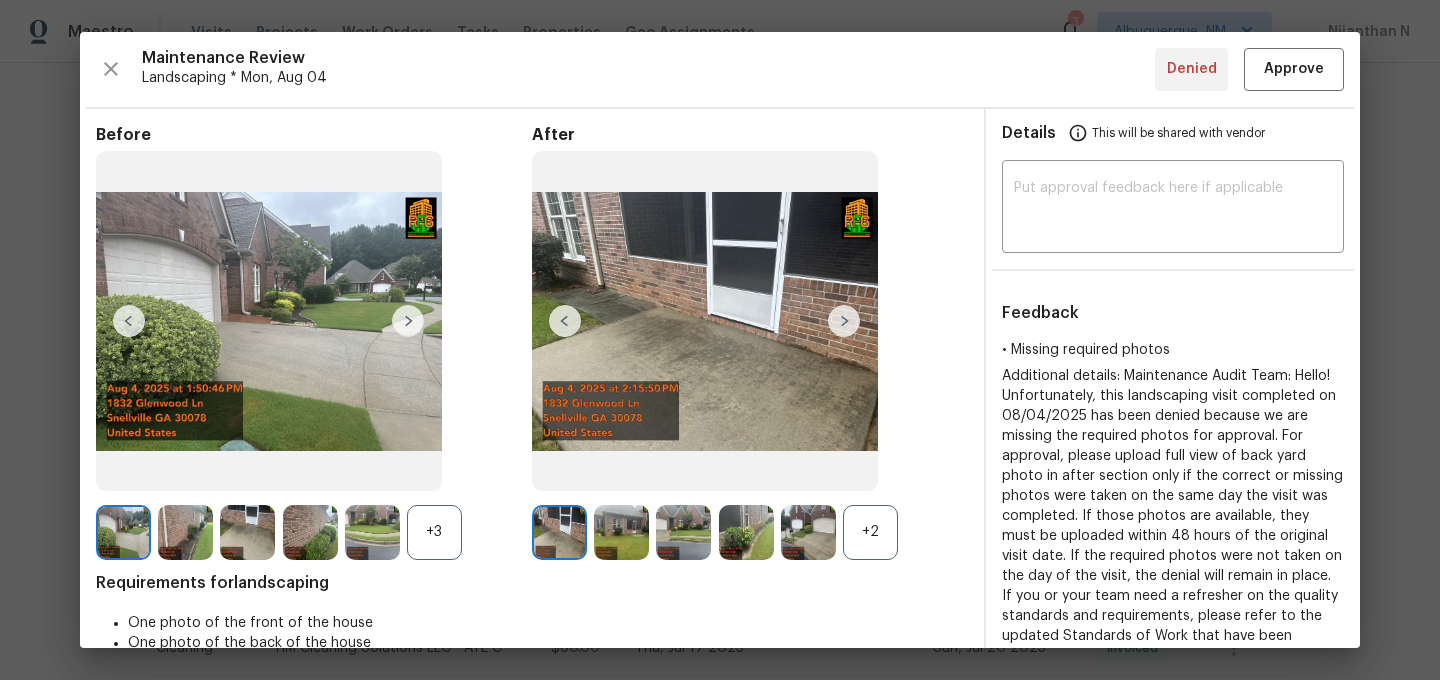 click at bounding box center (812, 532) 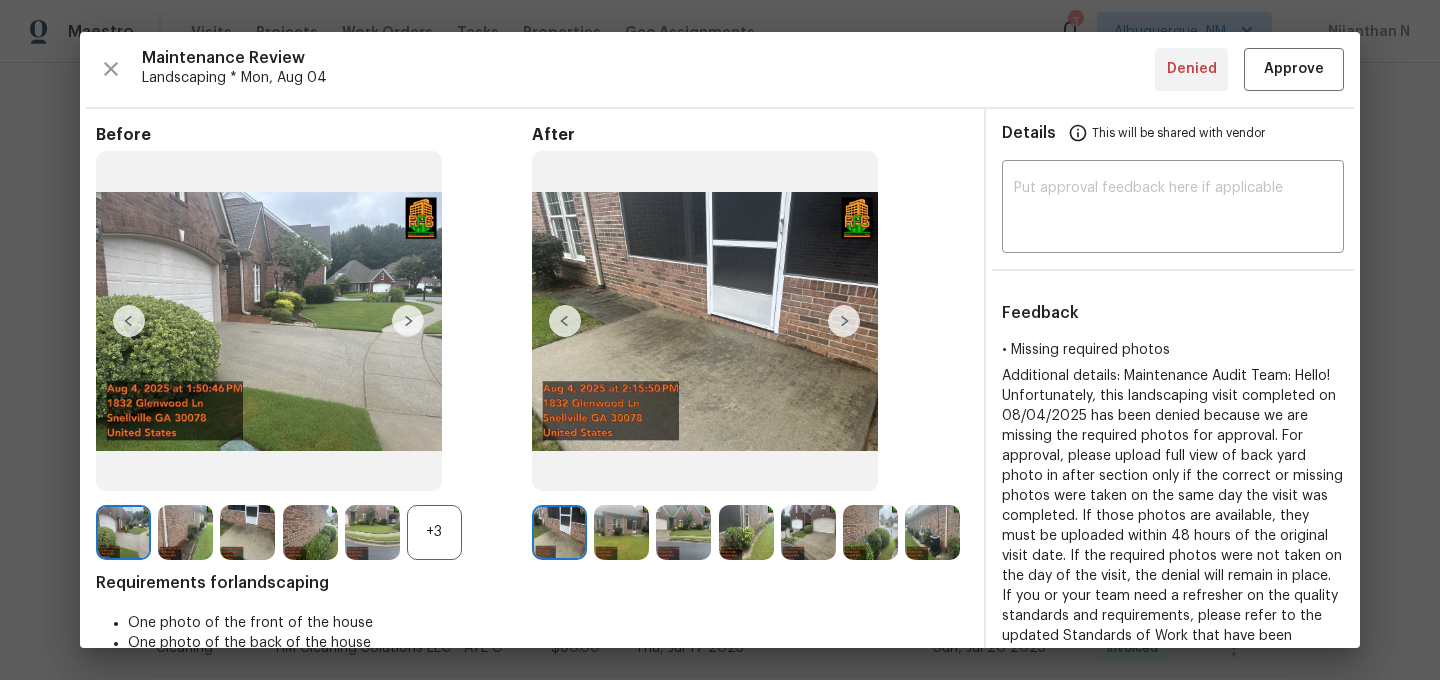 click on "+3" at bounding box center (434, 532) 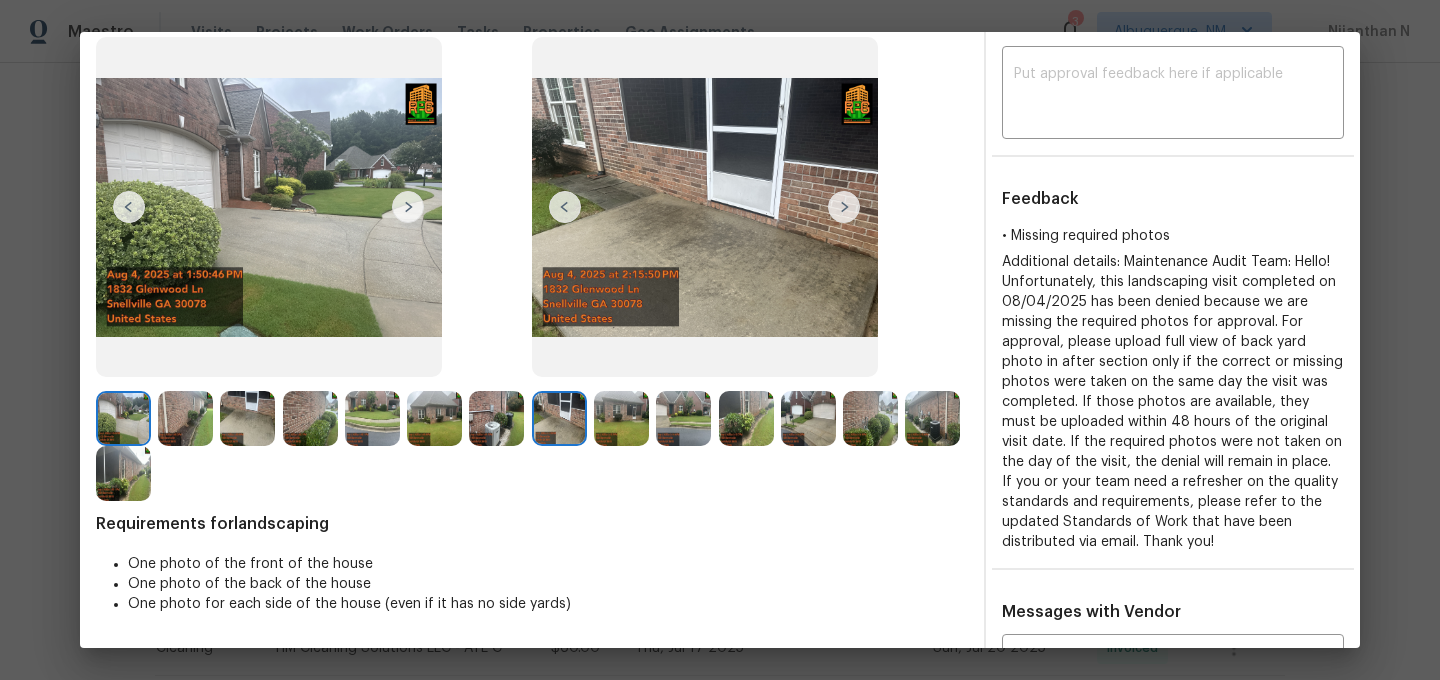 scroll, scrollTop: 58, scrollLeft: 0, axis: vertical 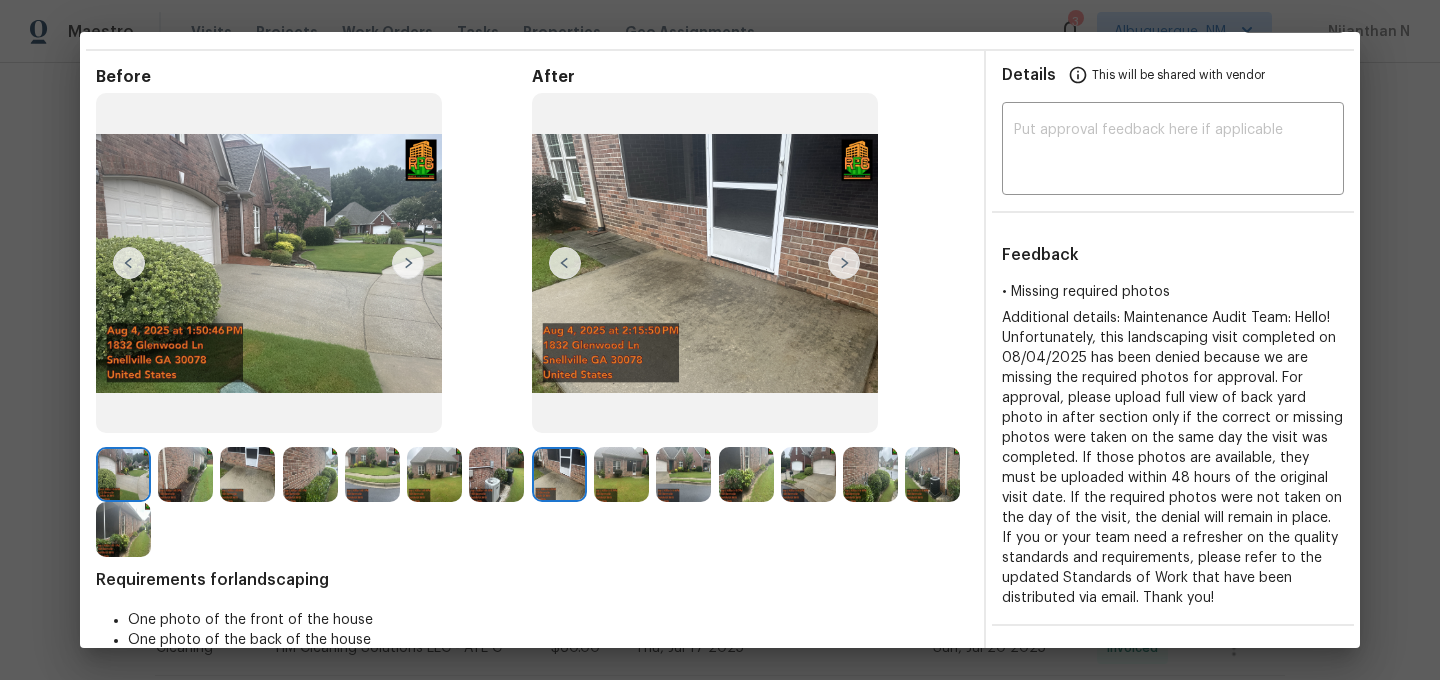 click at bounding box center [932, 474] 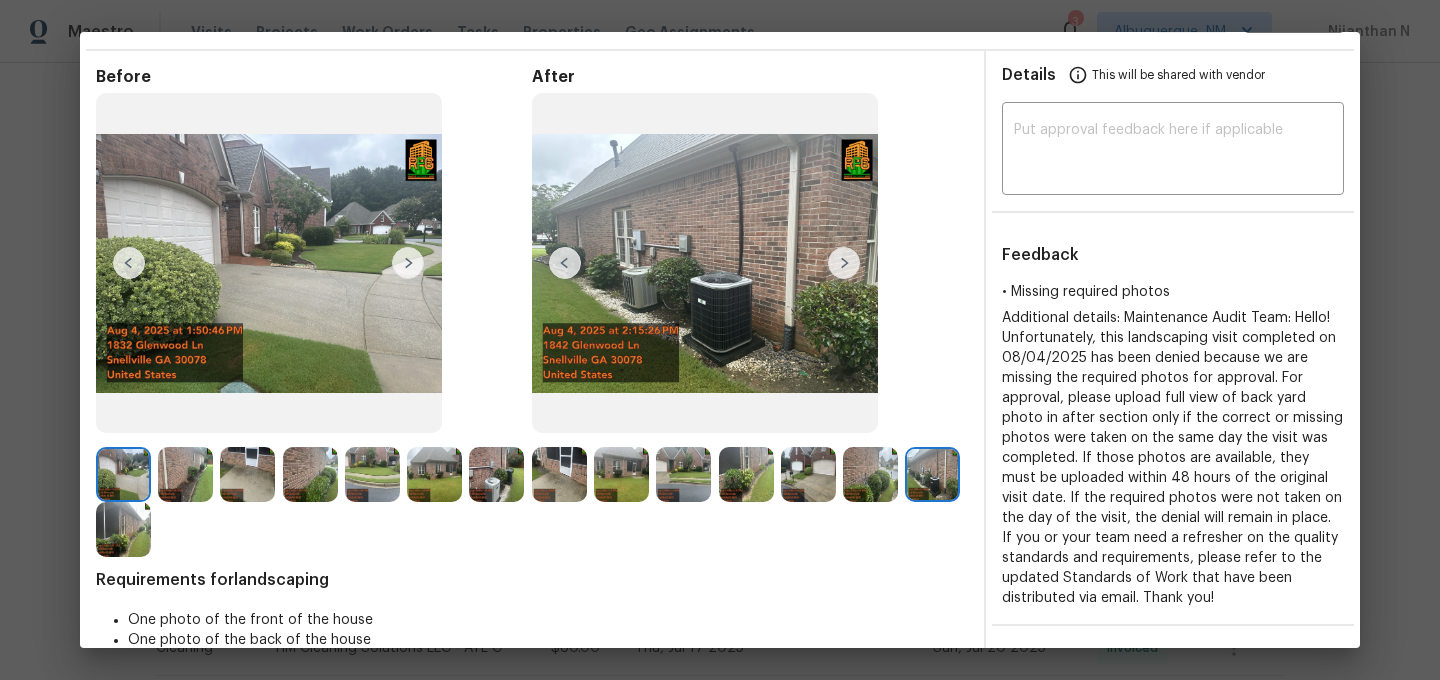 click at bounding box center [559, 474] 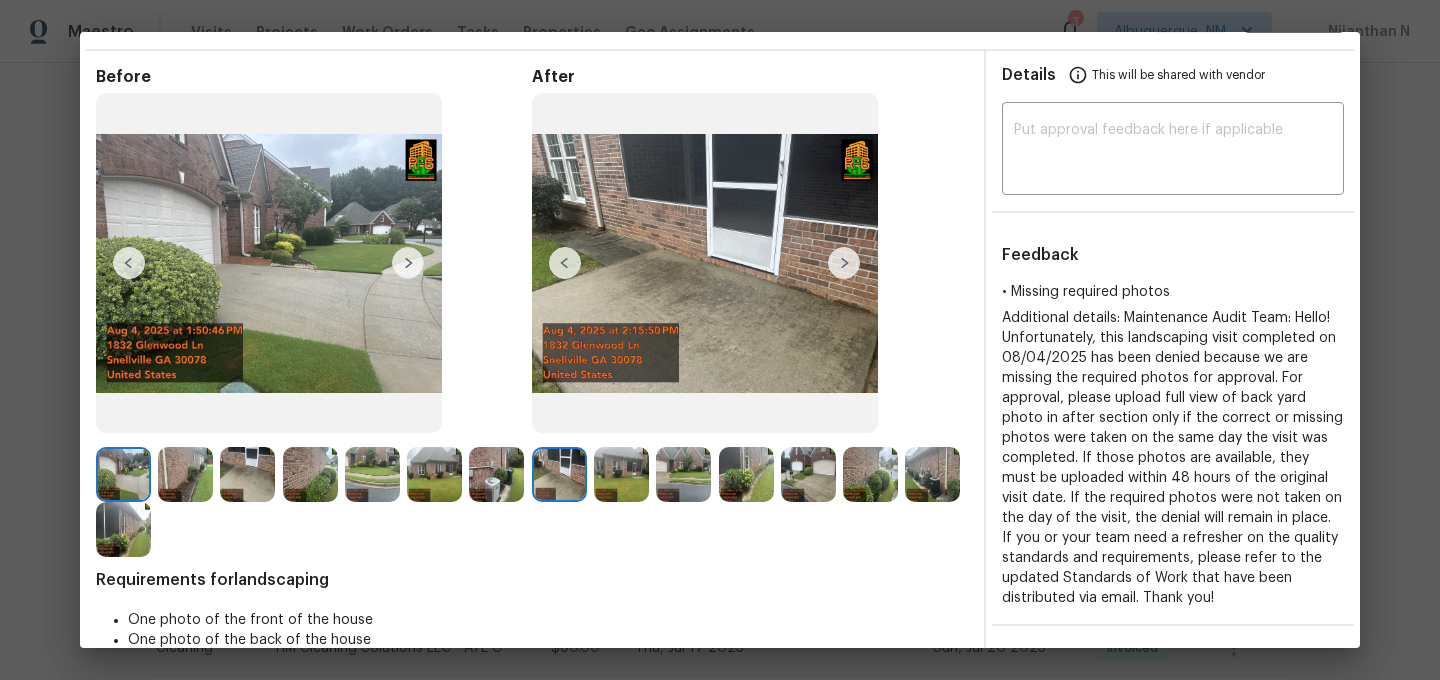 click at bounding box center [434, 474] 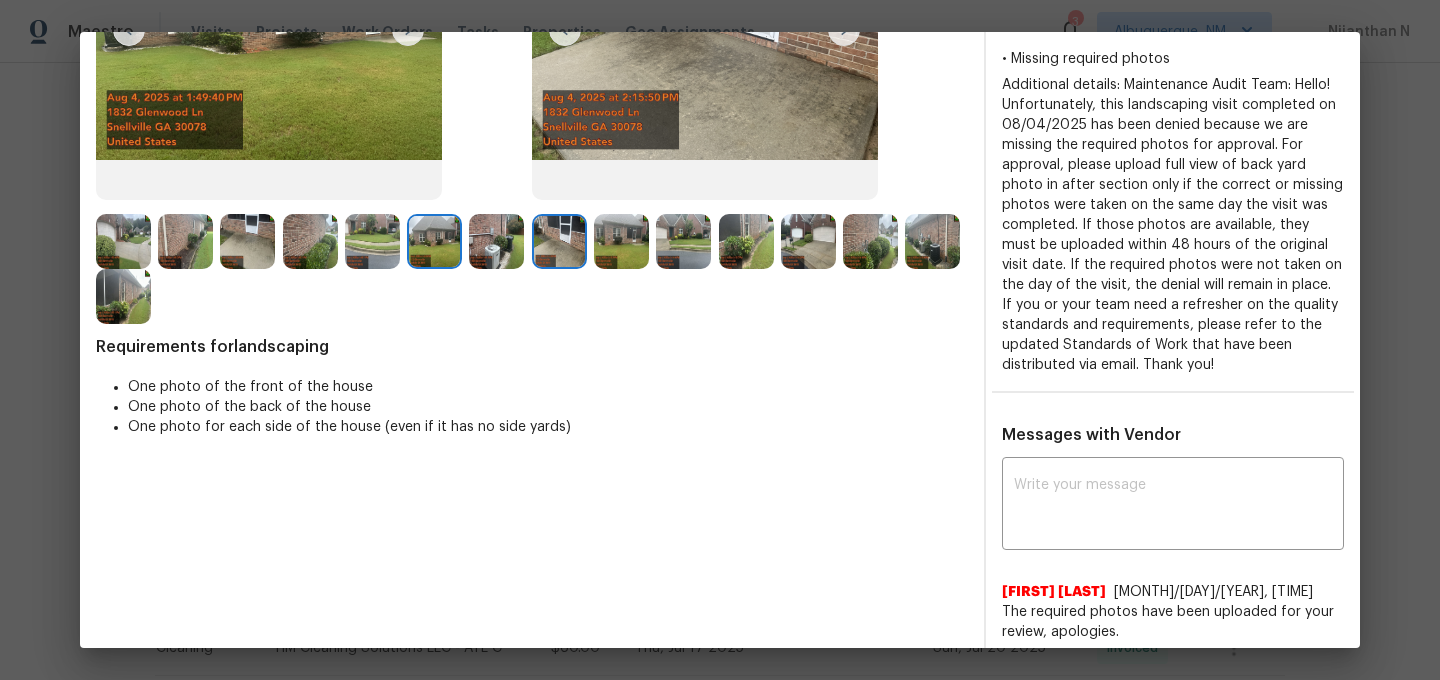 scroll, scrollTop: 433, scrollLeft: 0, axis: vertical 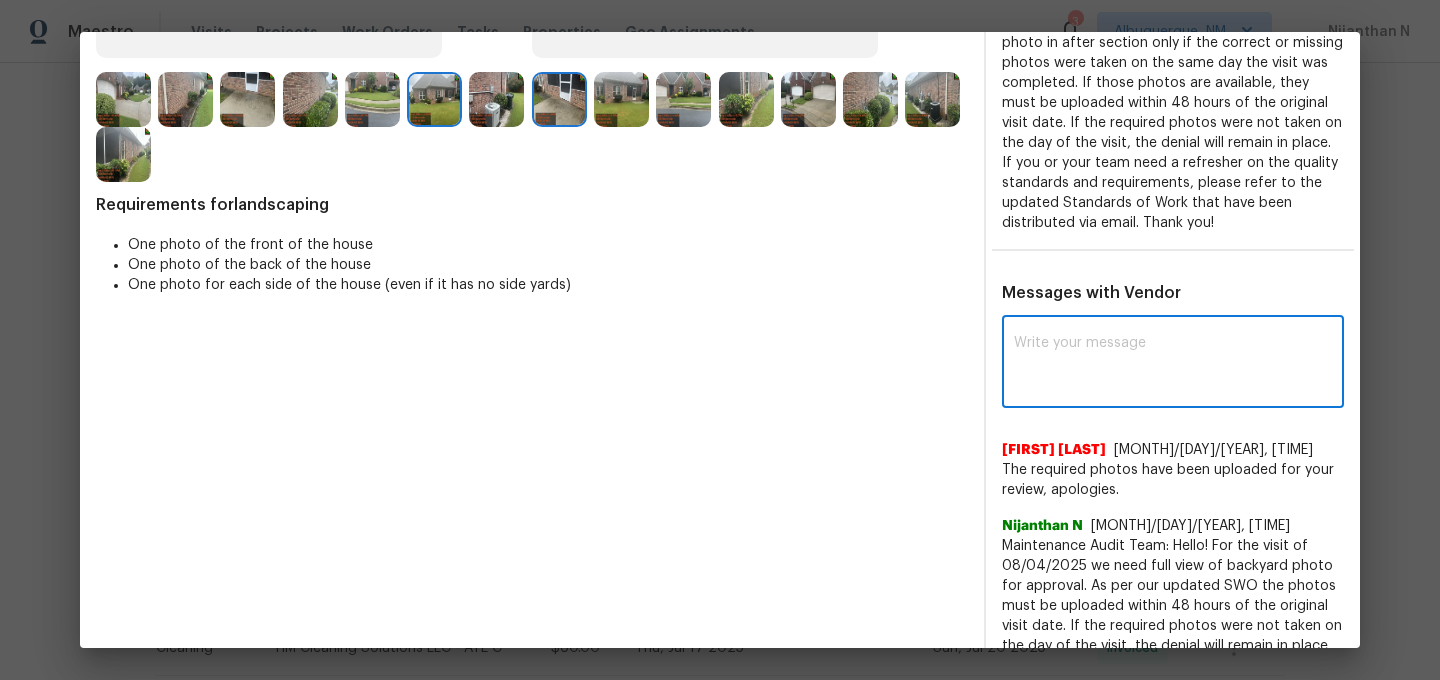 click at bounding box center [1173, 364] 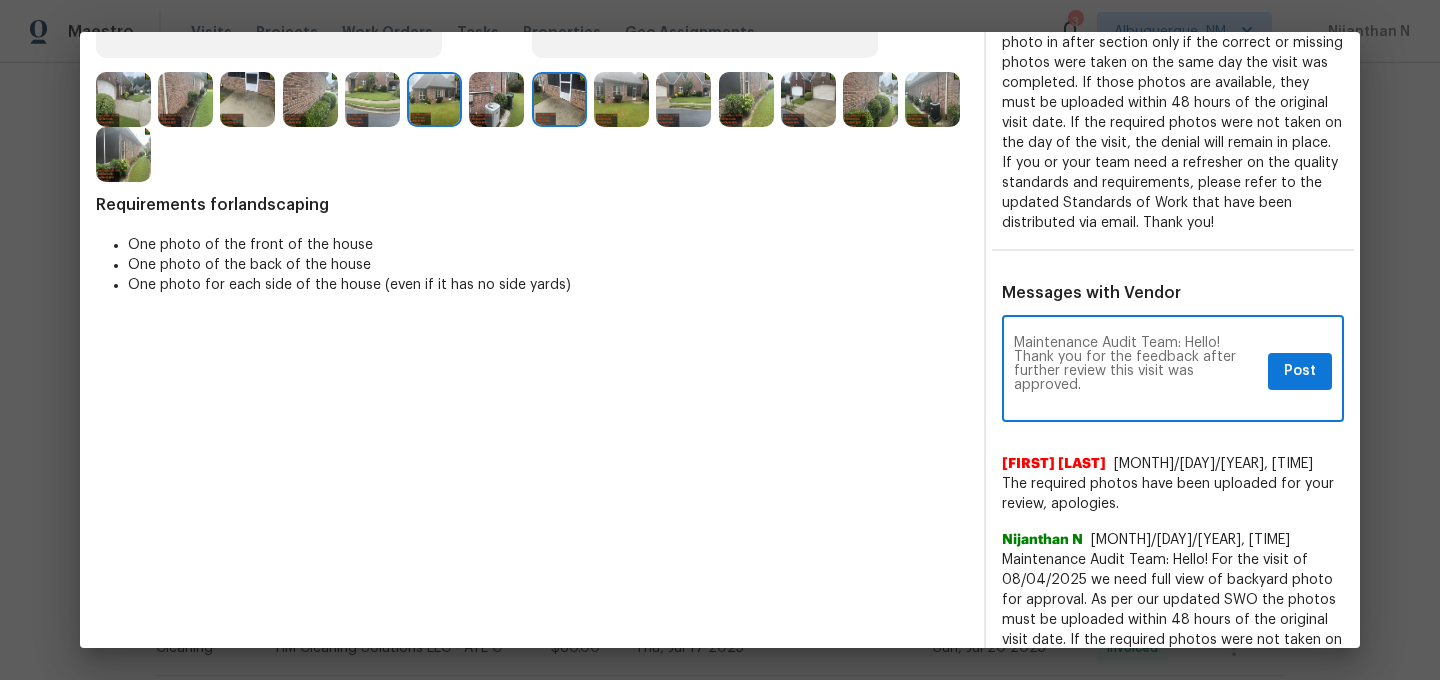 scroll, scrollTop: 0, scrollLeft: 0, axis: both 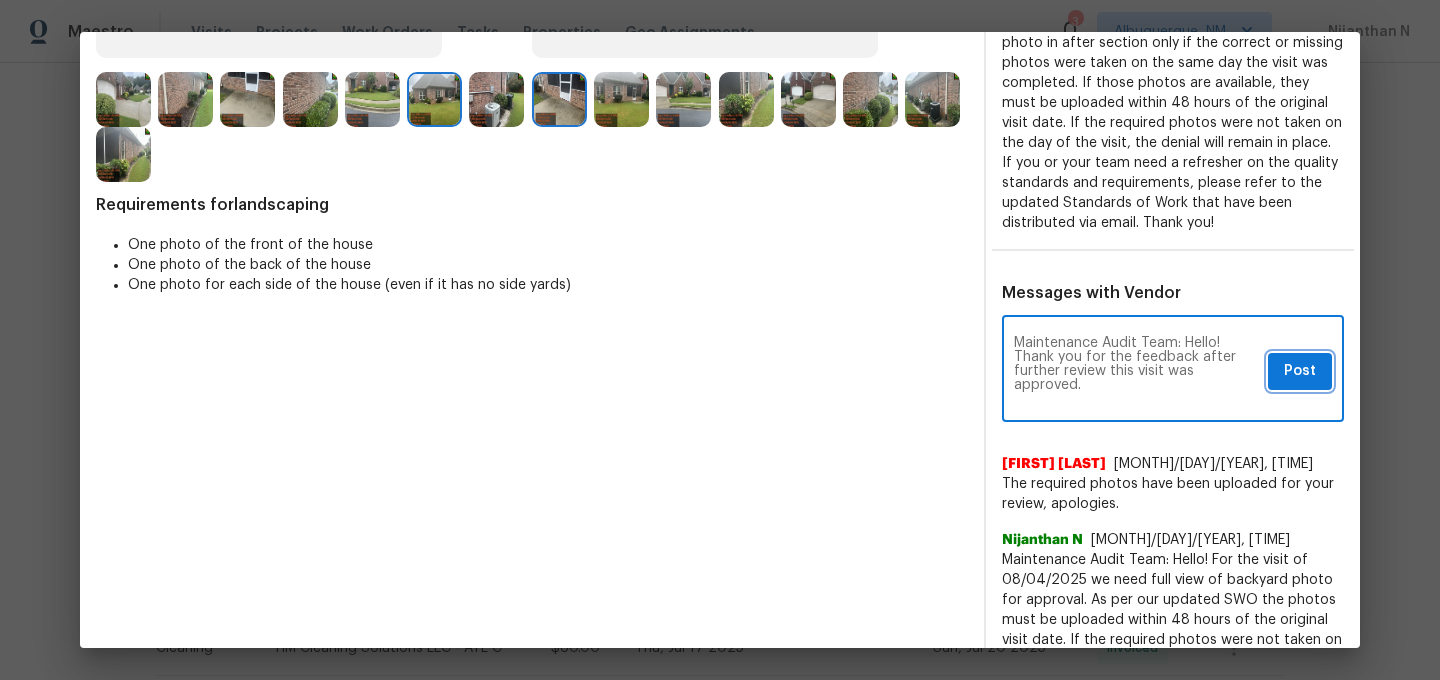 click on "Post" at bounding box center (1300, 371) 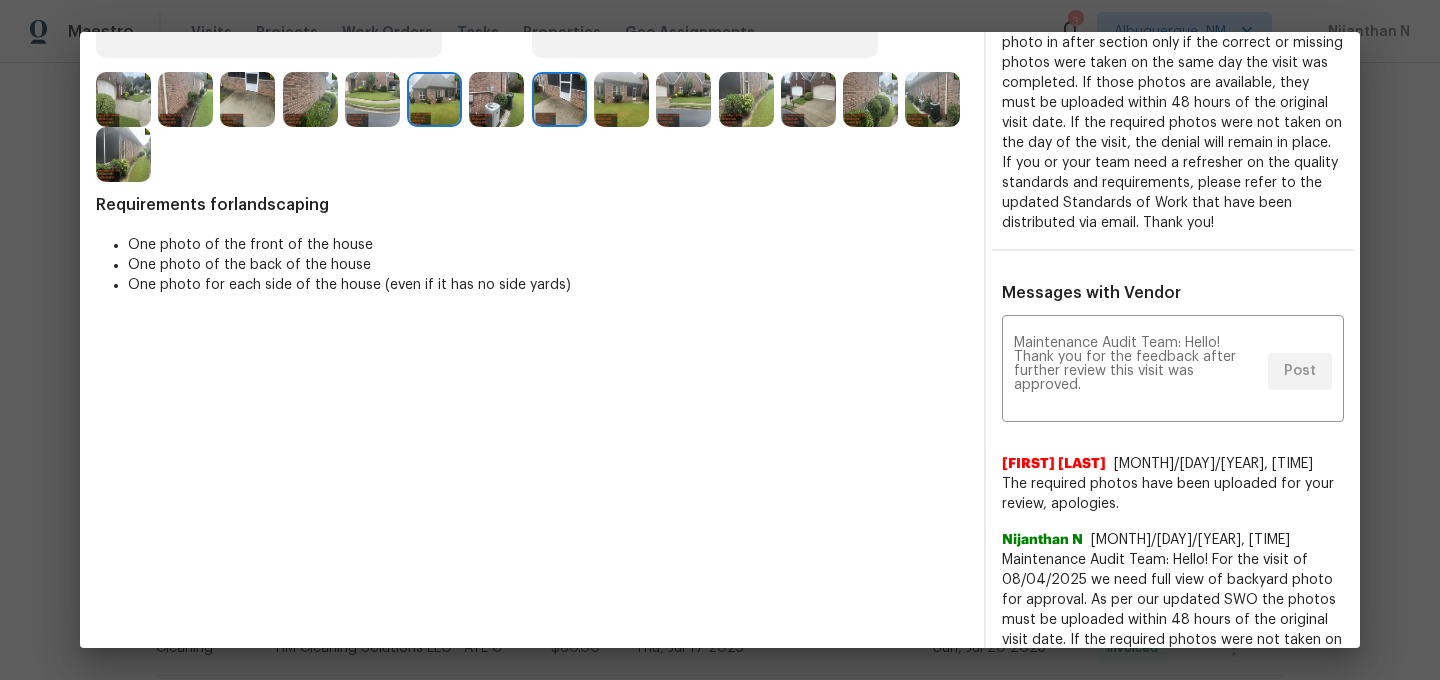 scroll, scrollTop: 0, scrollLeft: 0, axis: both 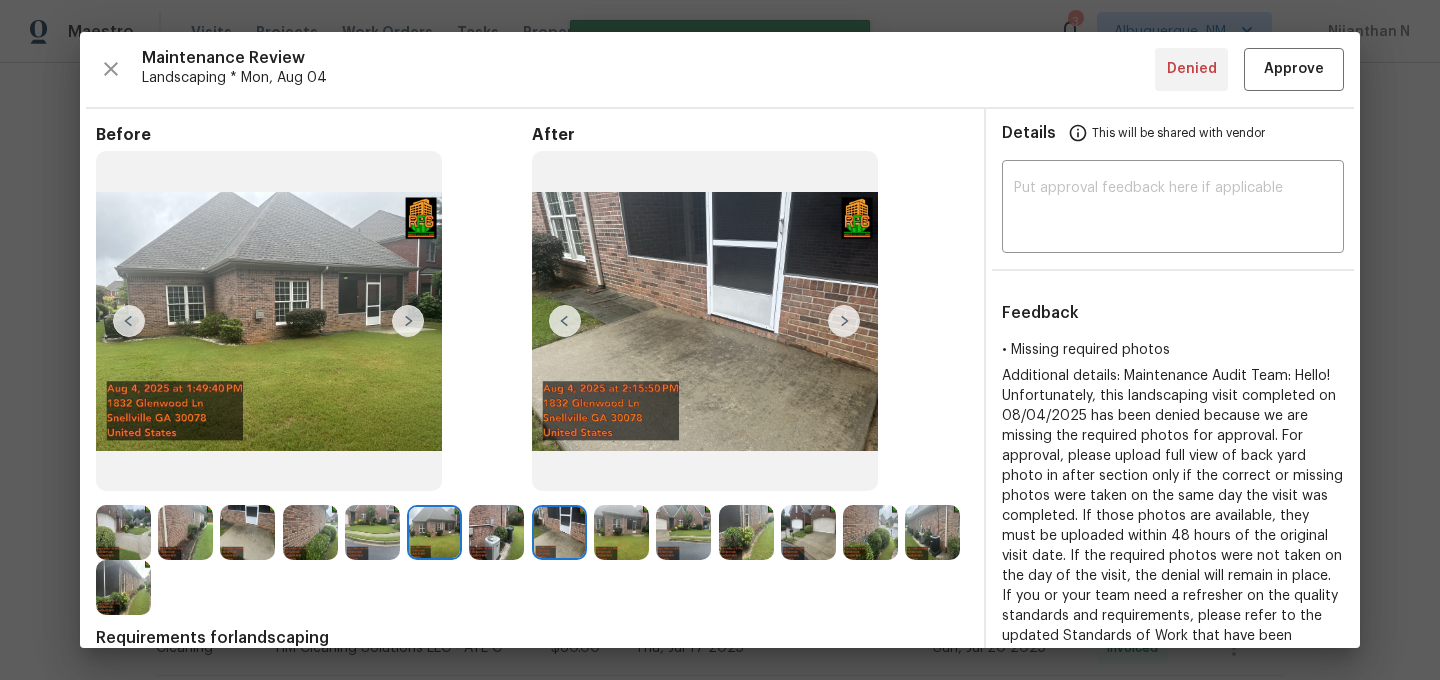 type 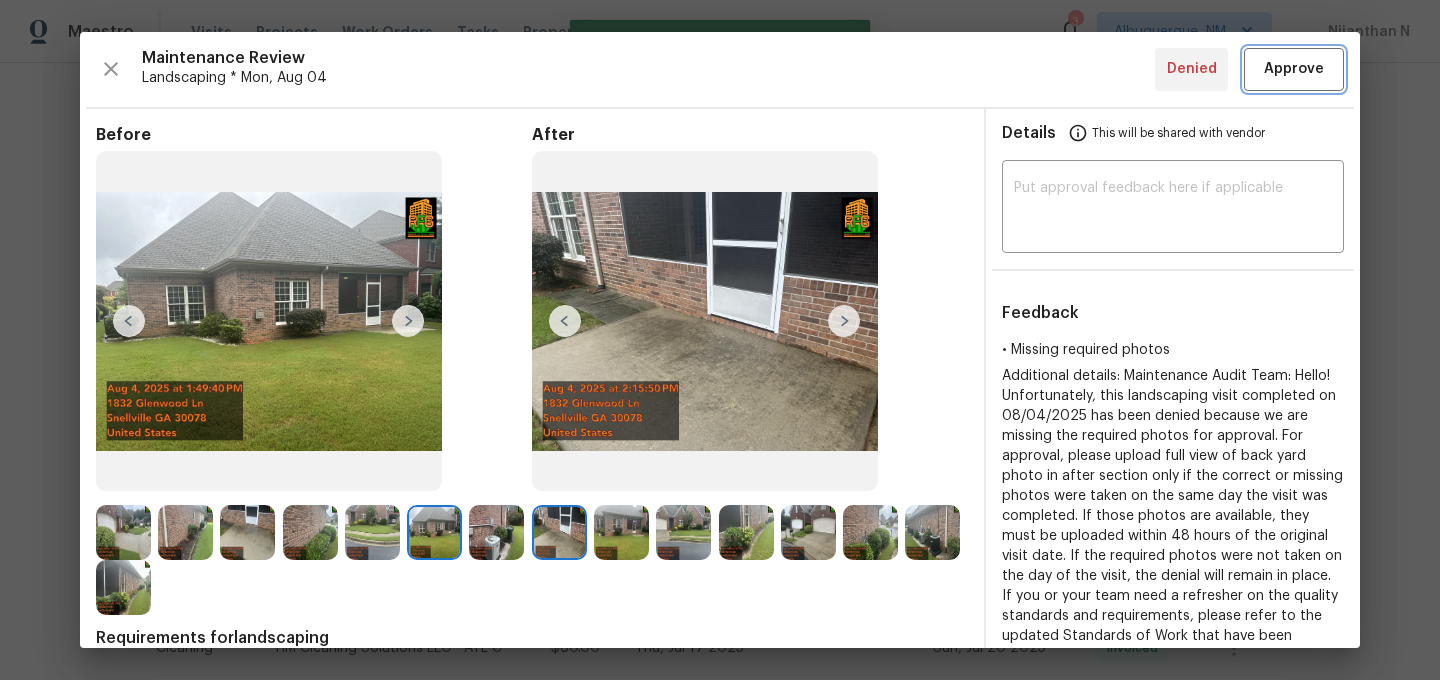 click on "Approve" at bounding box center (1294, 69) 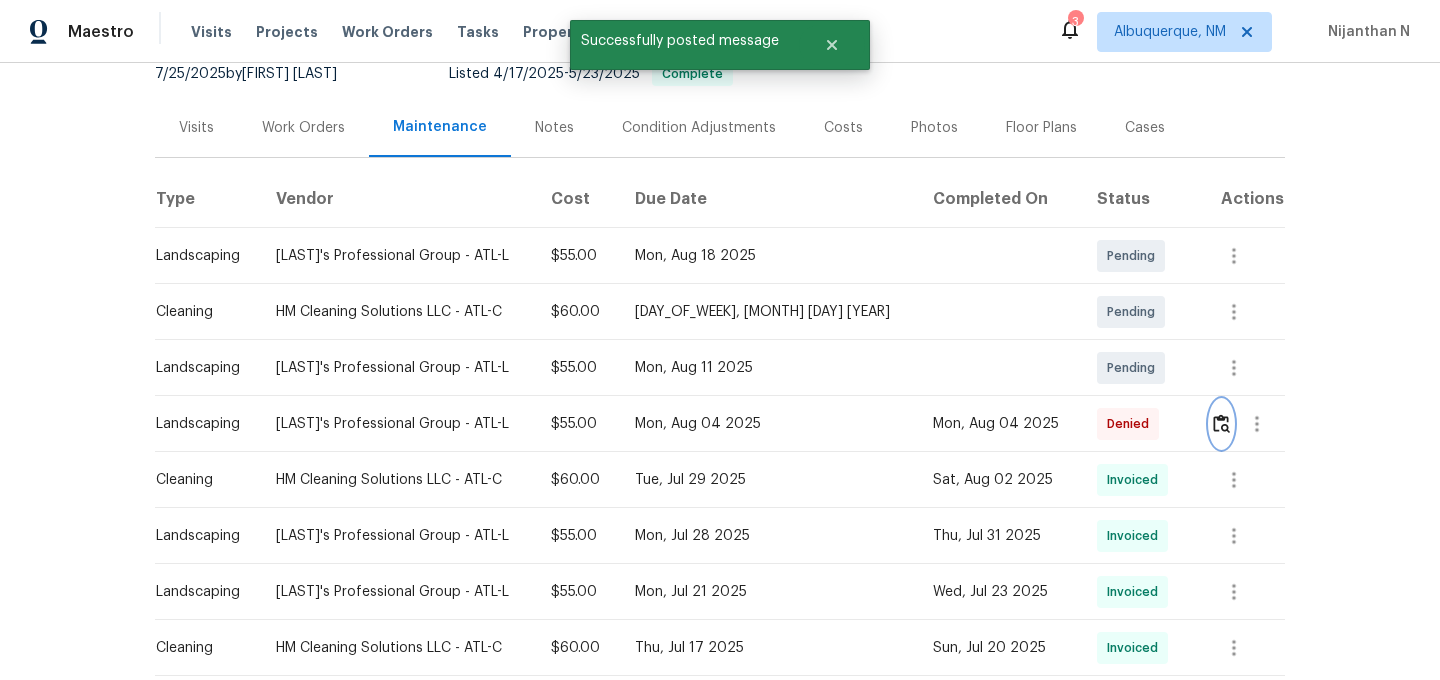 scroll, scrollTop: 0, scrollLeft: 0, axis: both 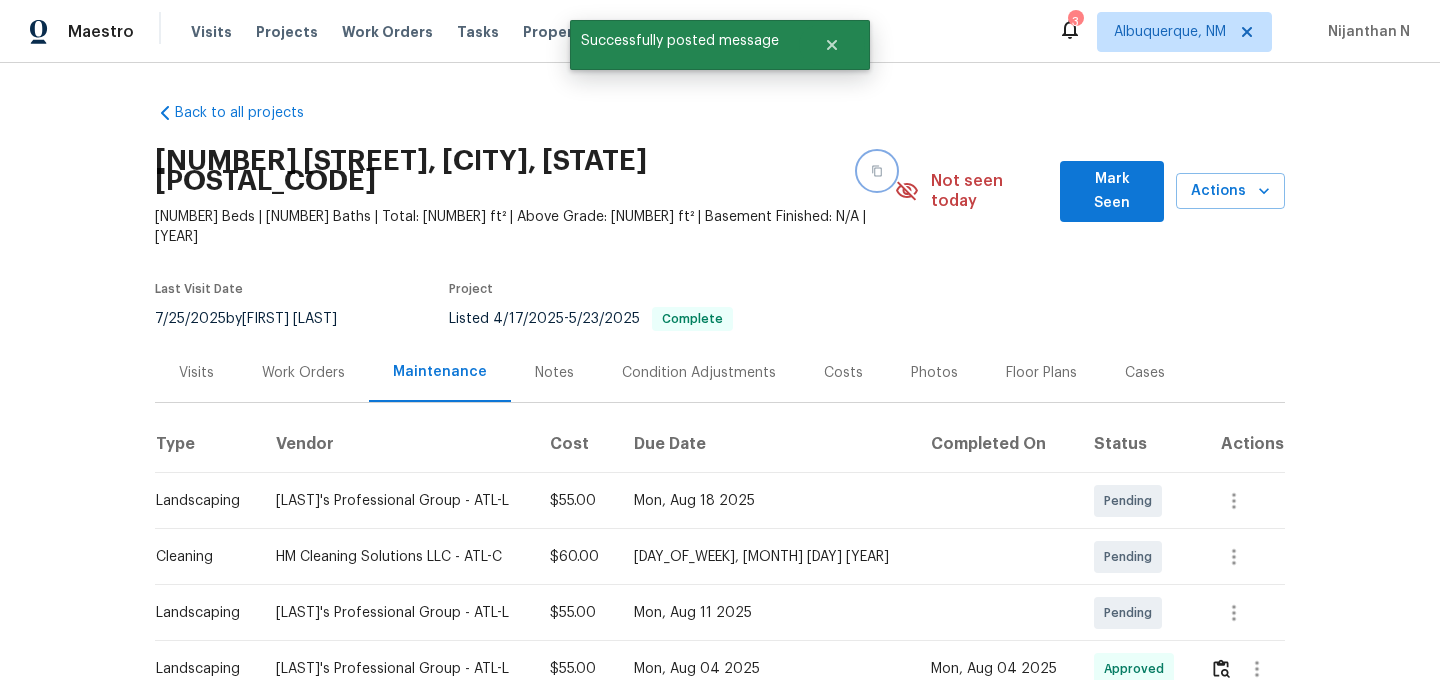 click 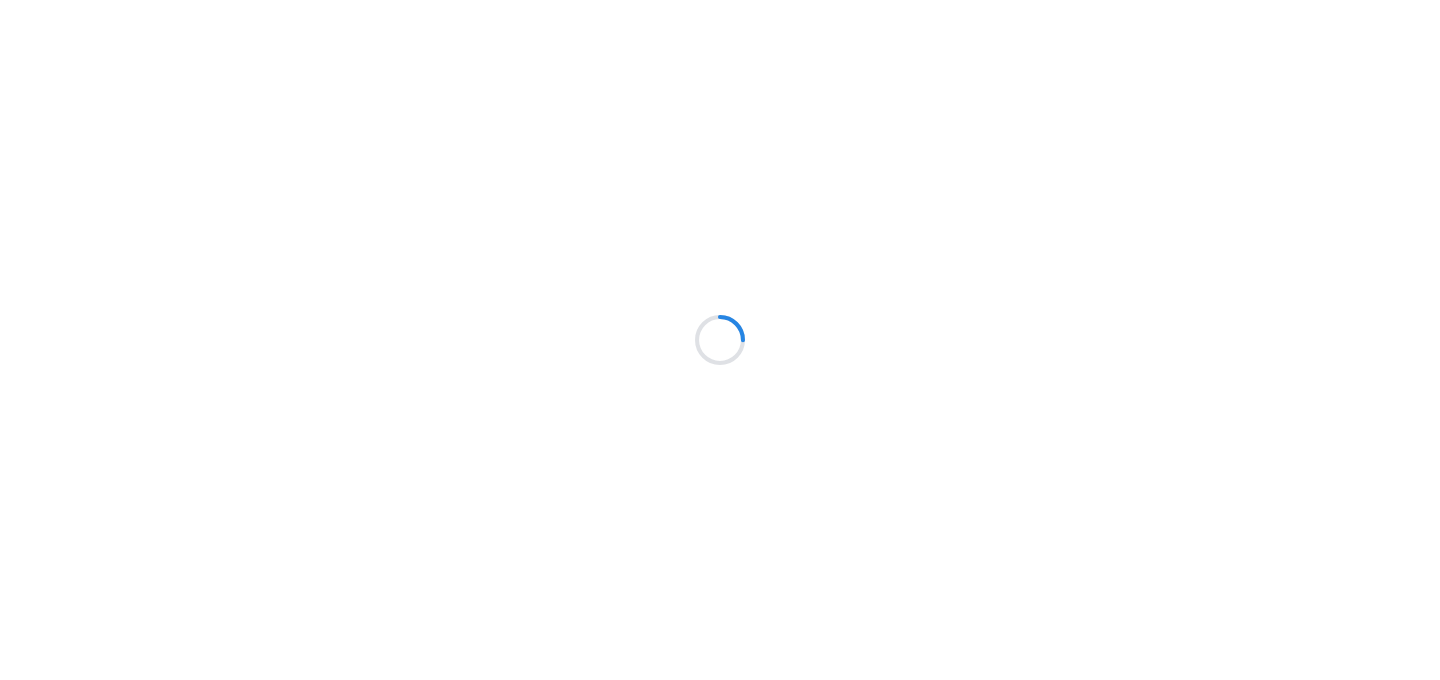 scroll, scrollTop: 0, scrollLeft: 0, axis: both 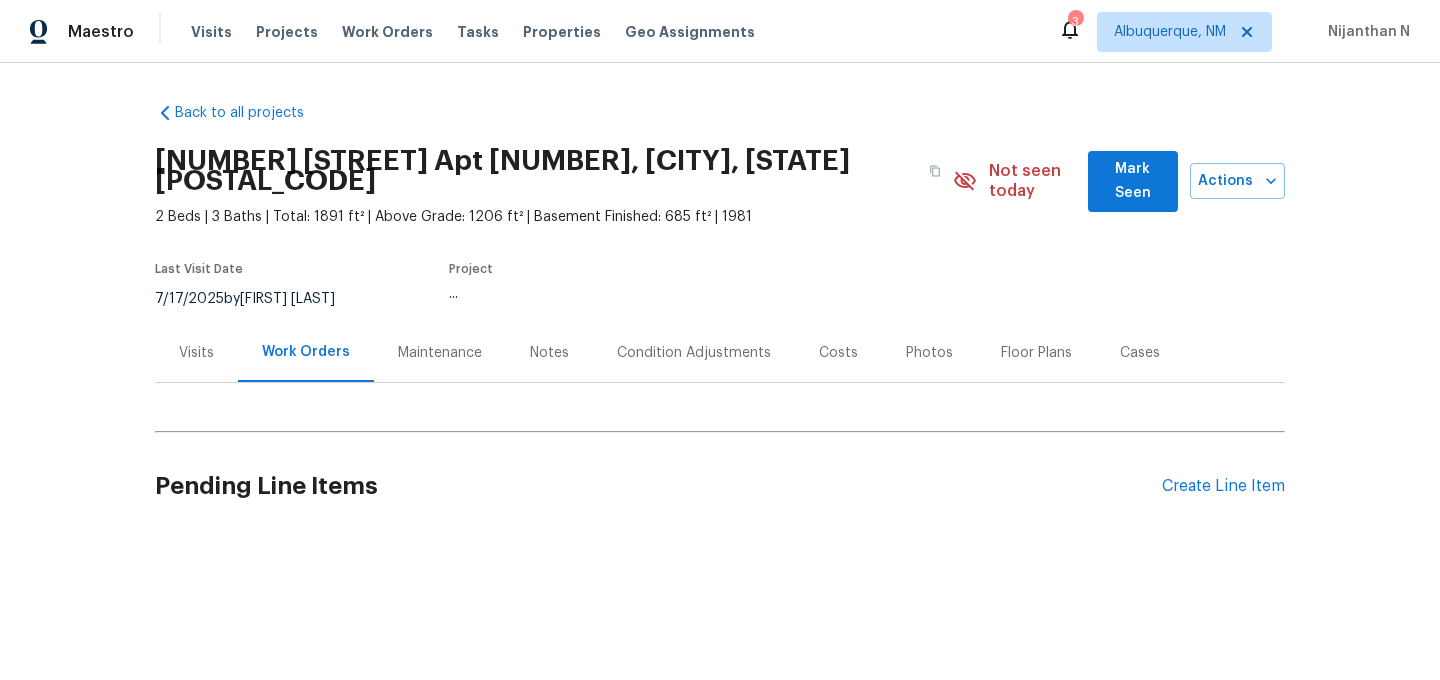 click on "Maintenance" at bounding box center (440, 353) 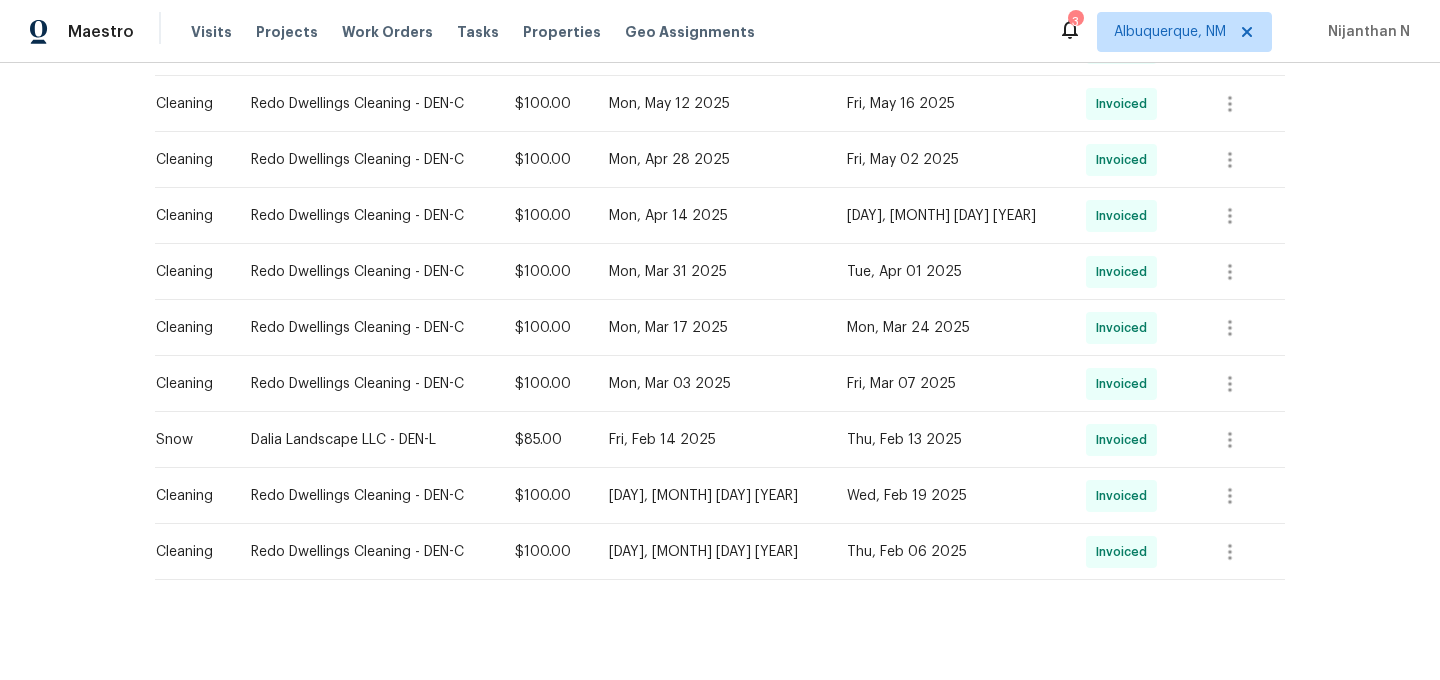 scroll, scrollTop: 0, scrollLeft: 0, axis: both 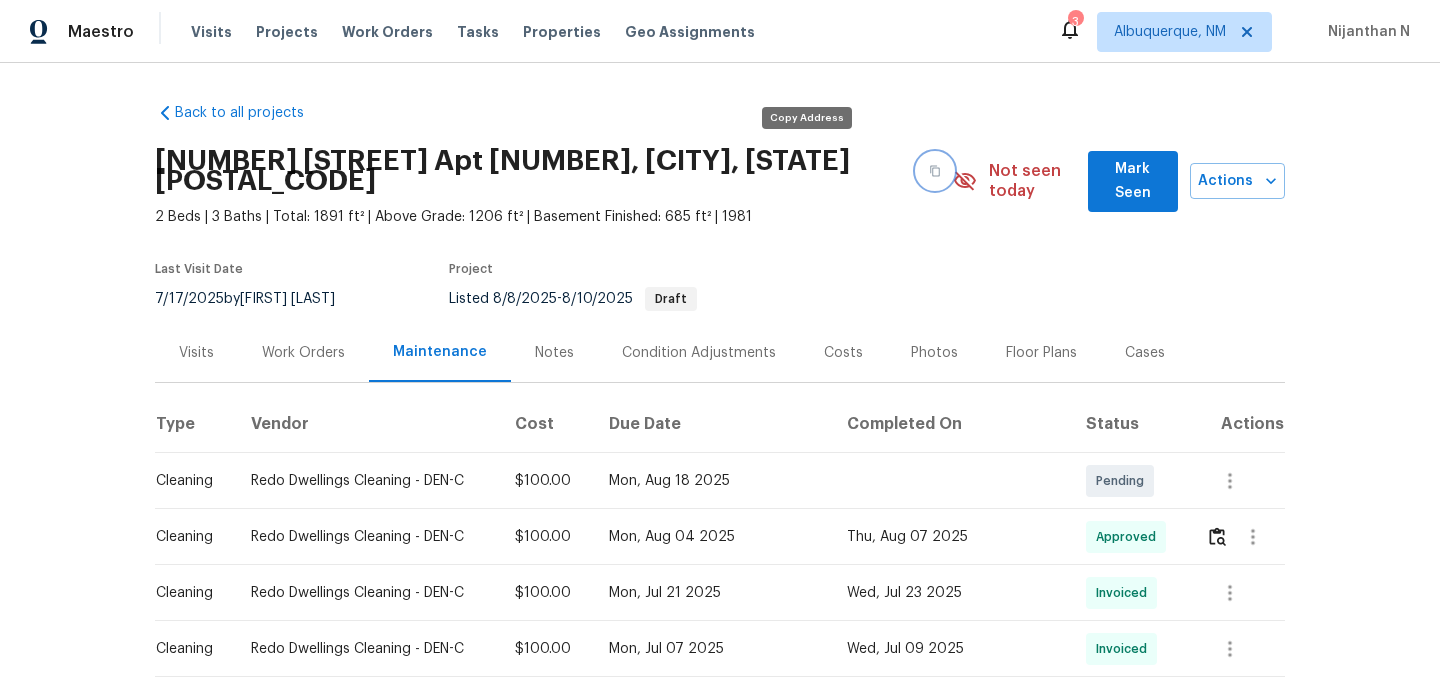 click 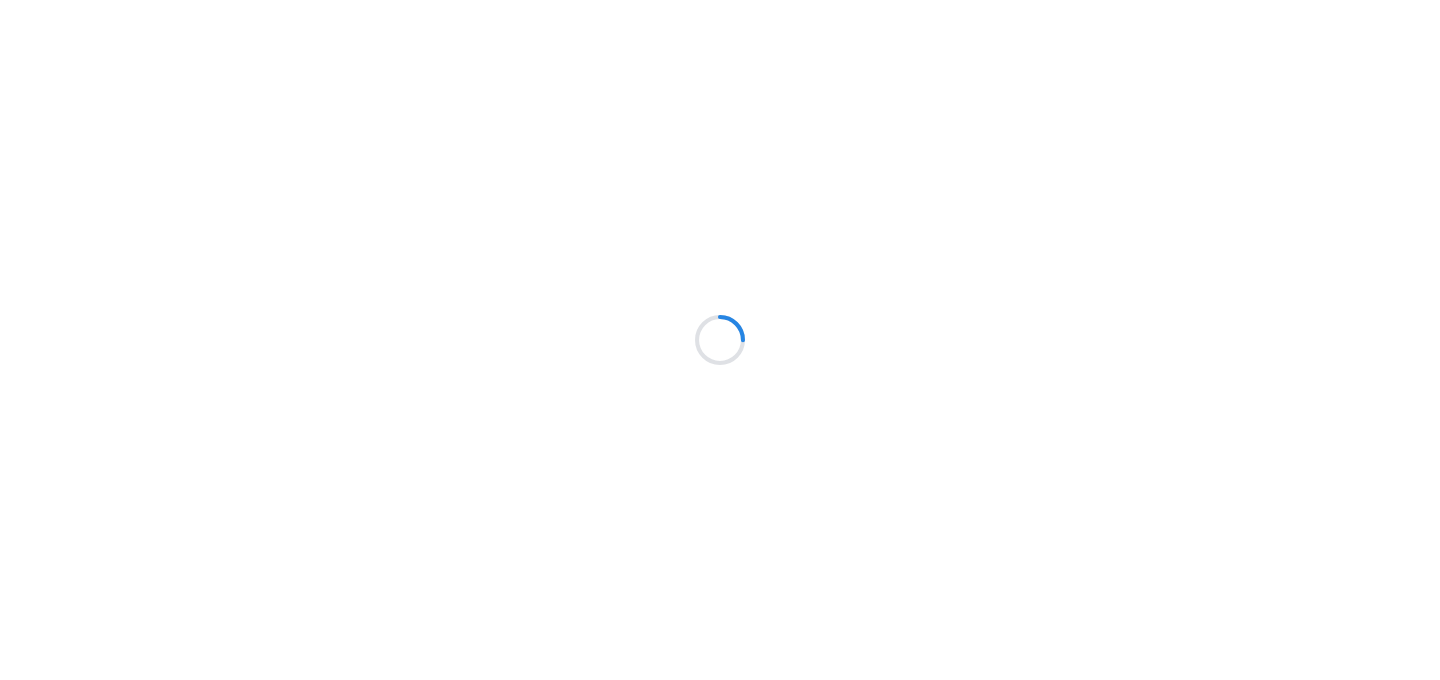 scroll, scrollTop: 0, scrollLeft: 0, axis: both 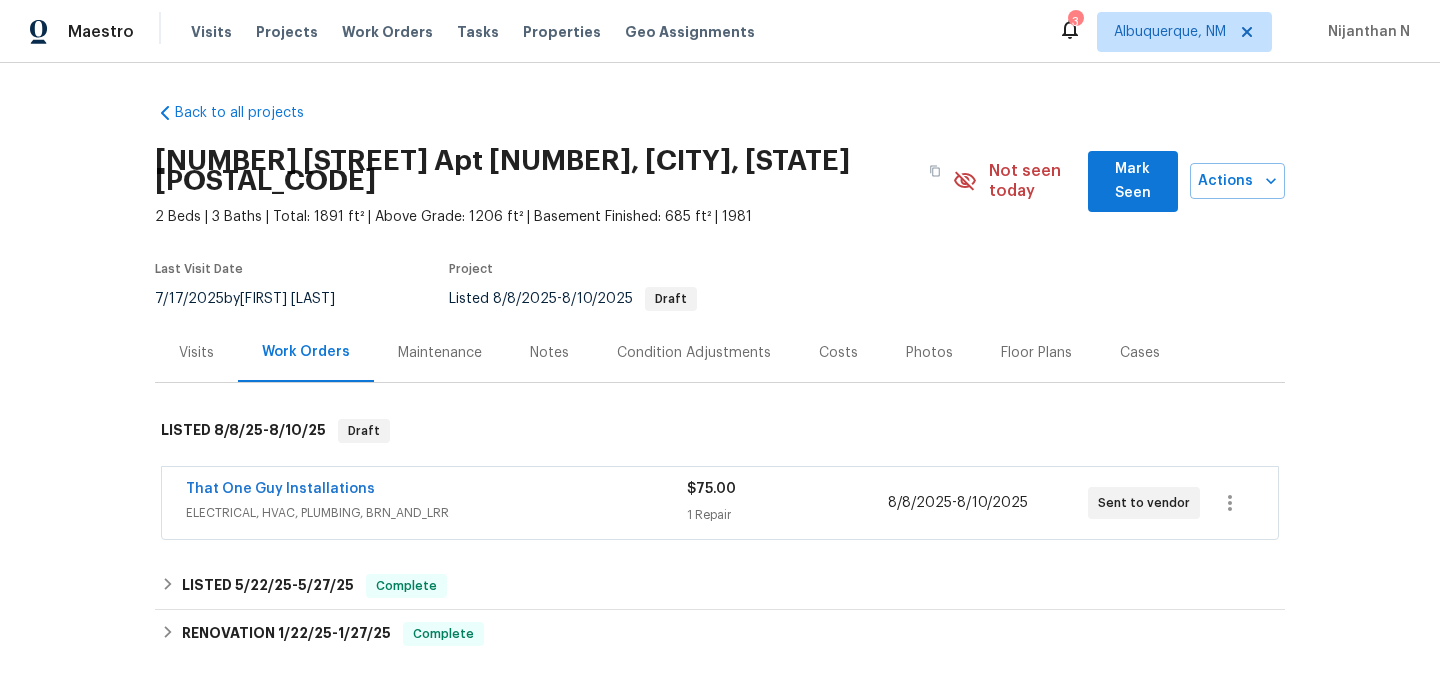 click on "Maintenance" at bounding box center [440, 353] 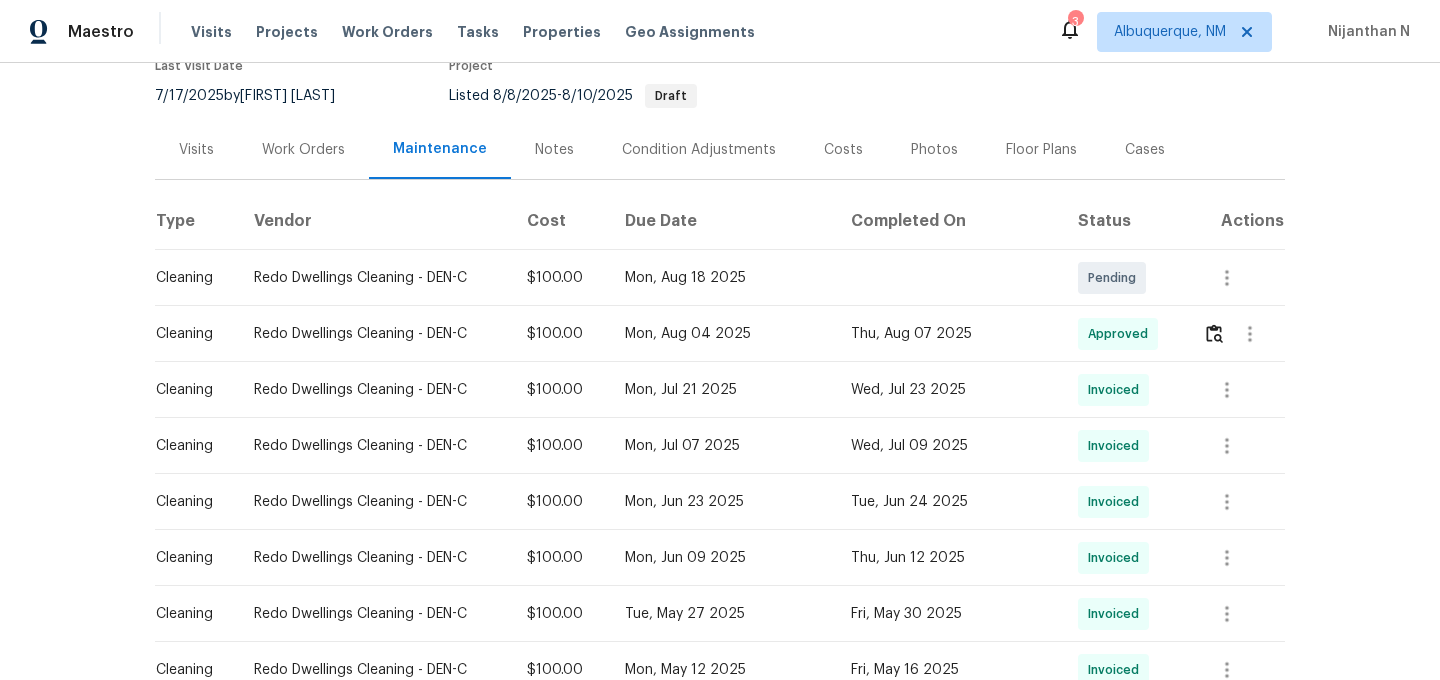 scroll, scrollTop: 0, scrollLeft: 0, axis: both 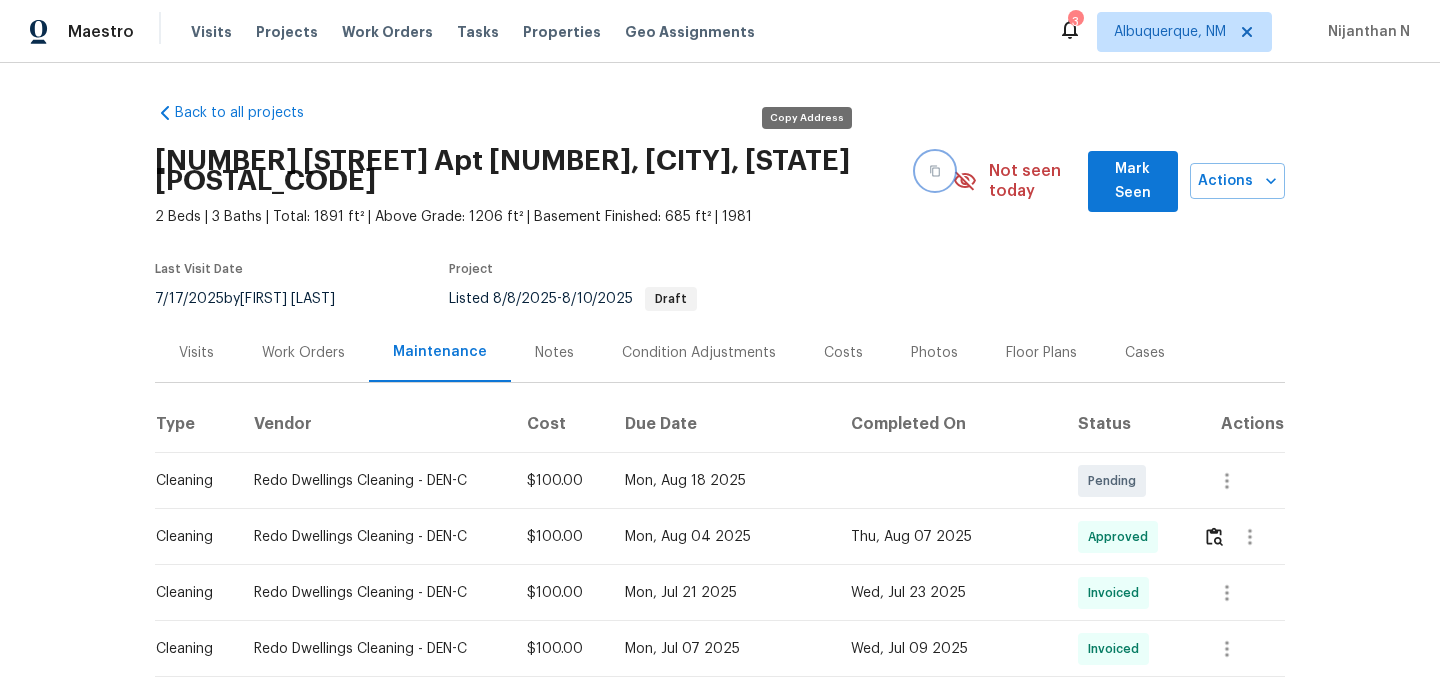 click at bounding box center [935, 171] 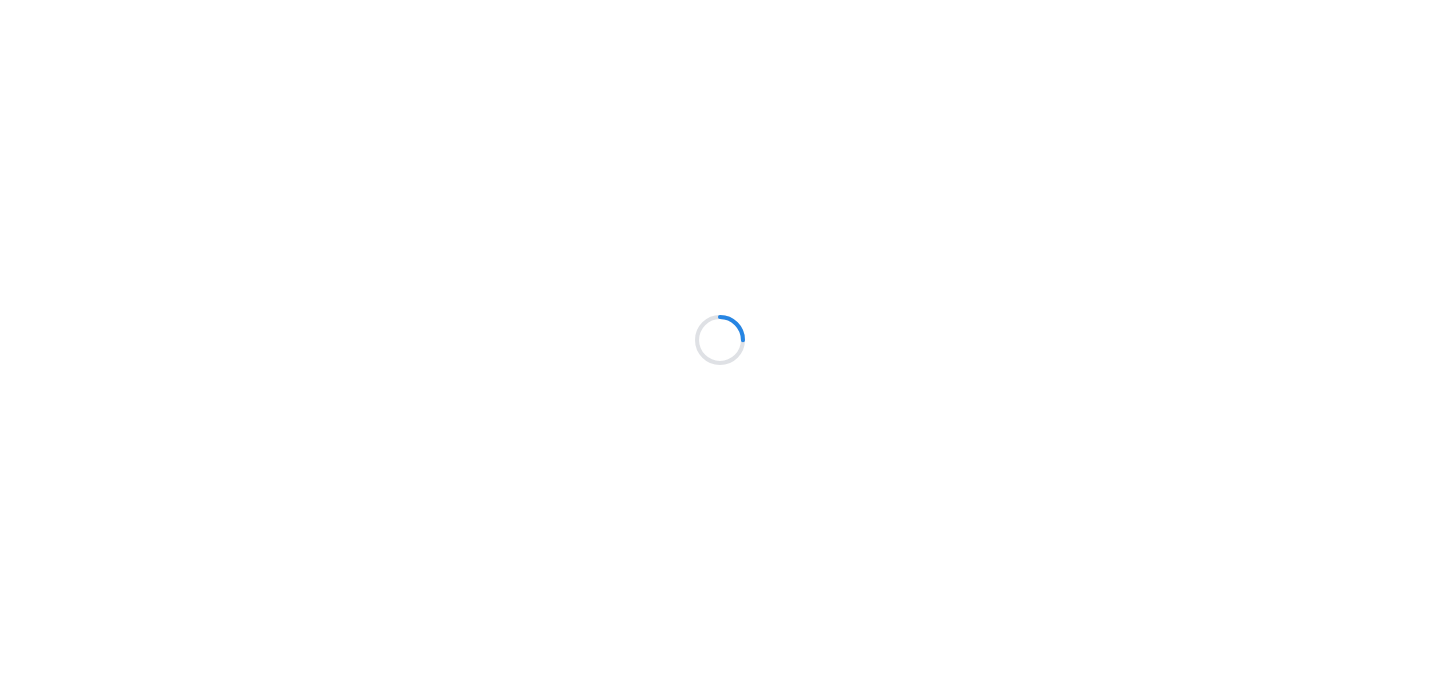 scroll, scrollTop: 0, scrollLeft: 0, axis: both 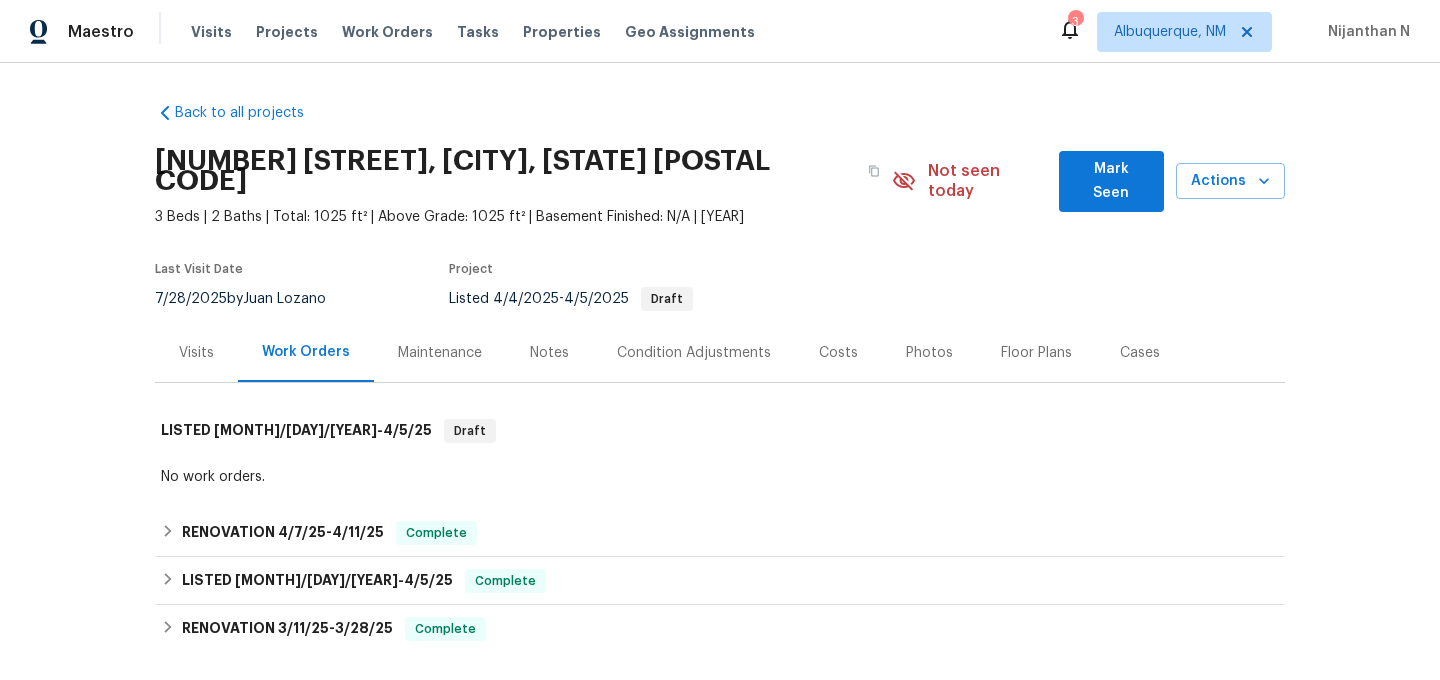 click on "Maintenance" at bounding box center (440, 352) 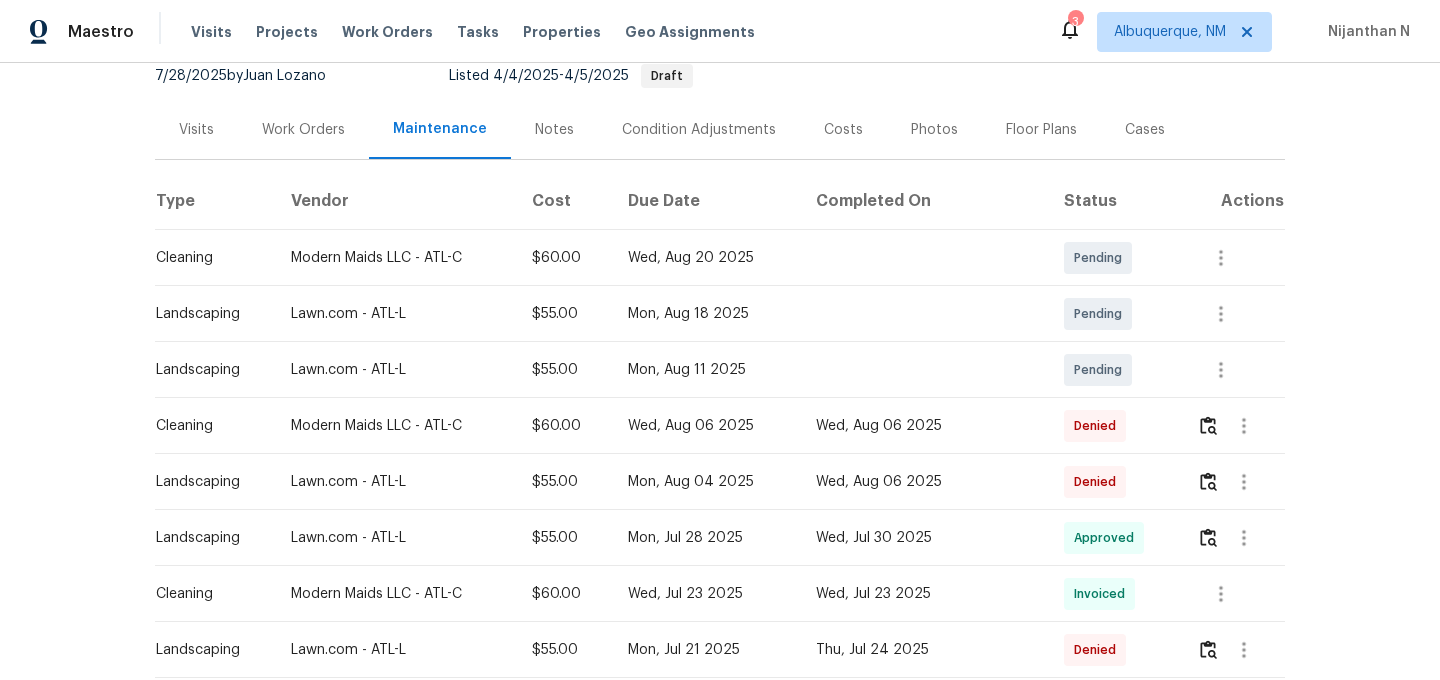 scroll, scrollTop: 225, scrollLeft: 0, axis: vertical 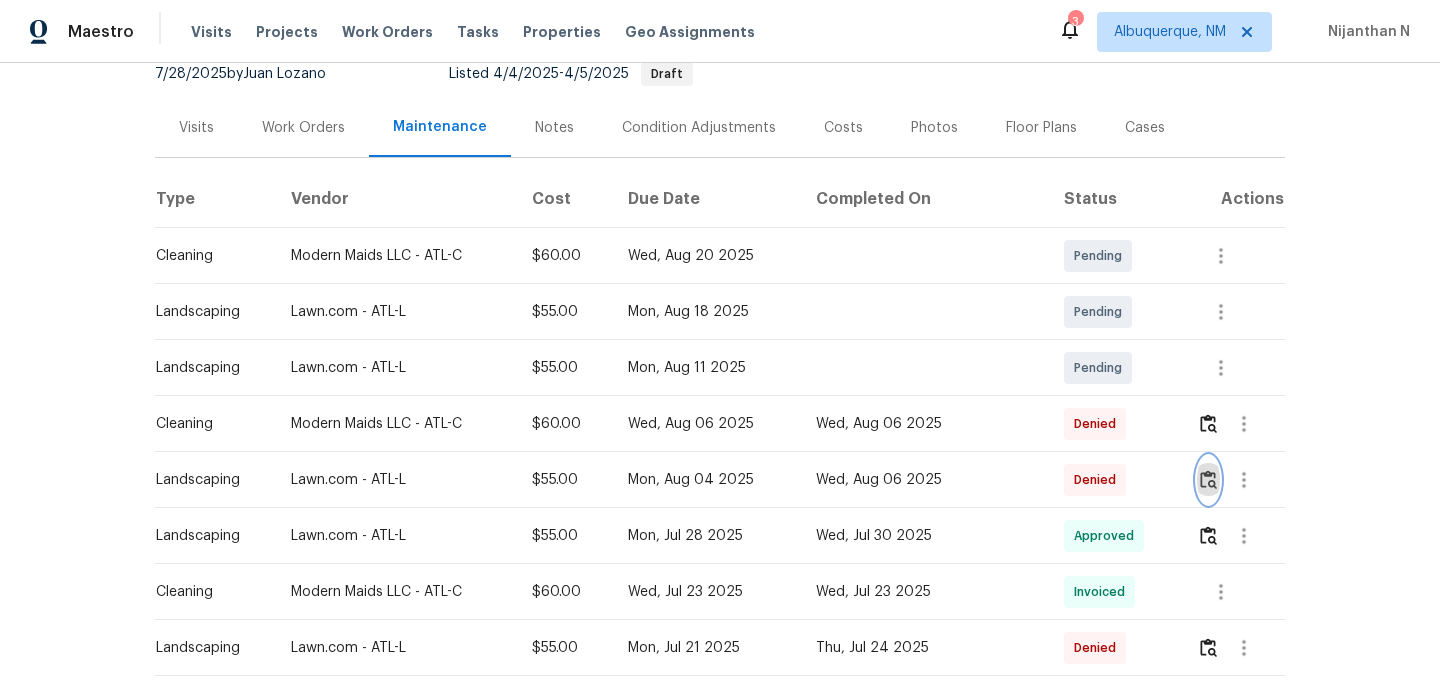 click at bounding box center (1208, 479) 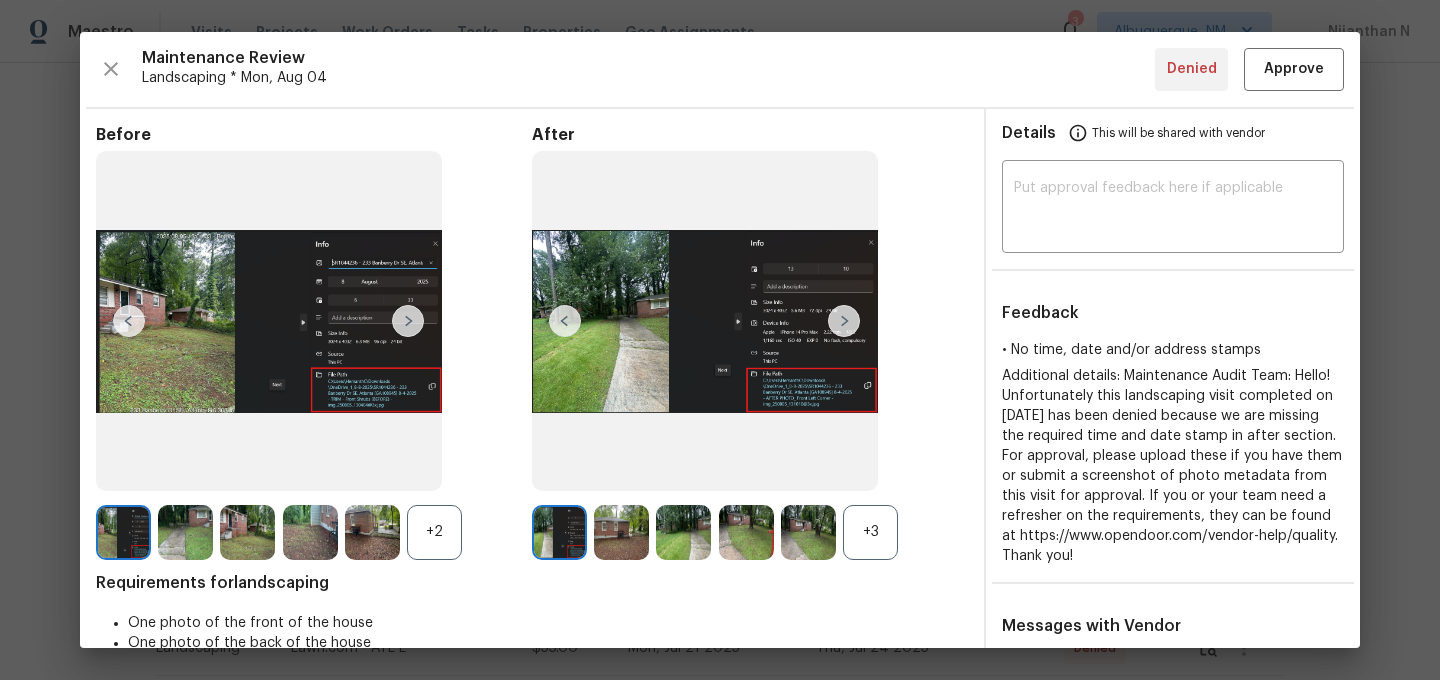 click on "+3" at bounding box center [870, 532] 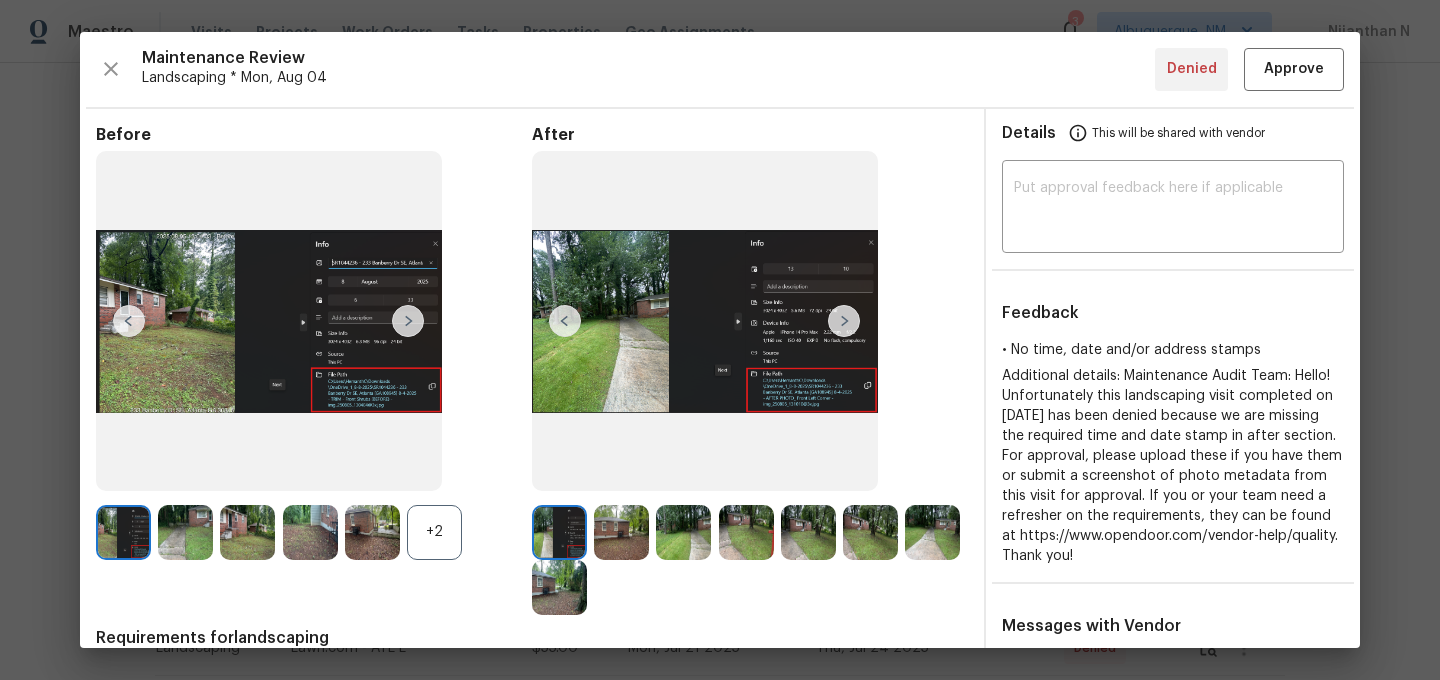 click on "+2" at bounding box center [434, 532] 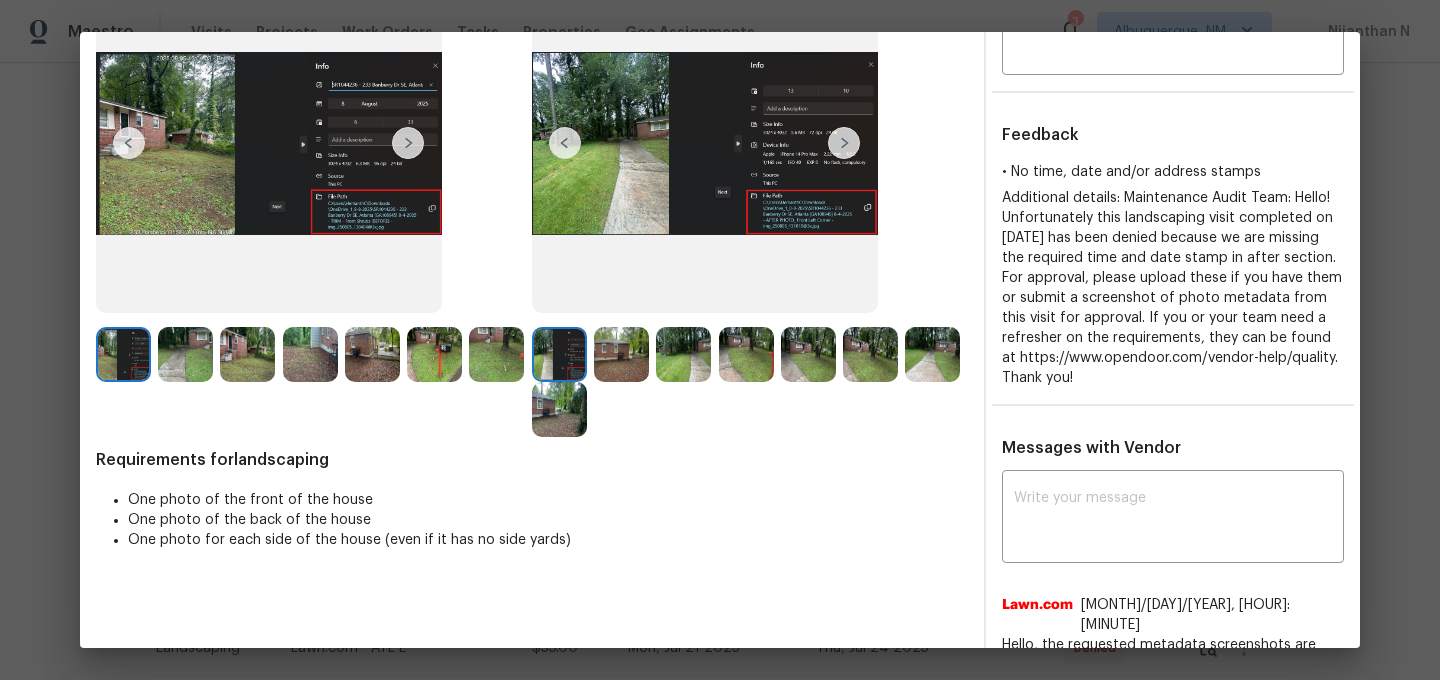 scroll, scrollTop: 190, scrollLeft: 0, axis: vertical 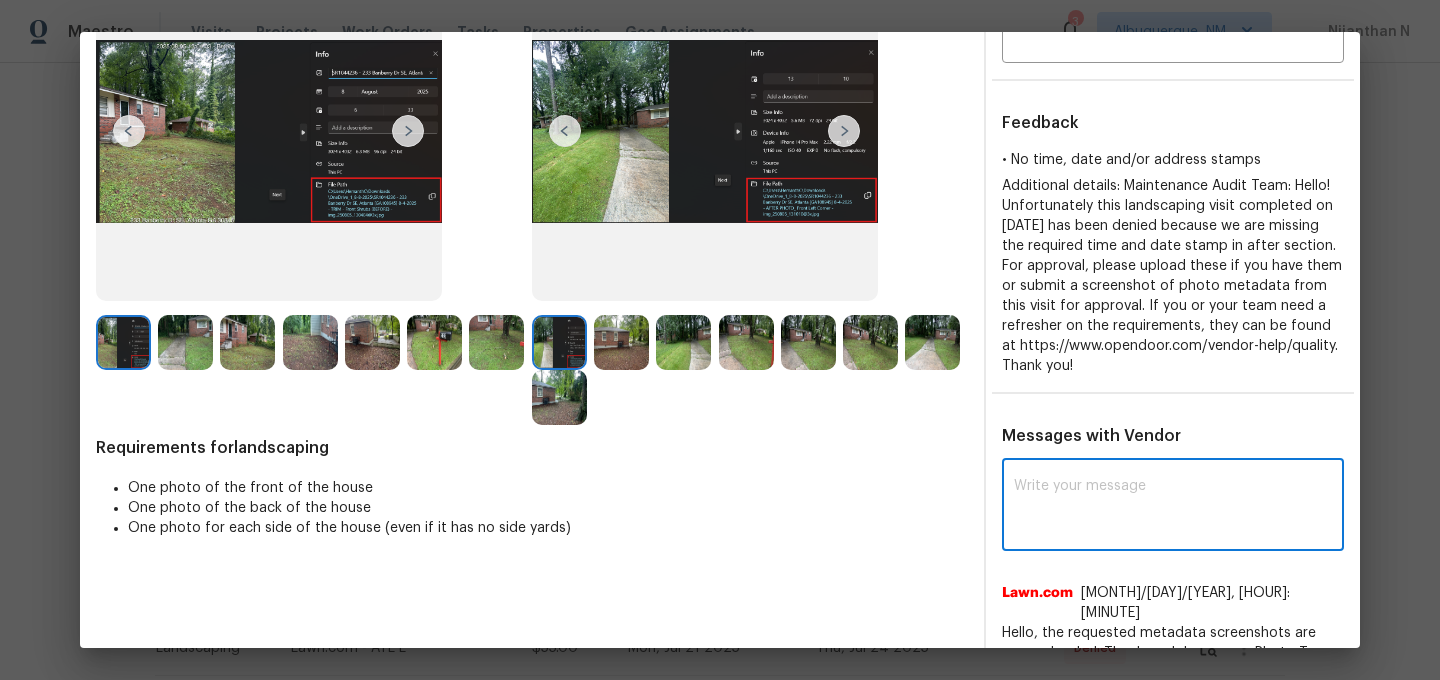 click at bounding box center [1173, 507] 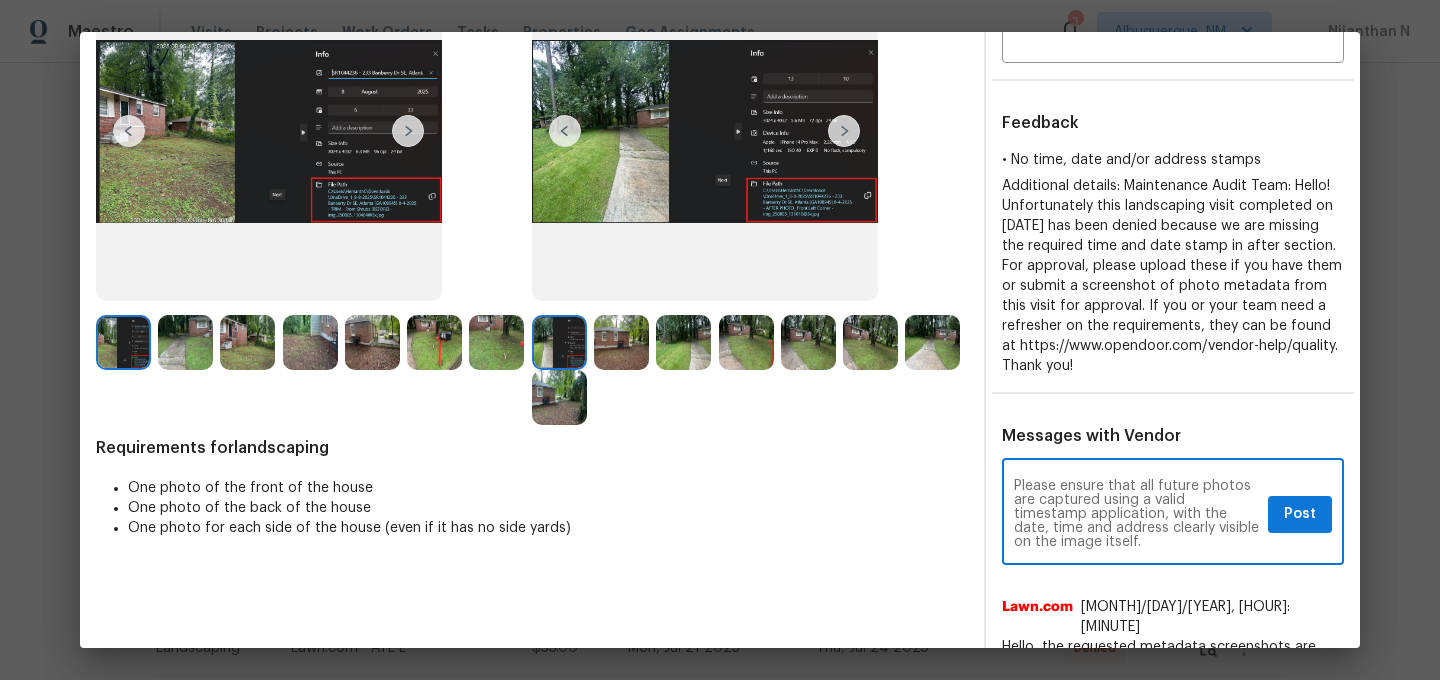 scroll, scrollTop: 0, scrollLeft: 0, axis: both 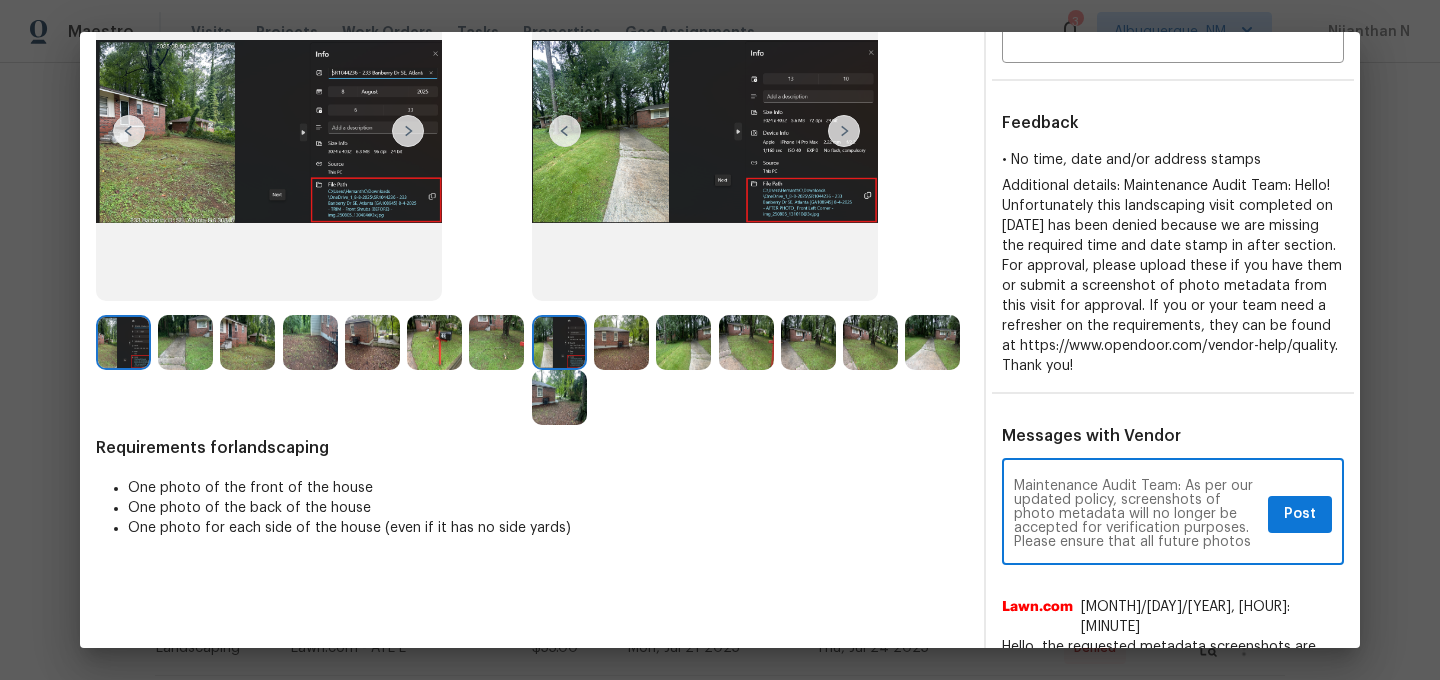 type on "Maintenance Audit Team: As per our updated policy, screenshots of photo metadata will no longer be accepted for verification purposes. Please ensure that all future photos are captured using a valid timestamp application, with the date, time and address clearly visible on the image itself." 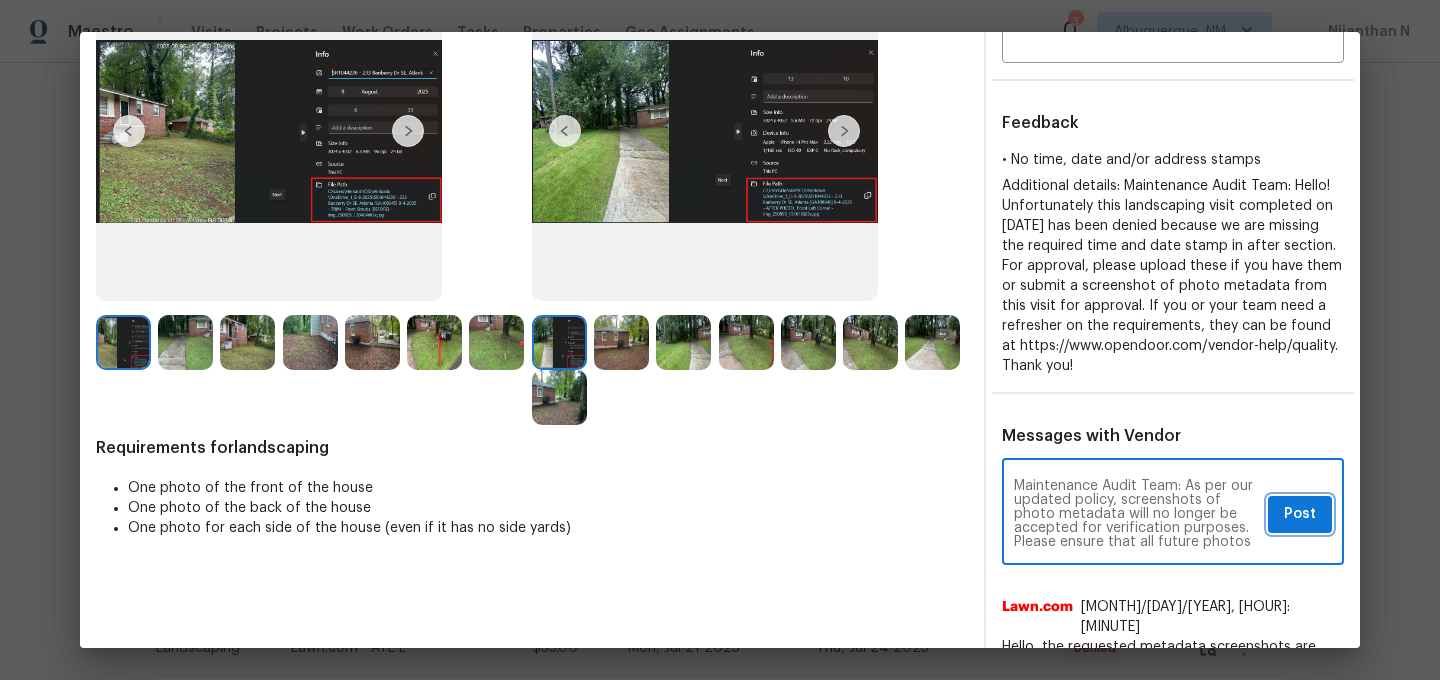 click on "Post" at bounding box center (1300, 514) 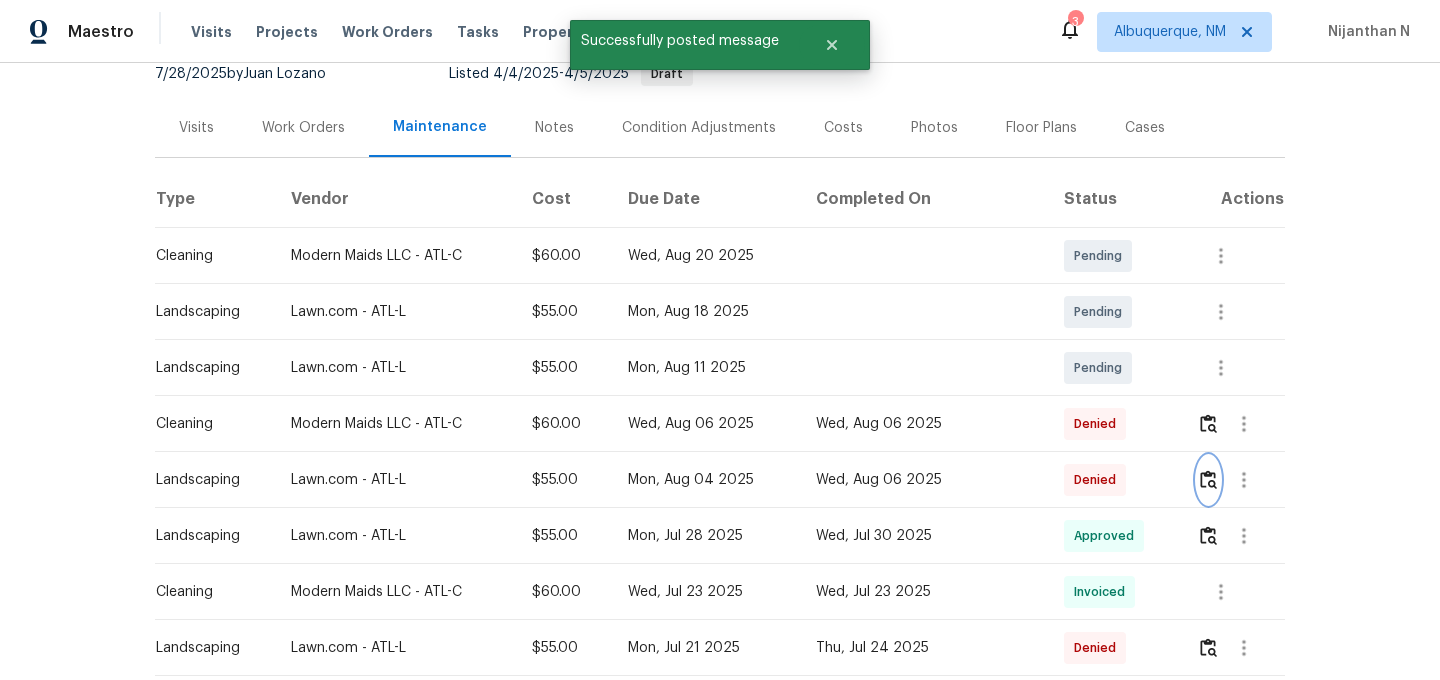 scroll, scrollTop: 0, scrollLeft: 0, axis: both 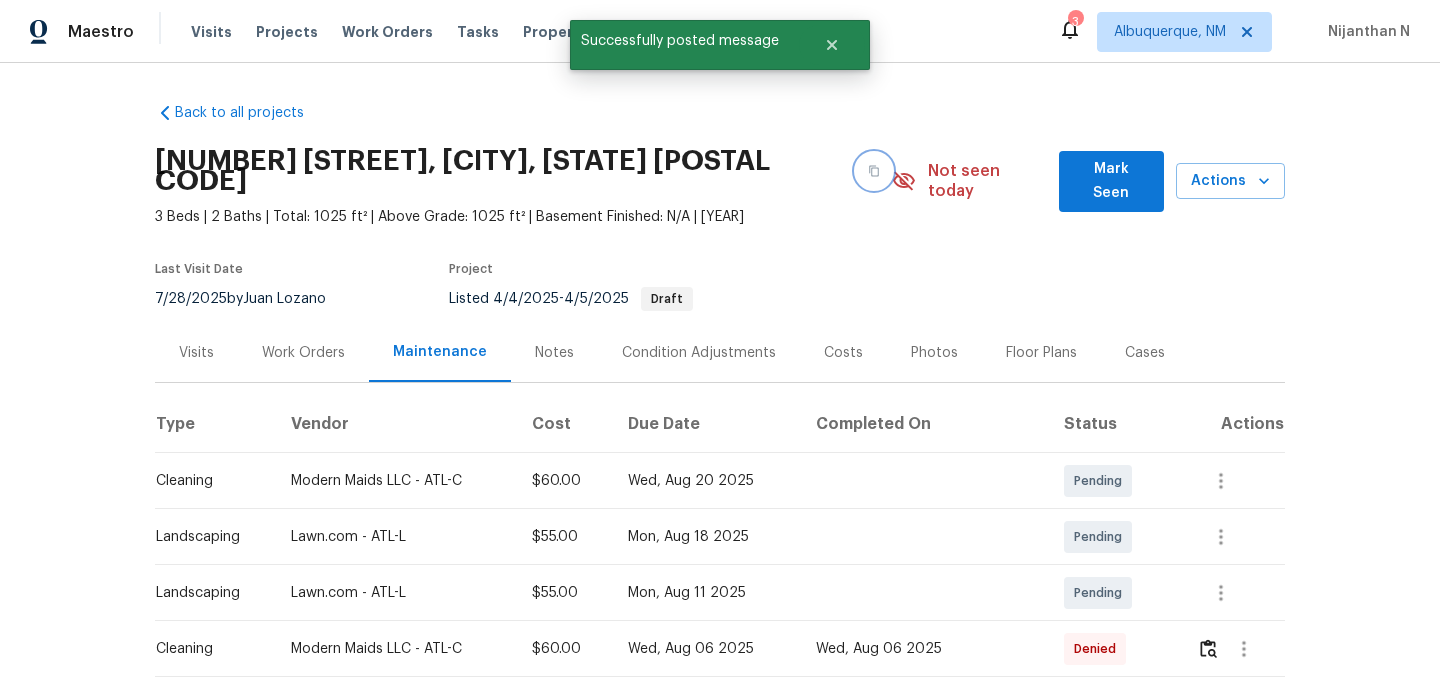 click at bounding box center [874, 171] 